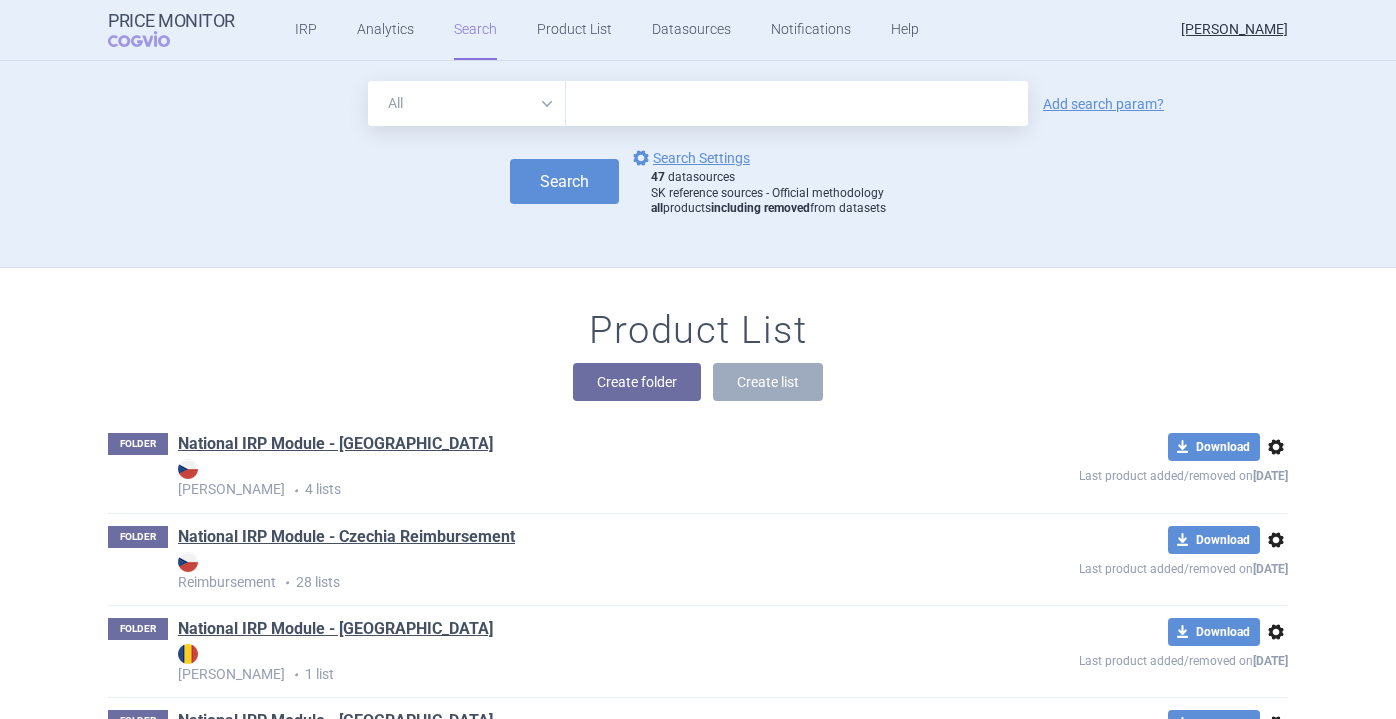 scroll, scrollTop: 0, scrollLeft: 0, axis: both 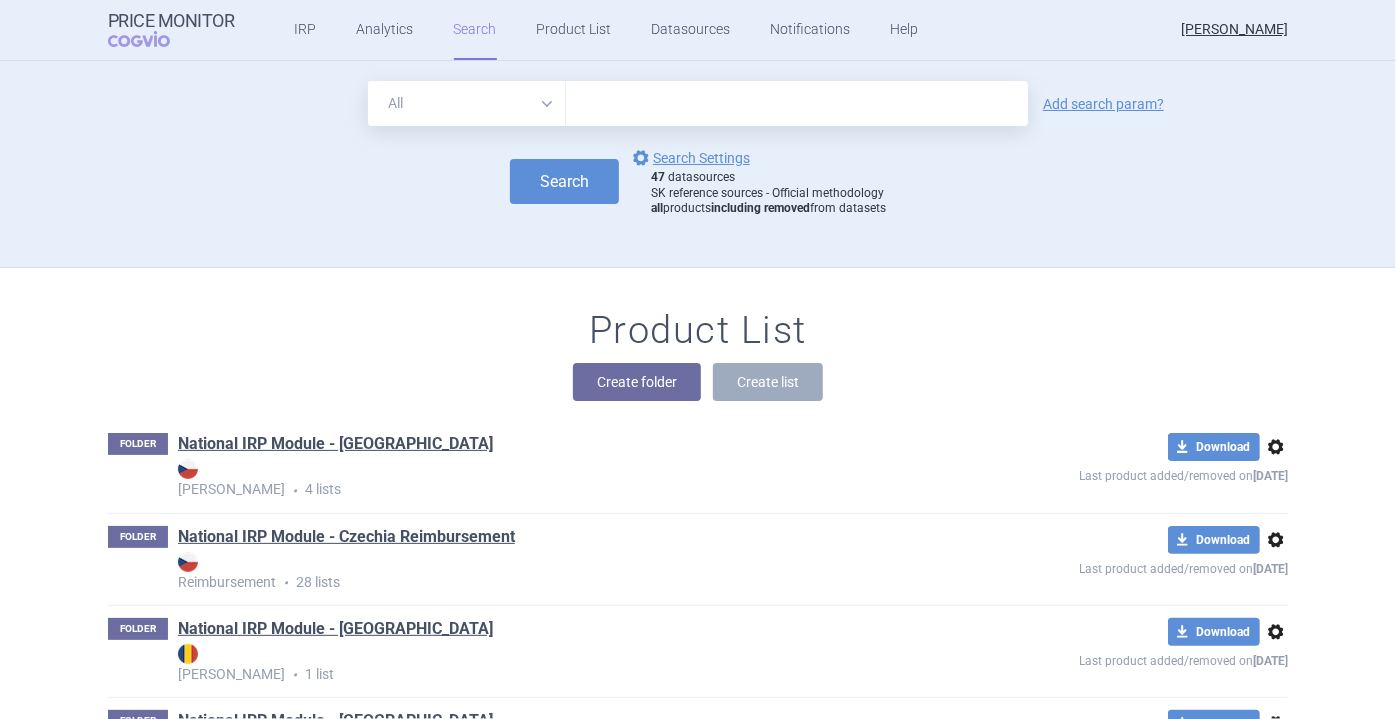 click on "All Brand Name ATC Company Active Substance Country Newer than" at bounding box center [467, 103] 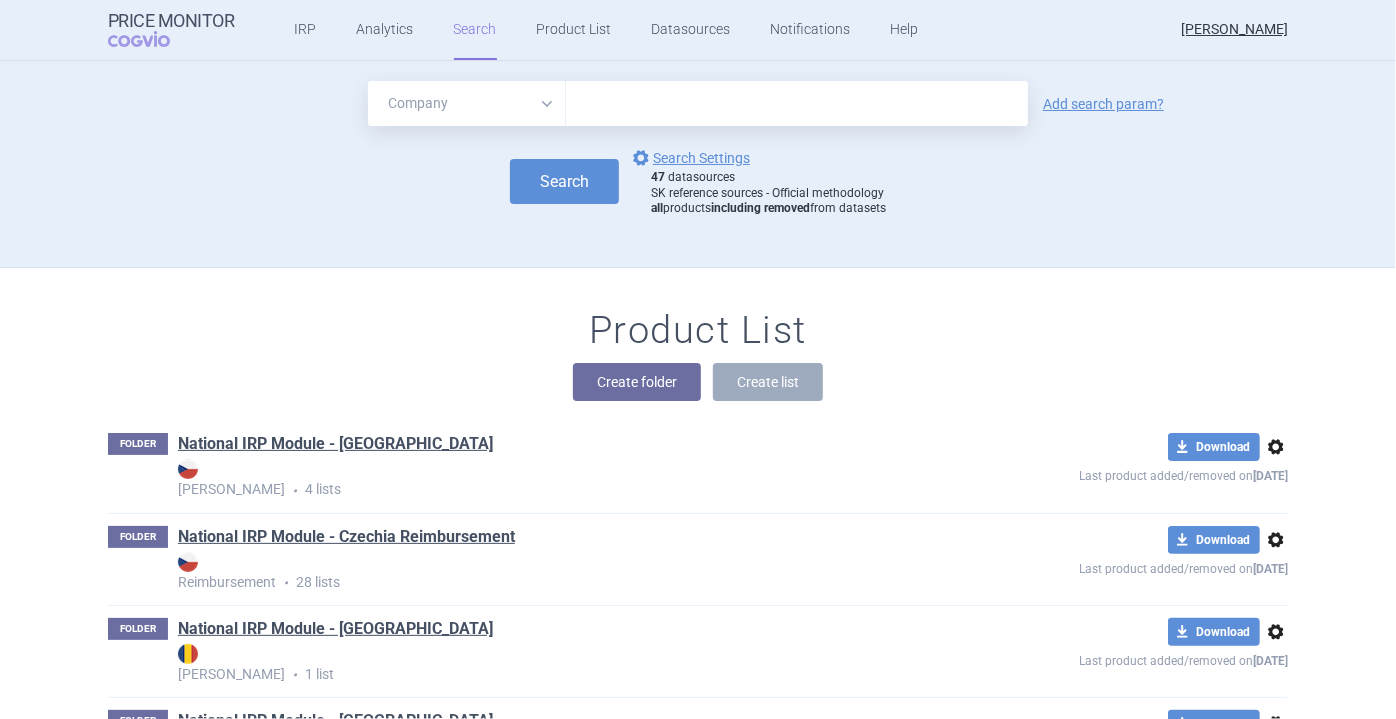 click on "All Brand Name ATC Company Active Substance Country Newer than" at bounding box center [467, 103] 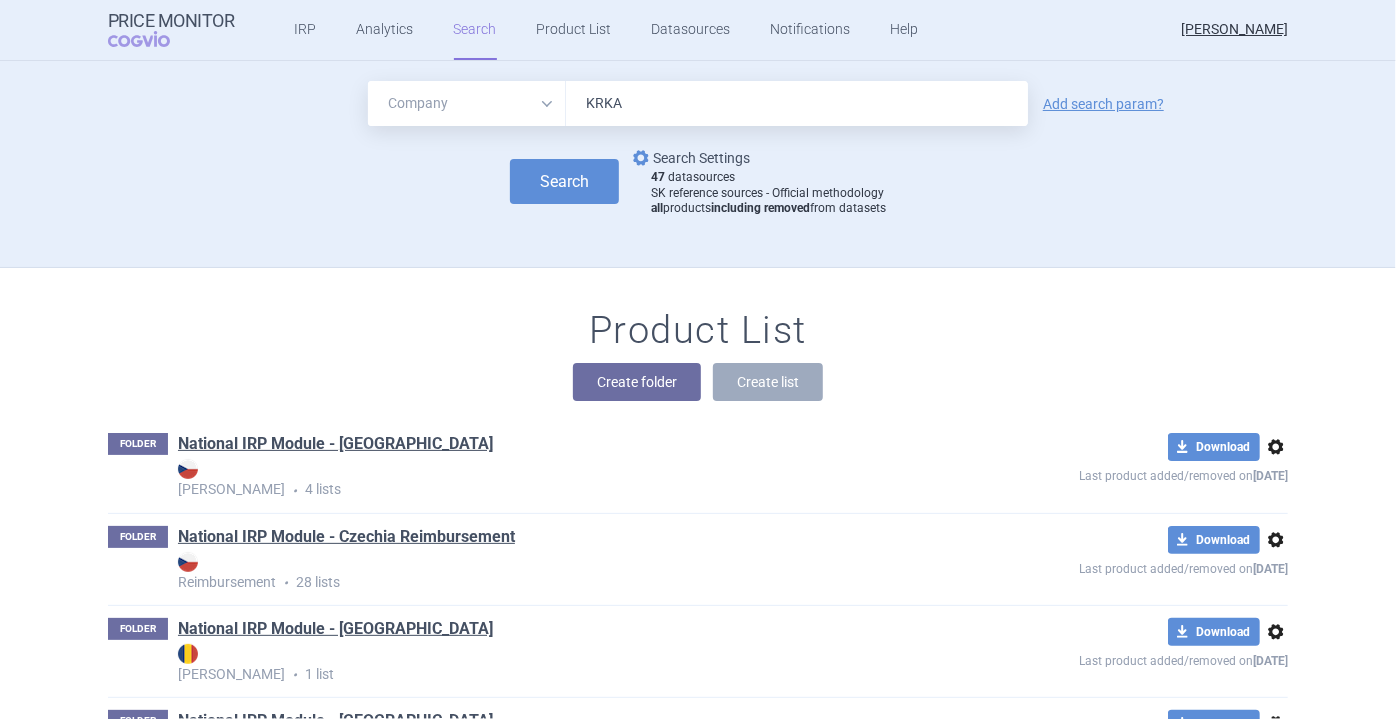 type on "KRKA" 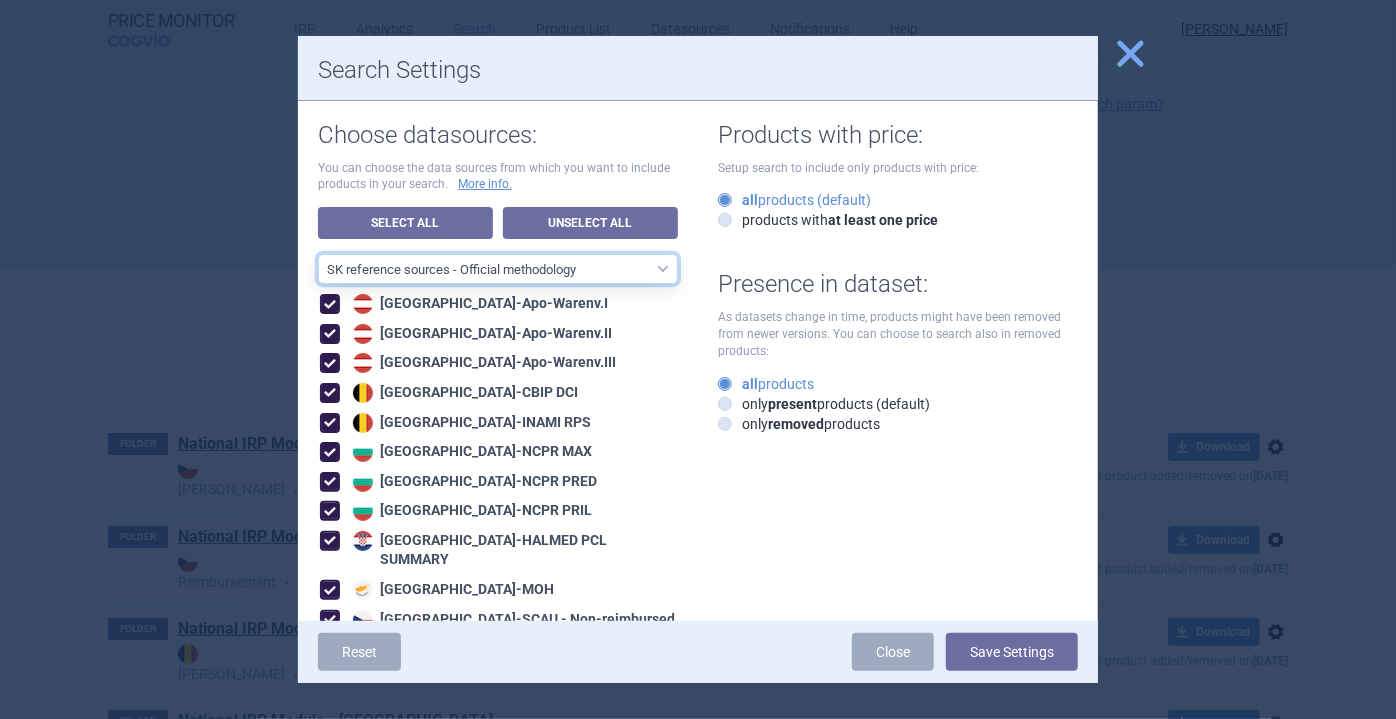 click on "All data sources CZ reference sources - Reimbursement SK reference sources - Official methodology RO reference sources (CGM LauerTaxe included) CZ reference sources - Max price AE recommended reference sources EU4+[GEOGRAPHIC_DATA] [GEOGRAPHIC_DATA] [GEOGRAPHIC_DATA] [GEOGRAPHIC_DATA] - all [GEOGRAPHIC_DATA] - only recommended sources included Asia and Pacific [GEOGRAPHIC_DATA] PMPRB7 MENA RO reference sources (LauerTaxe included) RO reference sources SI reference countries BG reference countries HR reference sources LT reference countries CA PMPRB11 LABELING - unit datasources without US LABELING - nonunit datasources without US Labeling - US datasources Nordics Benelux Baltics HU reference countries LV reference countries PL reference countries SK DP reference sources - Official methodology" at bounding box center [498, 269] 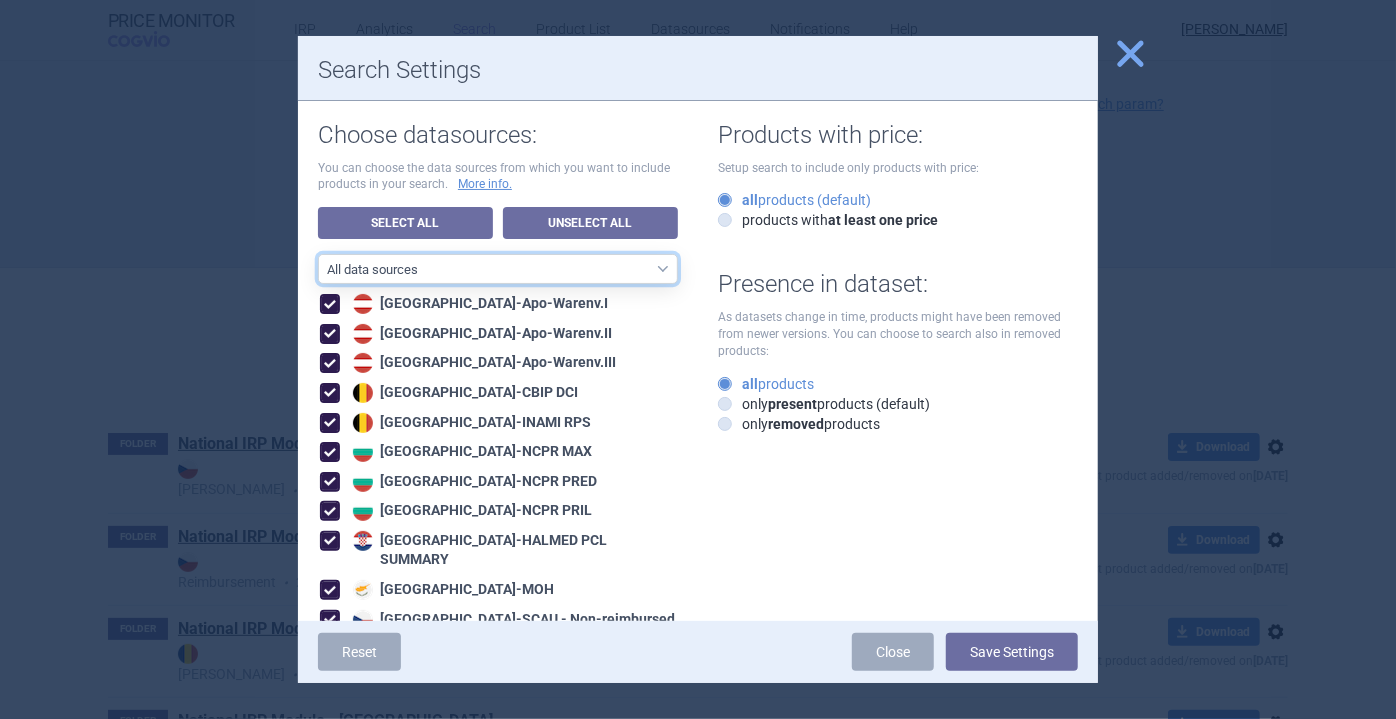 click on "All data sources CZ reference sources - Reimbursement SK reference sources - Official methodology RO reference sources (CGM LauerTaxe included) CZ reference sources - Max price AE recommended reference sources EU4+[GEOGRAPHIC_DATA] [GEOGRAPHIC_DATA] [GEOGRAPHIC_DATA] [GEOGRAPHIC_DATA] - all [GEOGRAPHIC_DATA] - only recommended sources included Asia and Pacific [GEOGRAPHIC_DATA] PMPRB7 MENA RO reference sources (LauerTaxe included) RO reference sources SI reference countries BG reference countries HR reference sources LT reference countries CA PMPRB11 LABELING - unit datasources without US LABELING - nonunit datasources without US Labeling - US datasources Nordics Benelux Baltics HU reference countries LV reference countries PL reference countries SK DP reference sources - Official methodology" at bounding box center [498, 269] 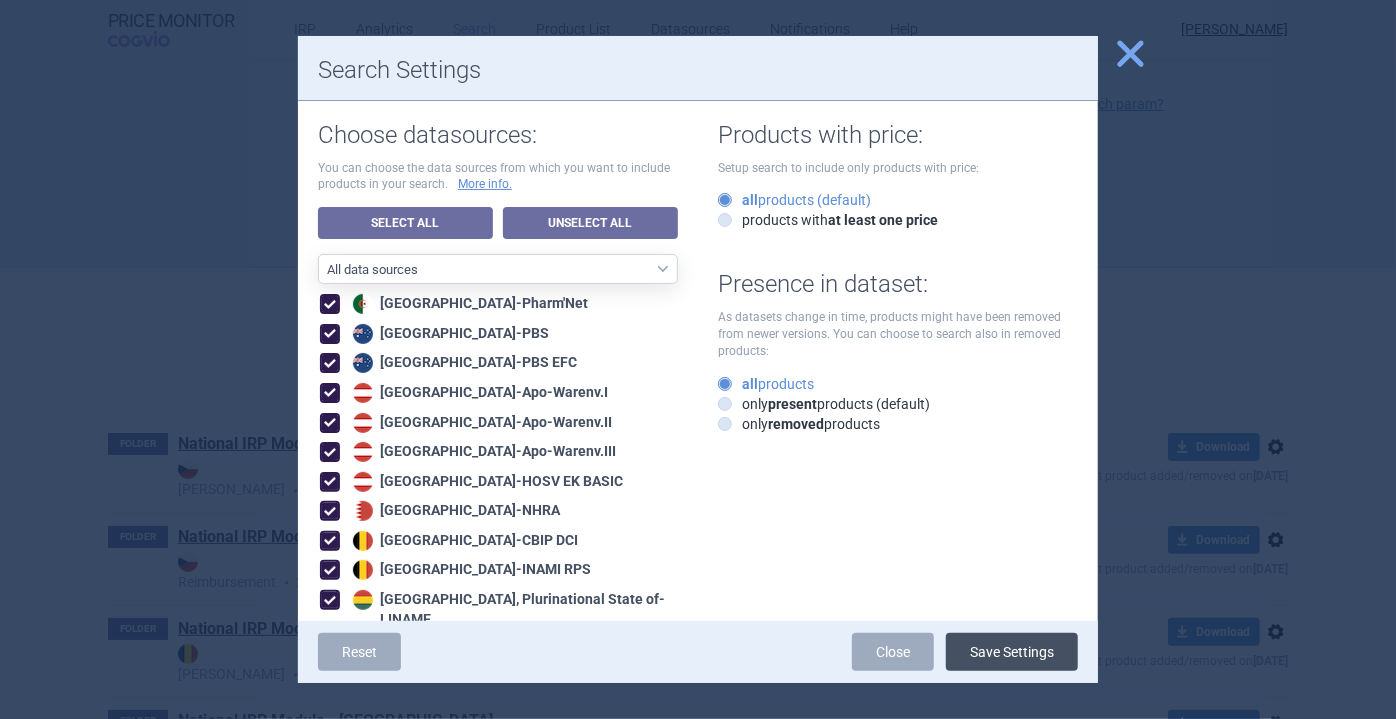 click on "Save Settings" at bounding box center [1012, 652] 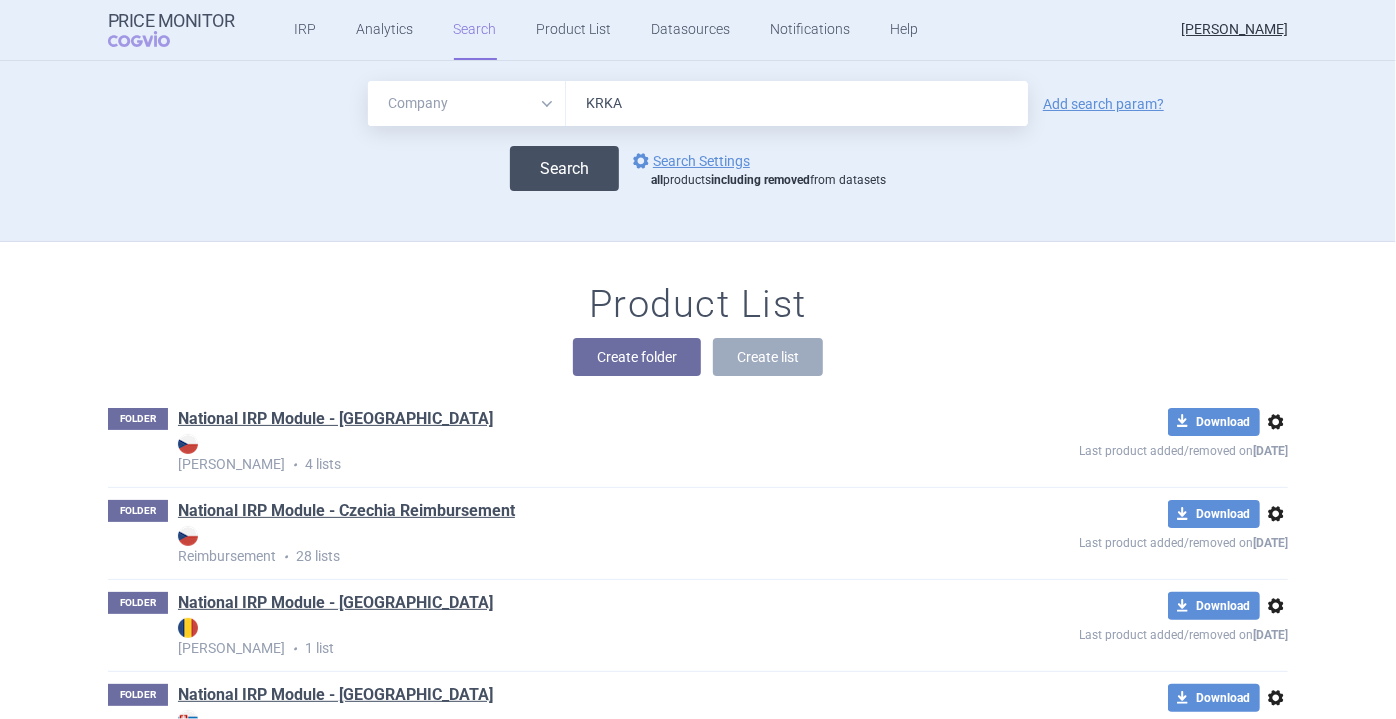 click on "Search" at bounding box center [564, 168] 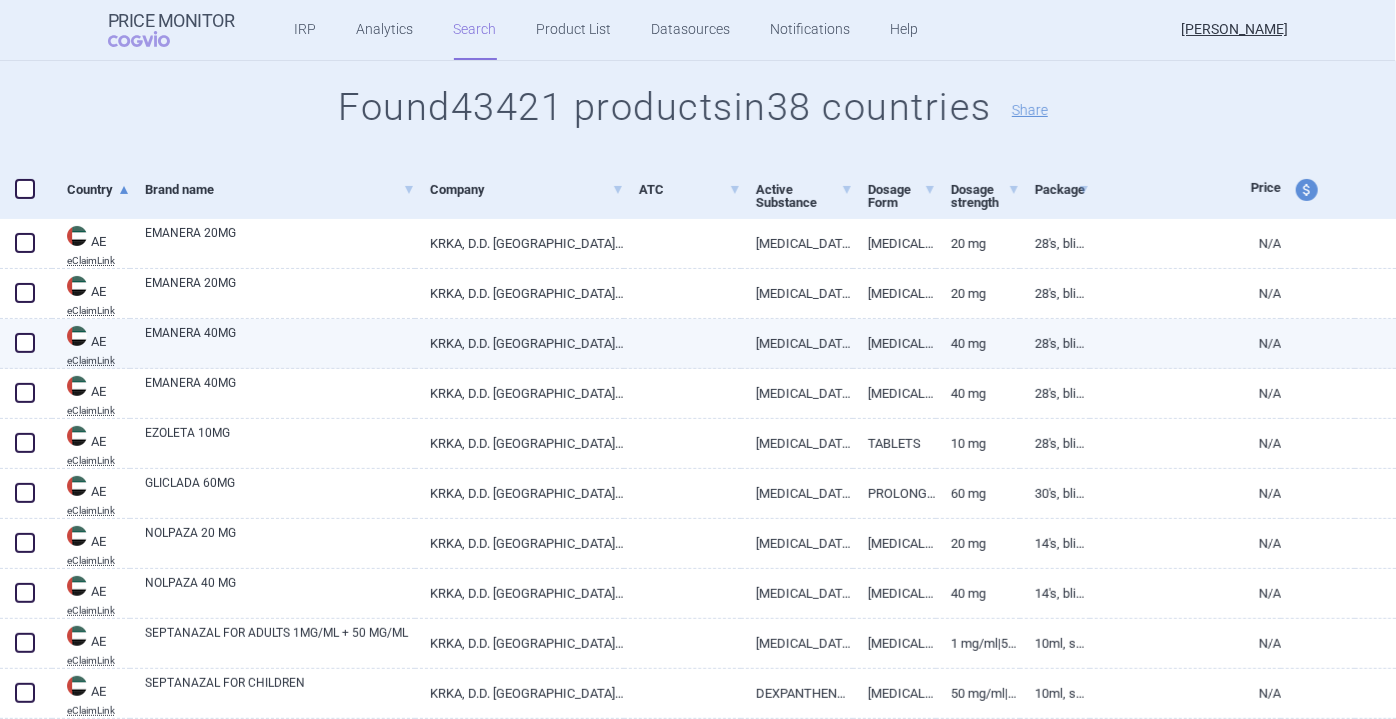 scroll, scrollTop: 0, scrollLeft: 0, axis: both 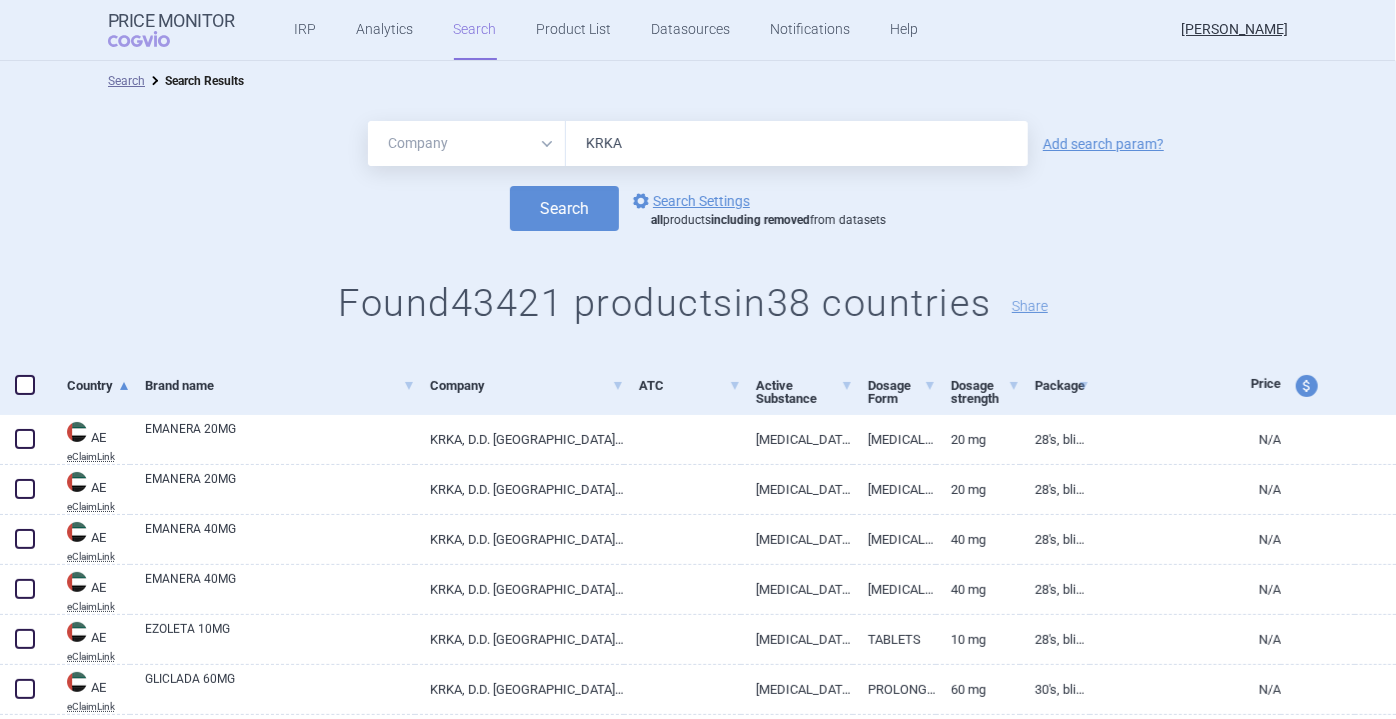 click on "Add search param?" at bounding box center [1103, 144] 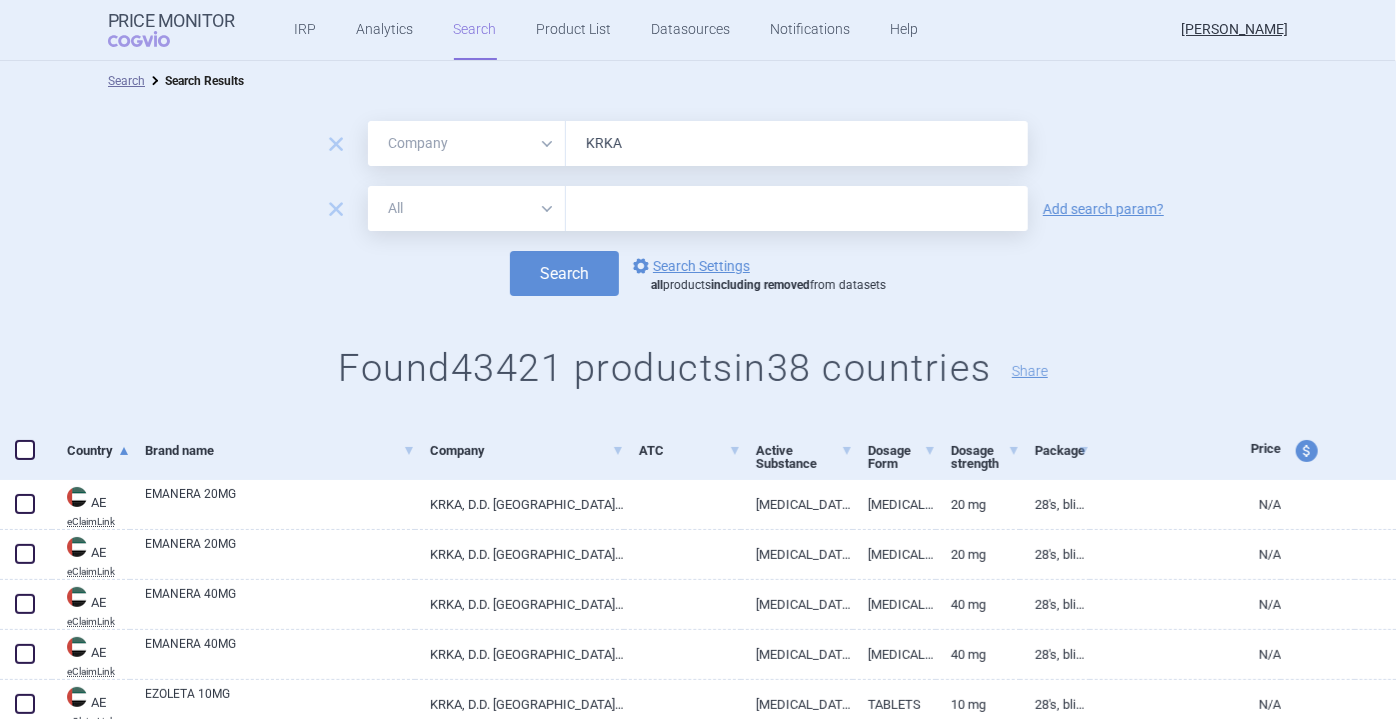 click on "All Brand Name ATC Company Active Substance Country Newer than" at bounding box center (467, 208) 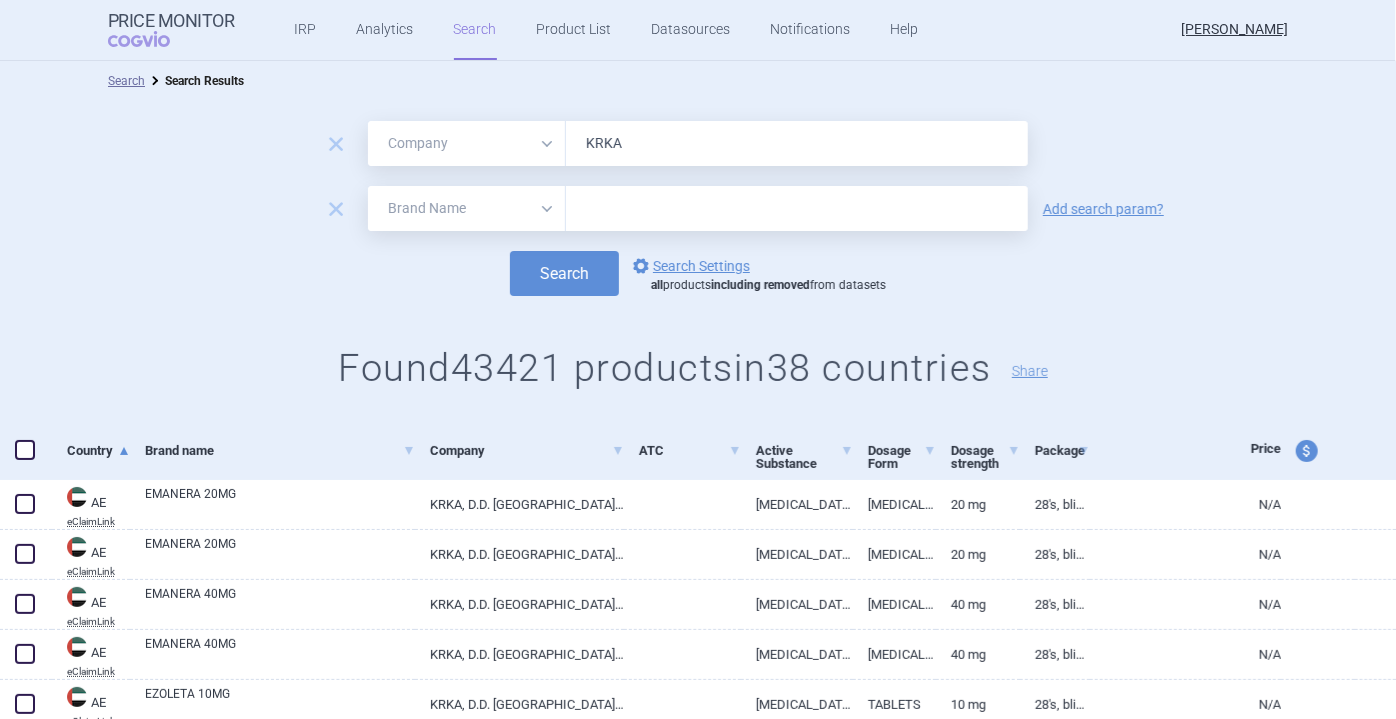 click on "All Brand Name ATC Company Active Substance Country Newer than" at bounding box center (467, 208) 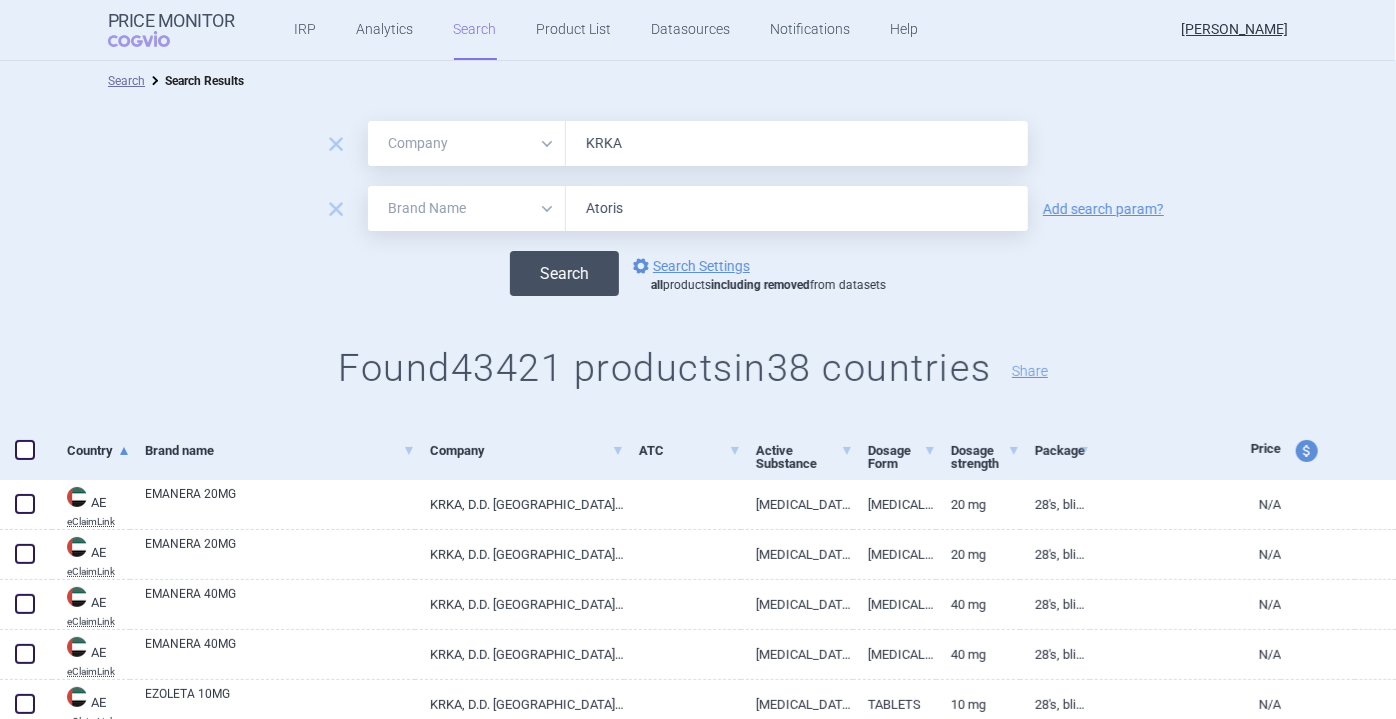 type on "Atoris" 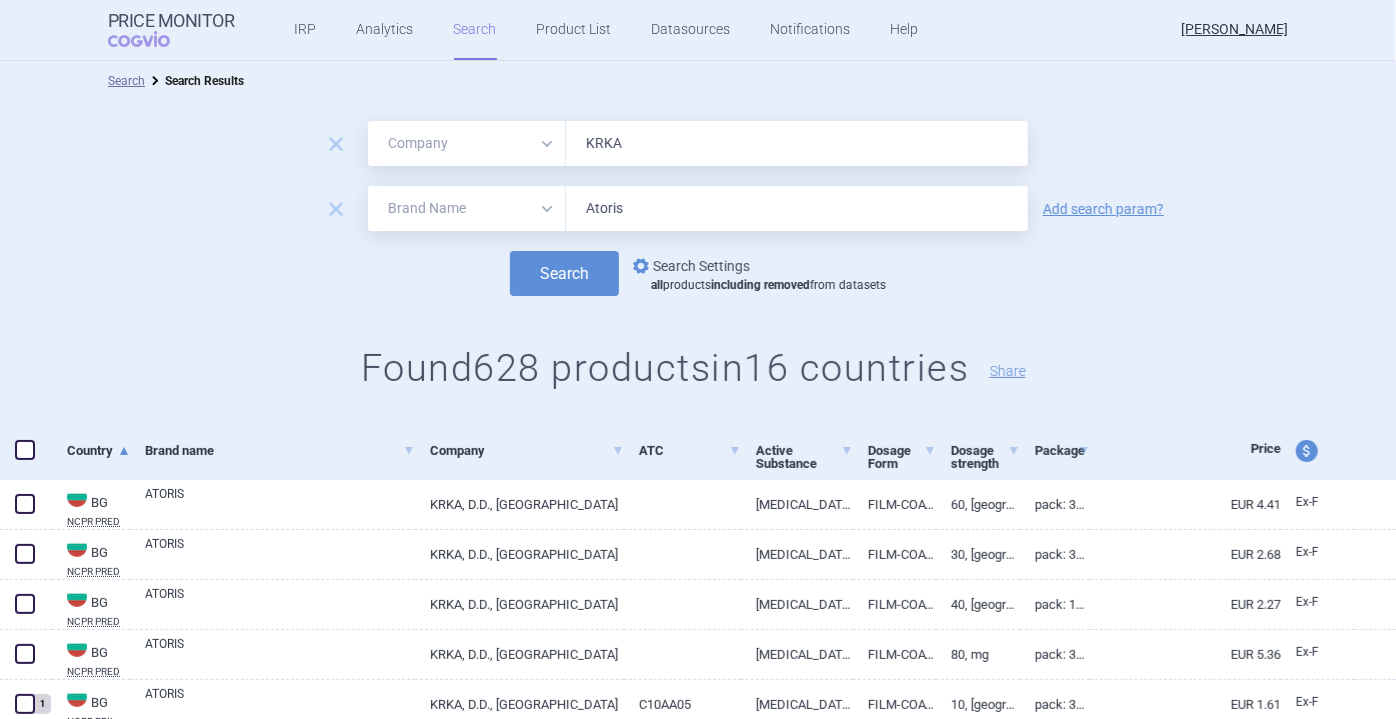 click on "options Search Settings" at bounding box center (689, 266) 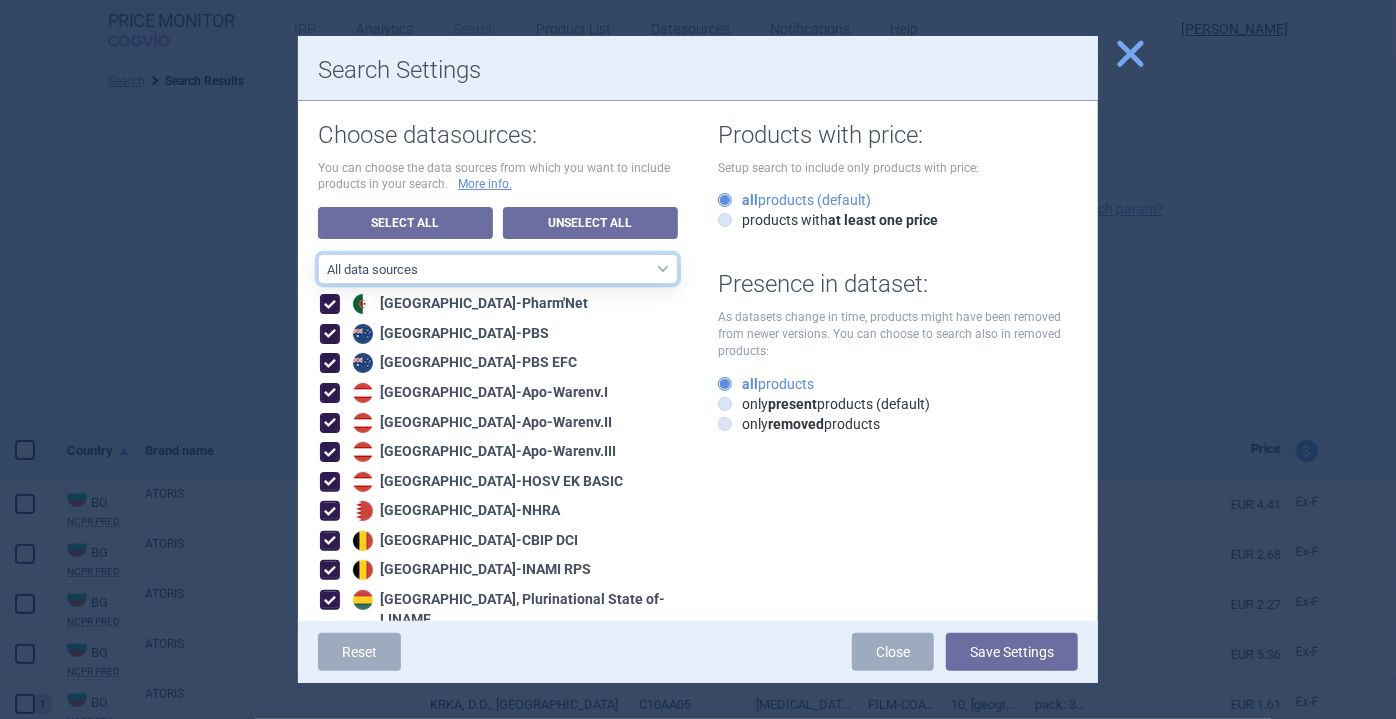 click on "All data sources CZ reference sources - Reimbursement SK reference sources - Official methodology RO reference sources (CGM LauerTaxe included) CZ reference sources - Max price AE recommended reference sources EU4+[GEOGRAPHIC_DATA] [GEOGRAPHIC_DATA] [GEOGRAPHIC_DATA] [GEOGRAPHIC_DATA] - all [GEOGRAPHIC_DATA] - only recommended sources included Asia and Pacific [GEOGRAPHIC_DATA] PMPRB7 MENA RO reference sources (LauerTaxe included) RO reference sources SI reference countries BG reference countries HR reference sources LT reference countries CA PMPRB11 LABELING - unit datasources without US LABELING - nonunit datasources without US Labeling - US datasources Nordics Benelux Baltics HU reference countries LV reference countries PL reference countries SK DP reference sources - Official methodology" at bounding box center (498, 269) 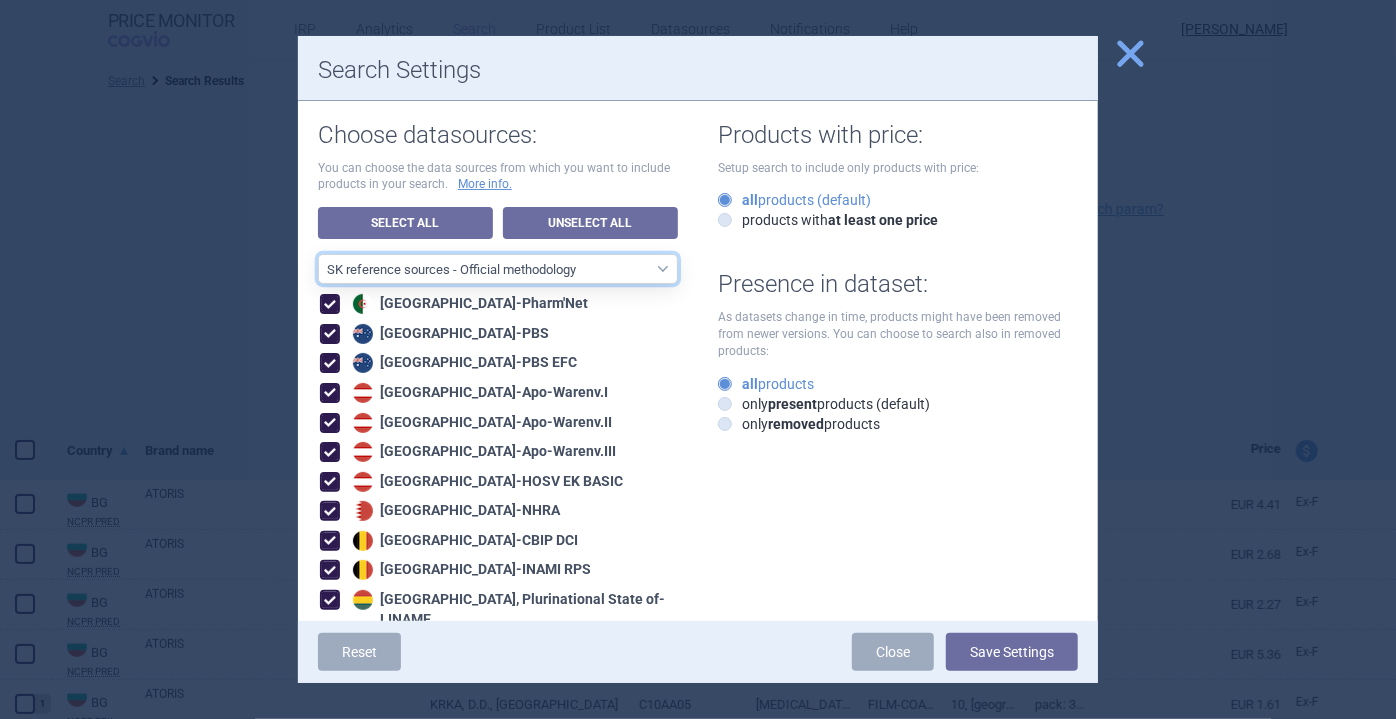 click on "All data sources CZ reference sources - Reimbursement SK reference sources - Official methodology RO reference sources (CGM LauerTaxe included) CZ reference sources - Max price AE recommended reference sources EU4+[GEOGRAPHIC_DATA] [GEOGRAPHIC_DATA] [GEOGRAPHIC_DATA] [GEOGRAPHIC_DATA] - all [GEOGRAPHIC_DATA] - only recommended sources included Asia and Pacific [GEOGRAPHIC_DATA] PMPRB7 MENA RO reference sources (LauerTaxe included) RO reference sources SI reference countries BG reference countries HR reference sources LT reference countries CA PMPRB11 LABELING - unit datasources without US LABELING - nonunit datasources without US Labeling - US datasources Nordics Benelux Baltics HU reference countries LV reference countries PL reference countries SK DP reference sources - Official methodology" at bounding box center (498, 269) 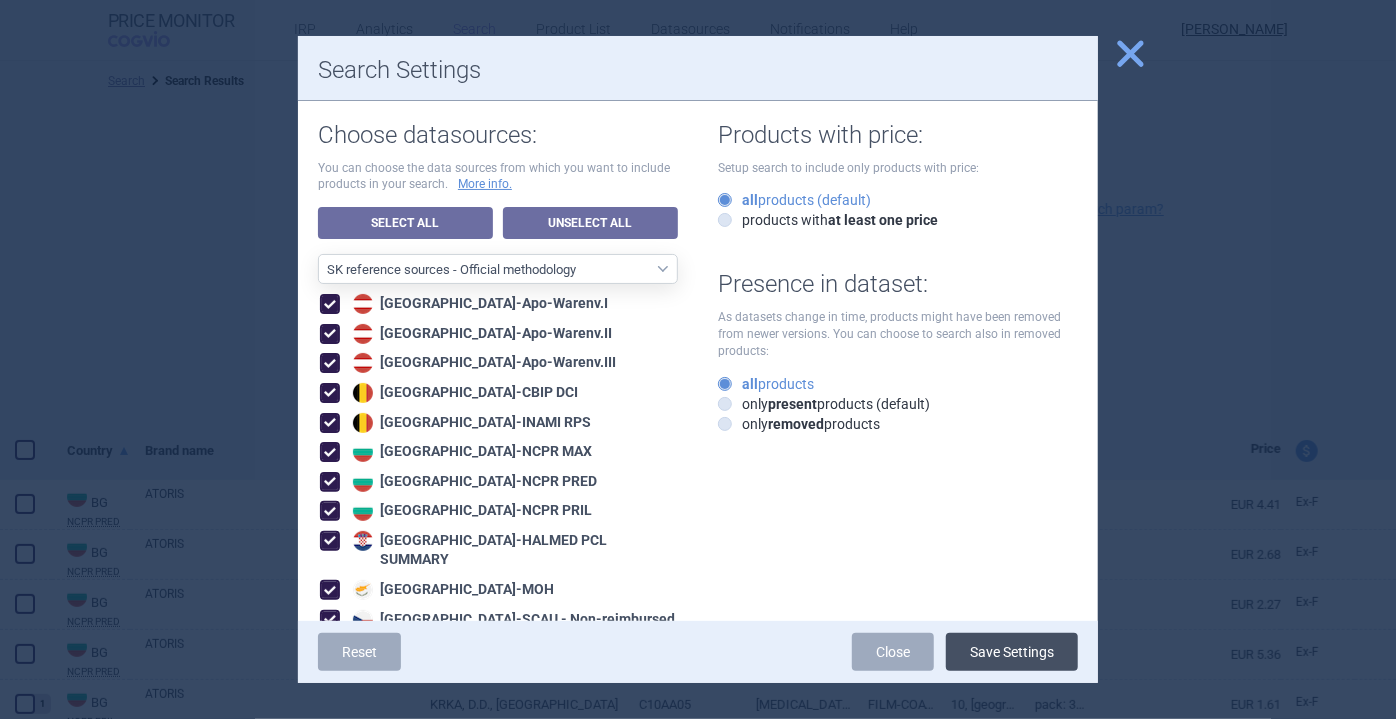 click on "Save Settings" at bounding box center (1012, 652) 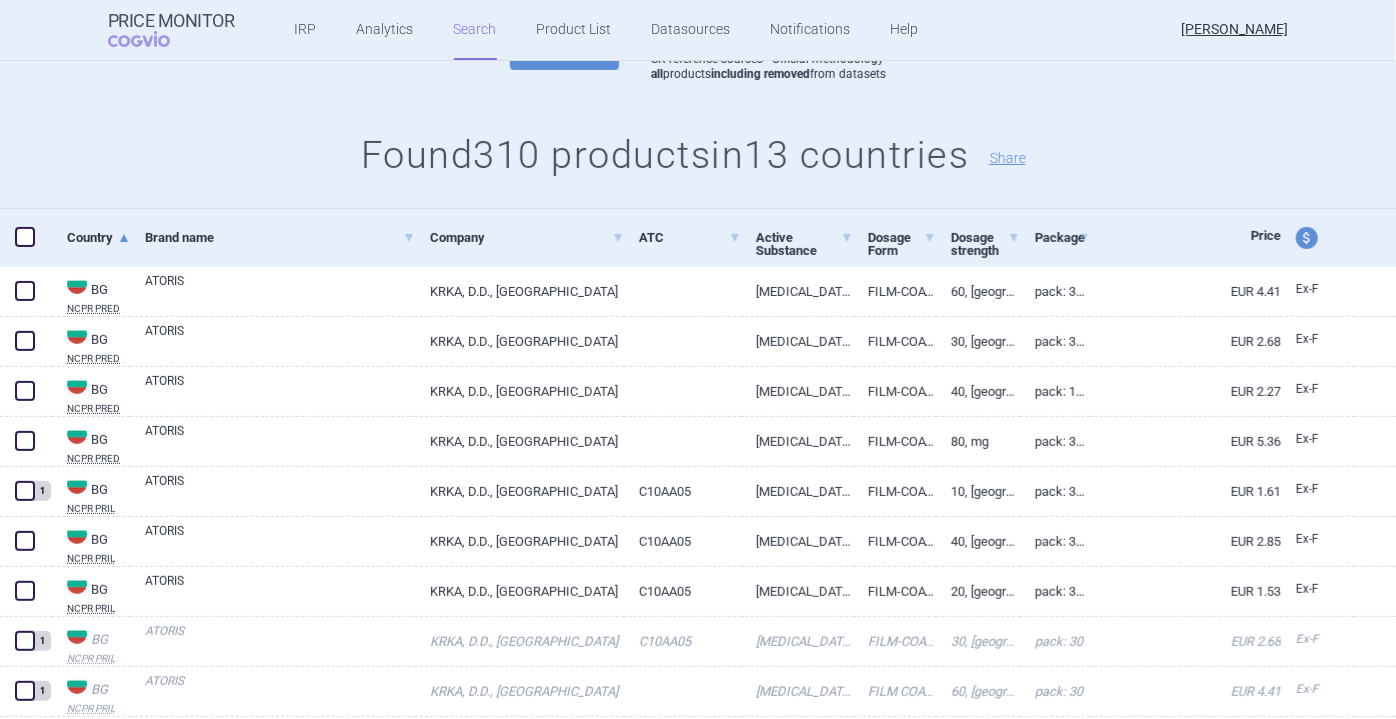 scroll, scrollTop: 242, scrollLeft: 0, axis: vertical 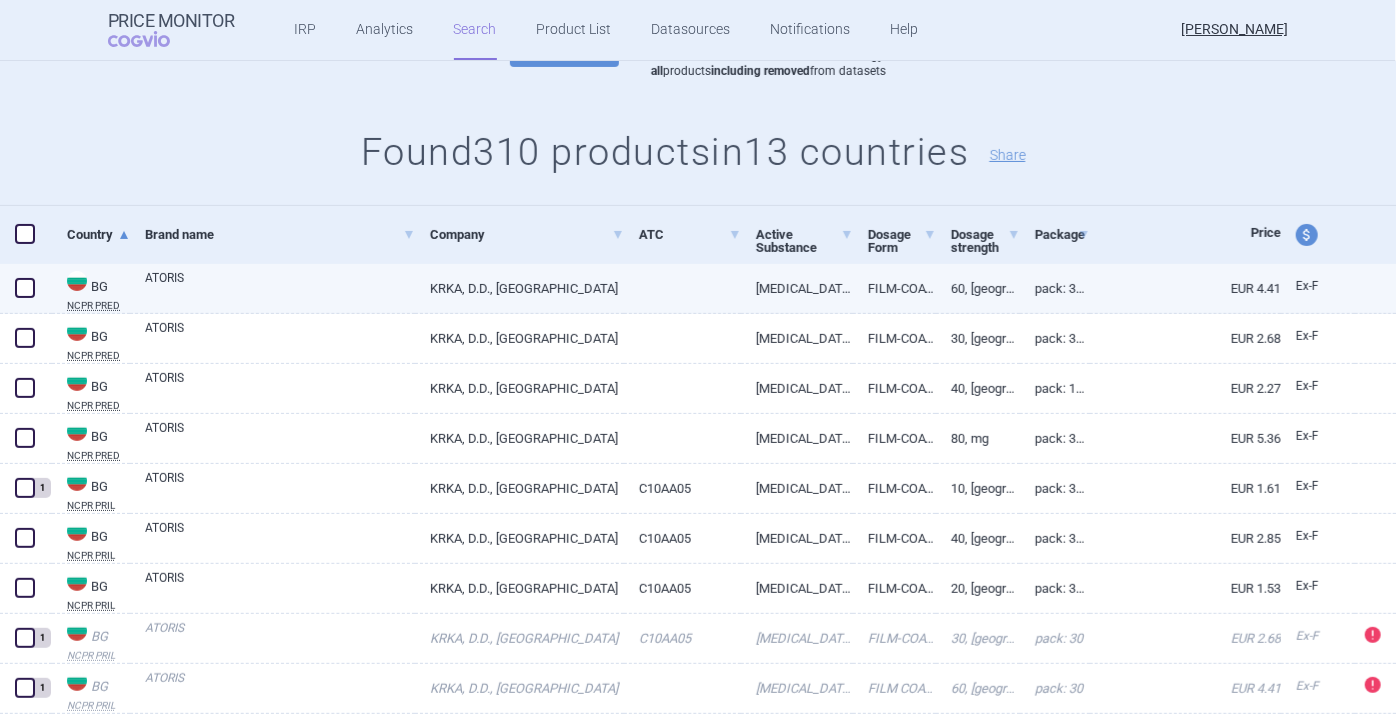 click at bounding box center [682, 282] 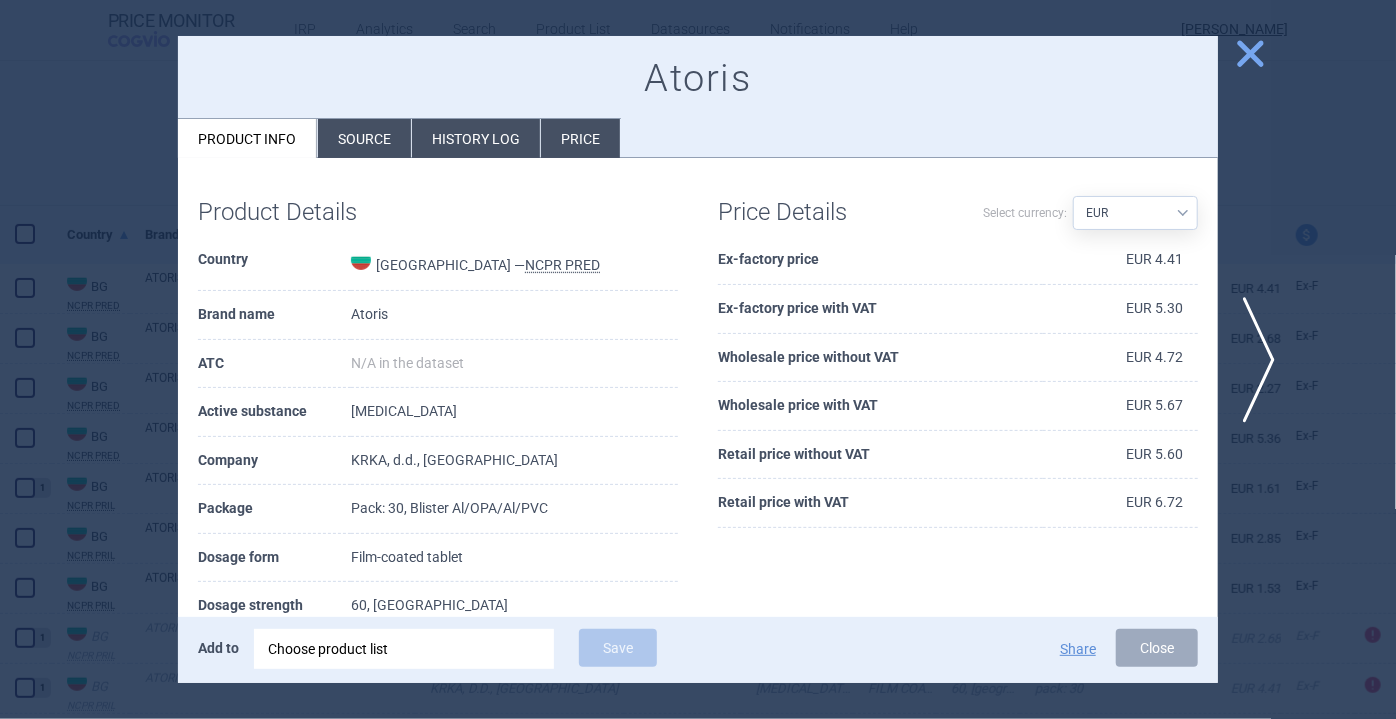 click at bounding box center (698, 359) 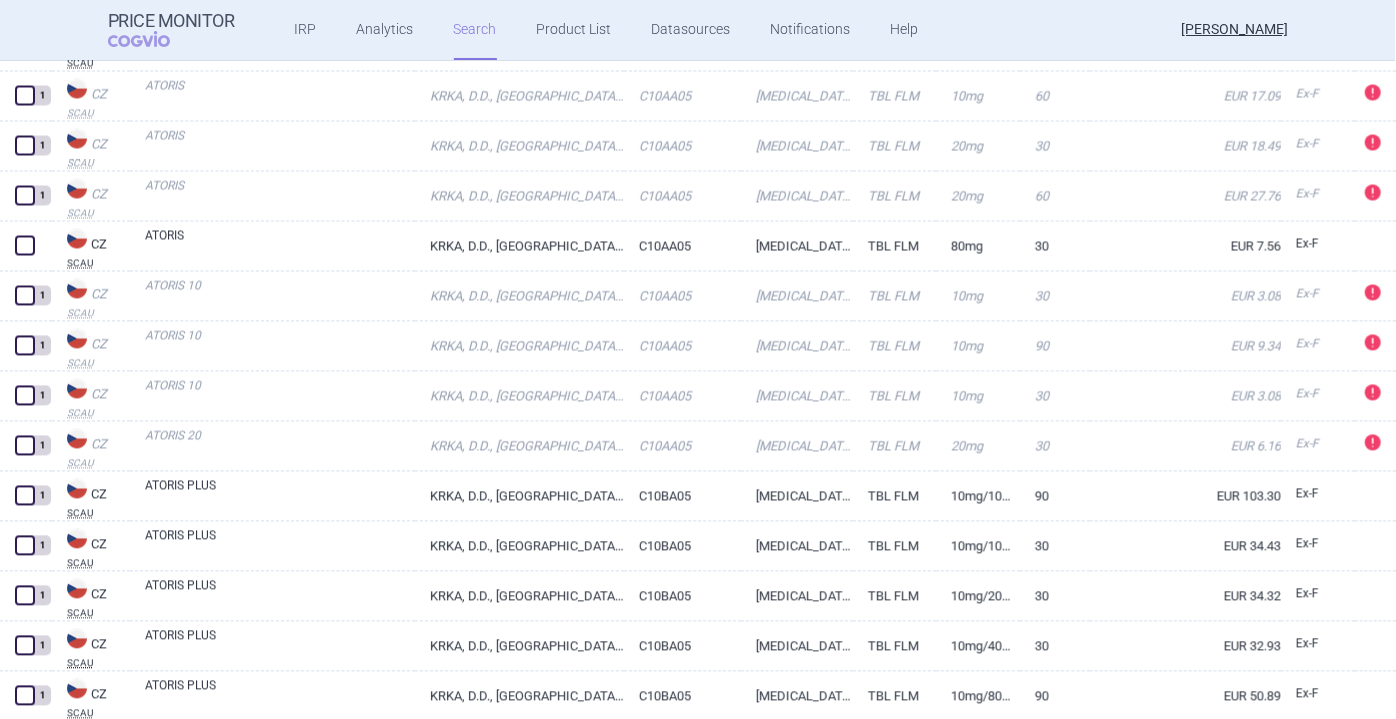 scroll, scrollTop: 1933, scrollLeft: 0, axis: vertical 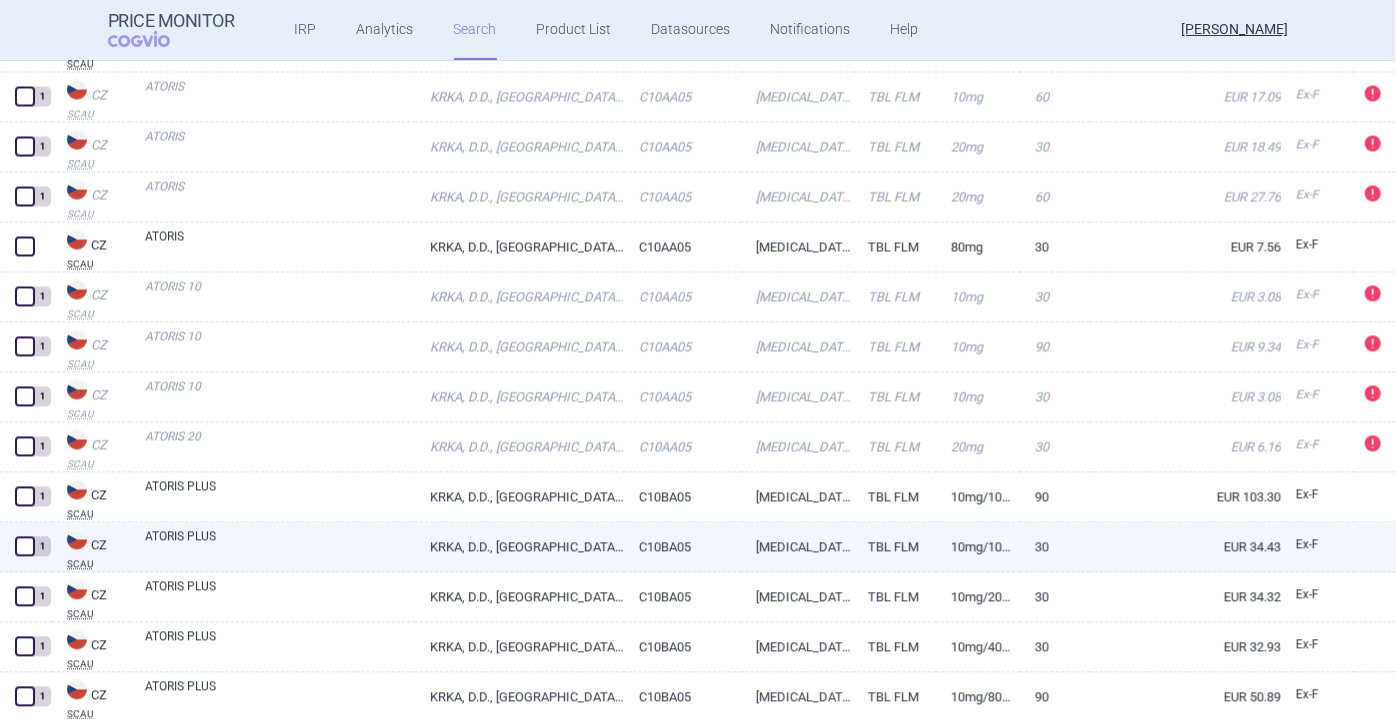 click on "EUR 34.43" at bounding box center (1185, 547) 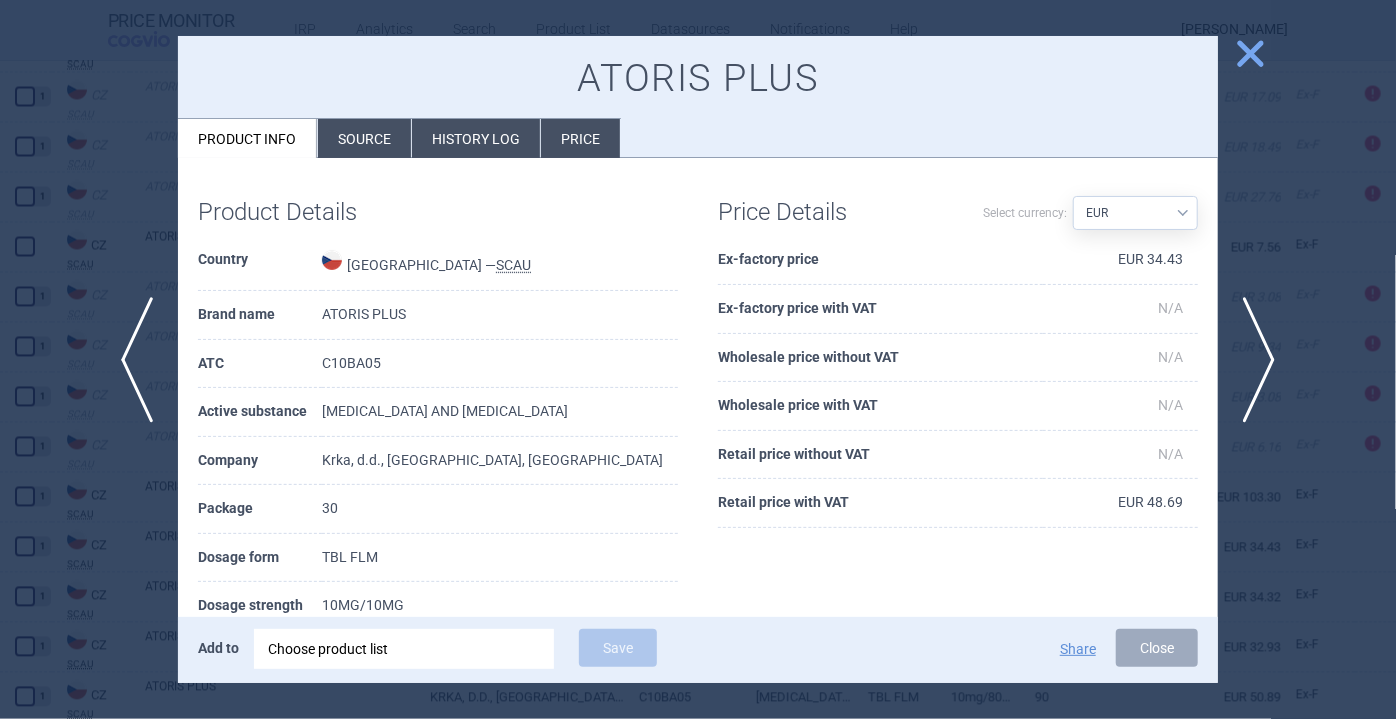 drag, startPoint x: 1256, startPoint y: 64, endPoint x: 1242, endPoint y: 58, distance: 15.231546 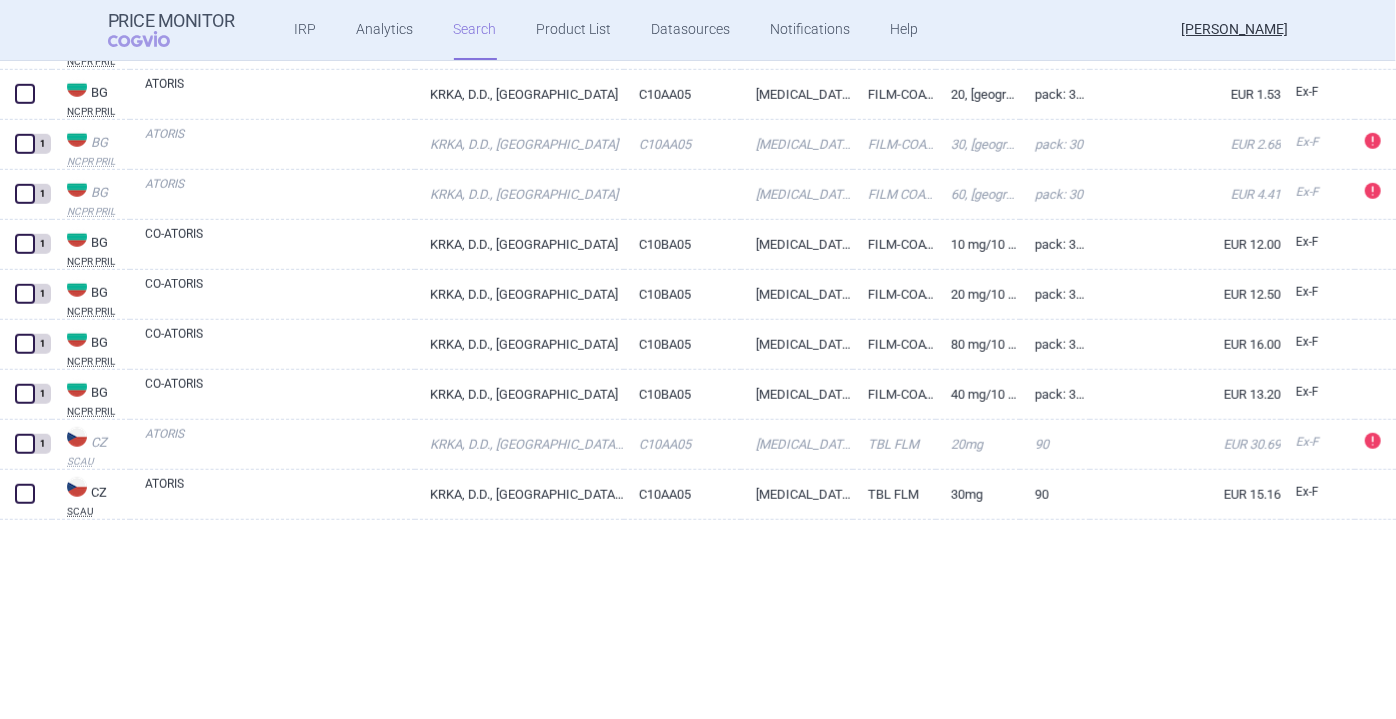 scroll, scrollTop: 0, scrollLeft: 0, axis: both 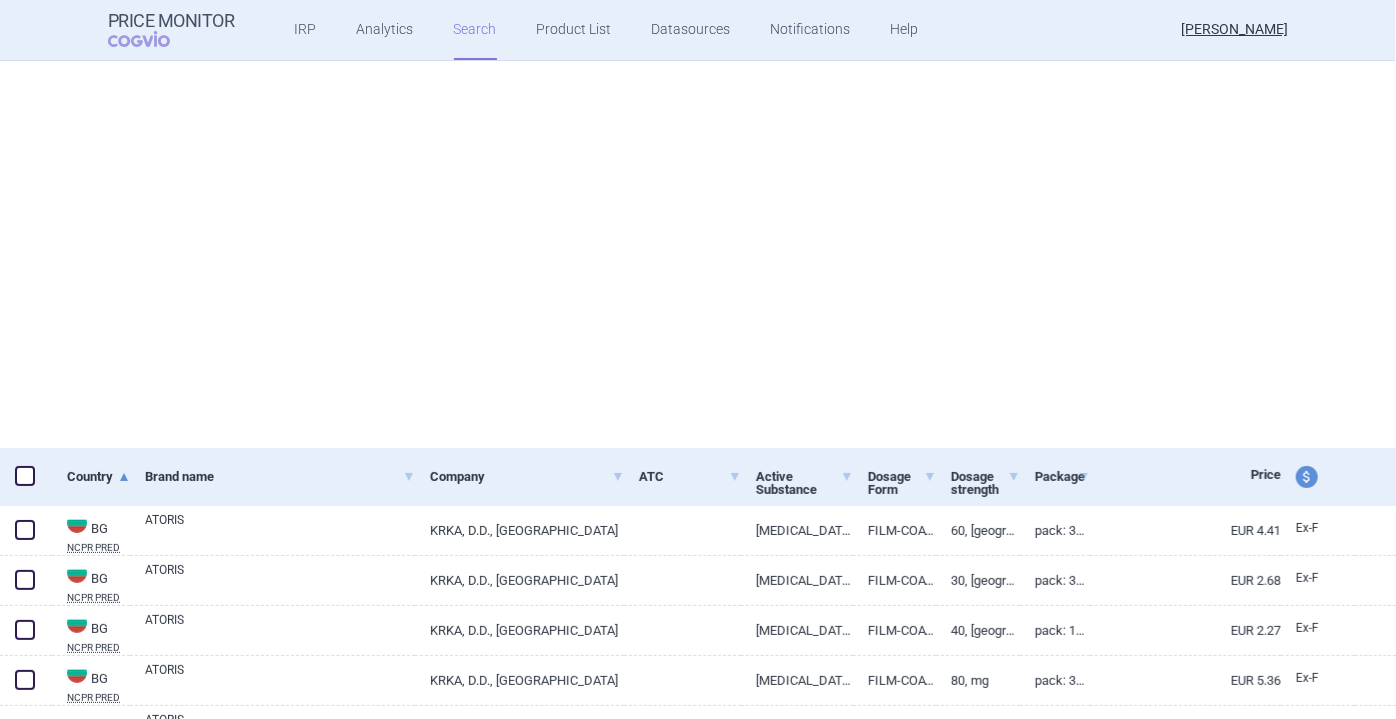 select on "mah" 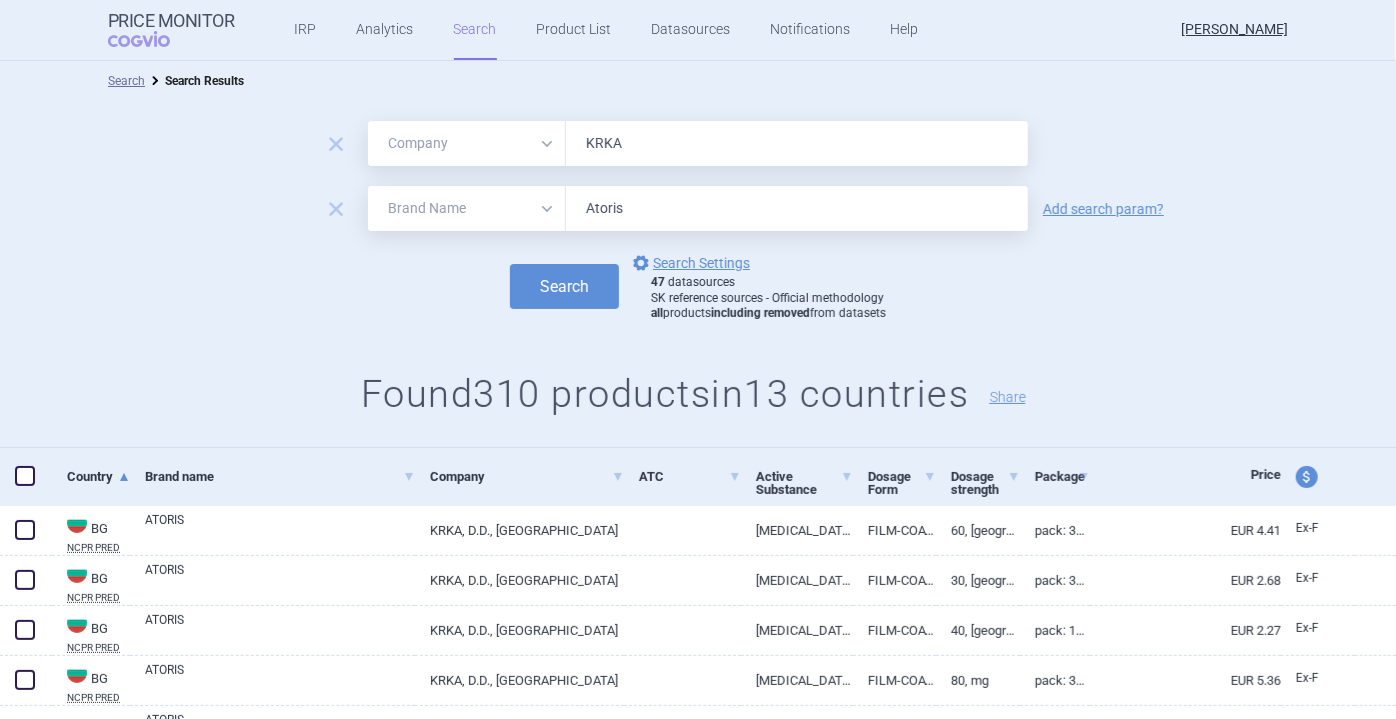 click at bounding box center (25, 476) 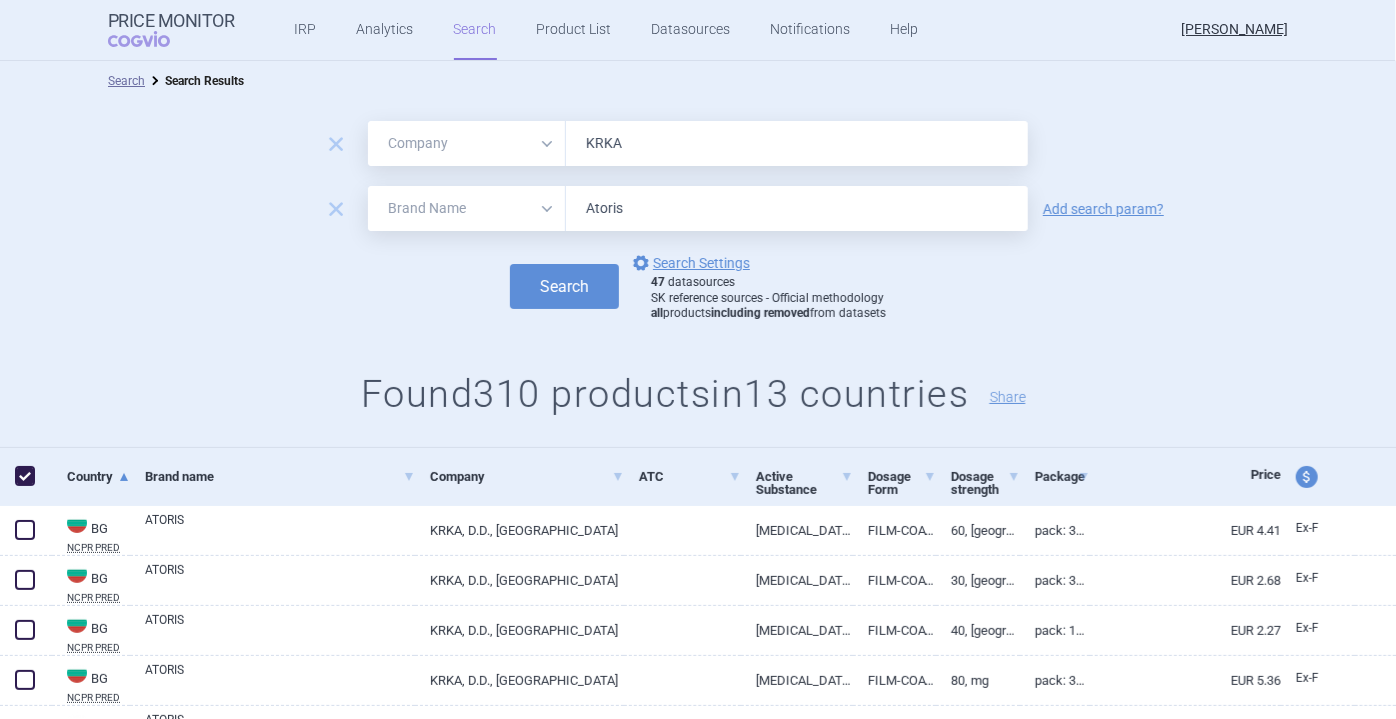checkbox on "true" 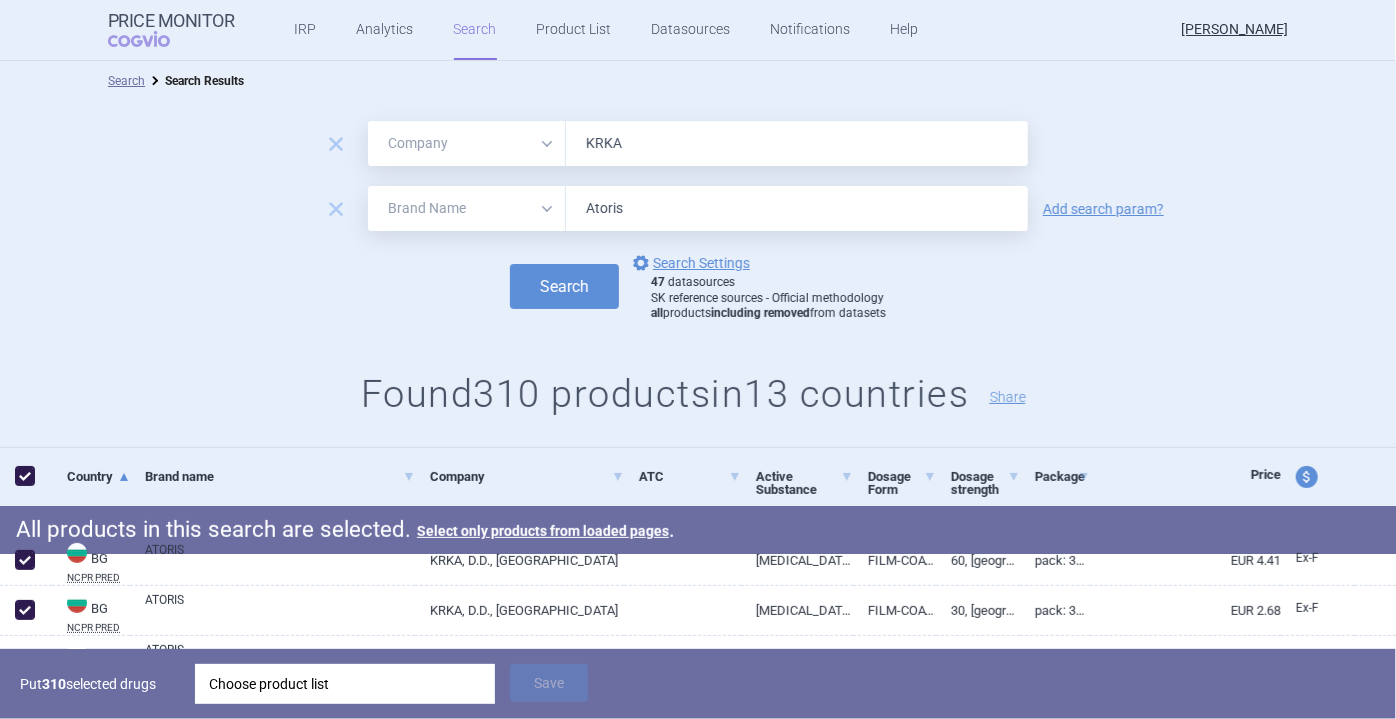 click on "Choose product list" at bounding box center [345, 684] 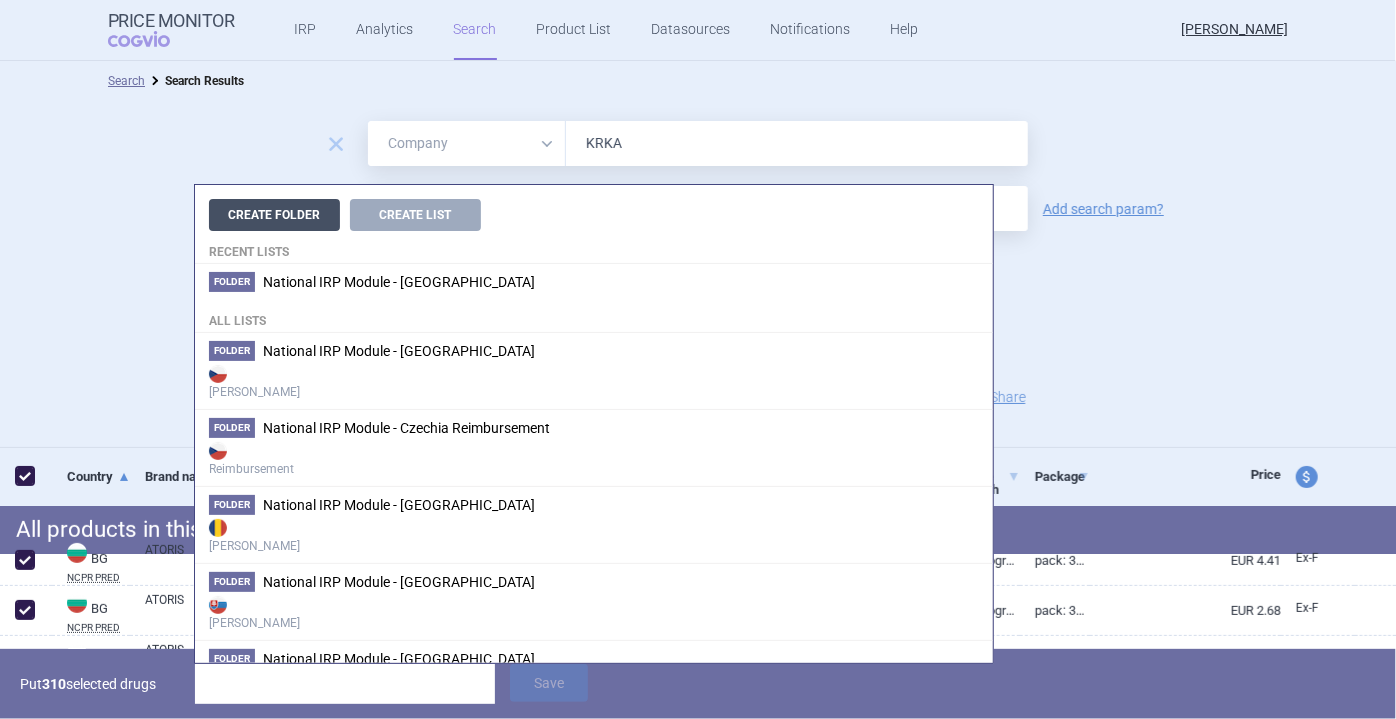 click on "Create Folder" at bounding box center (274, 215) 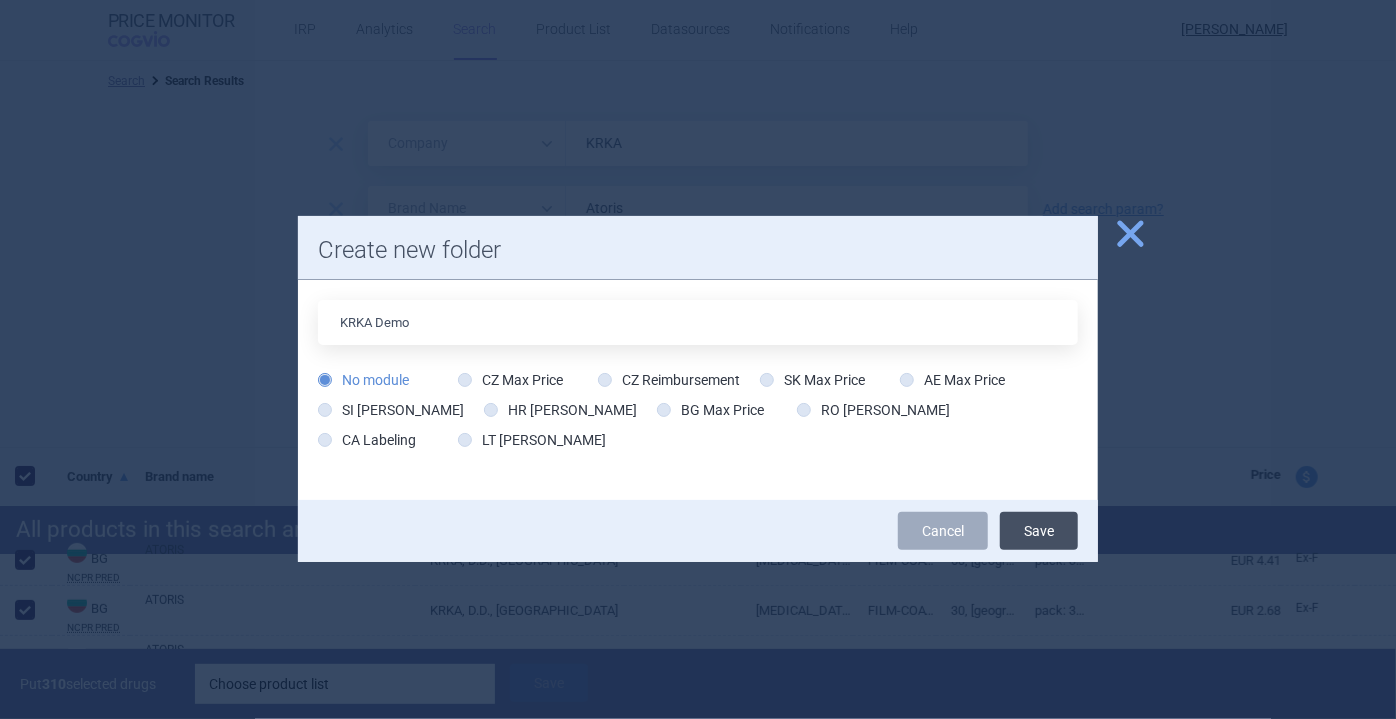 type on "KRKA Demo" 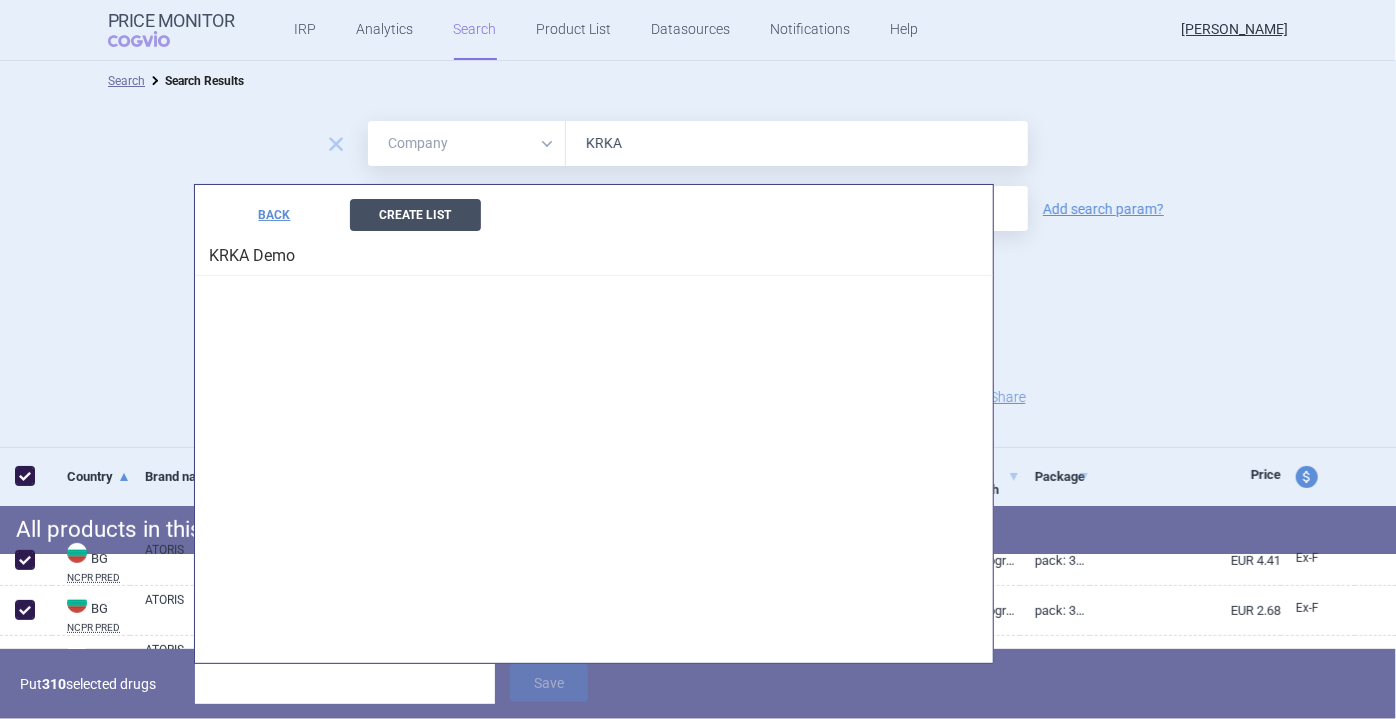 click on "Create List" at bounding box center [415, 215] 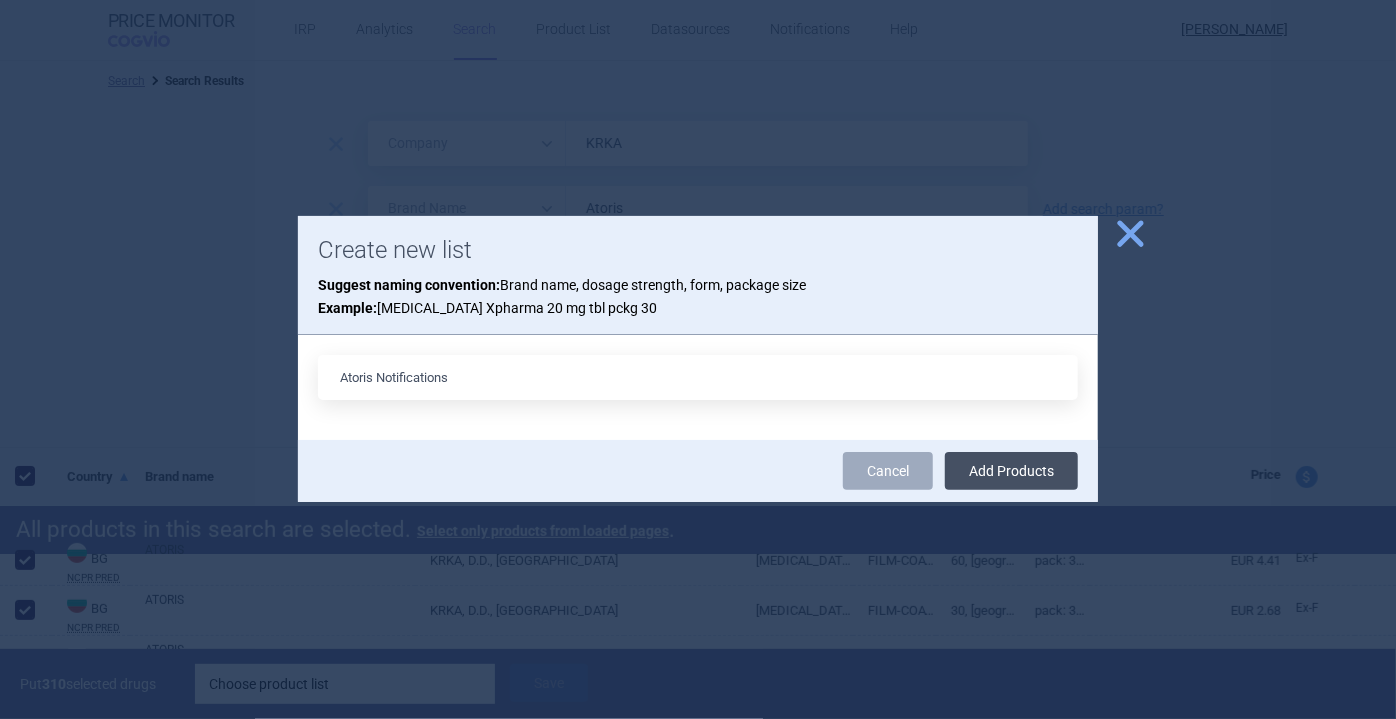 type on "Atoris Notifications" 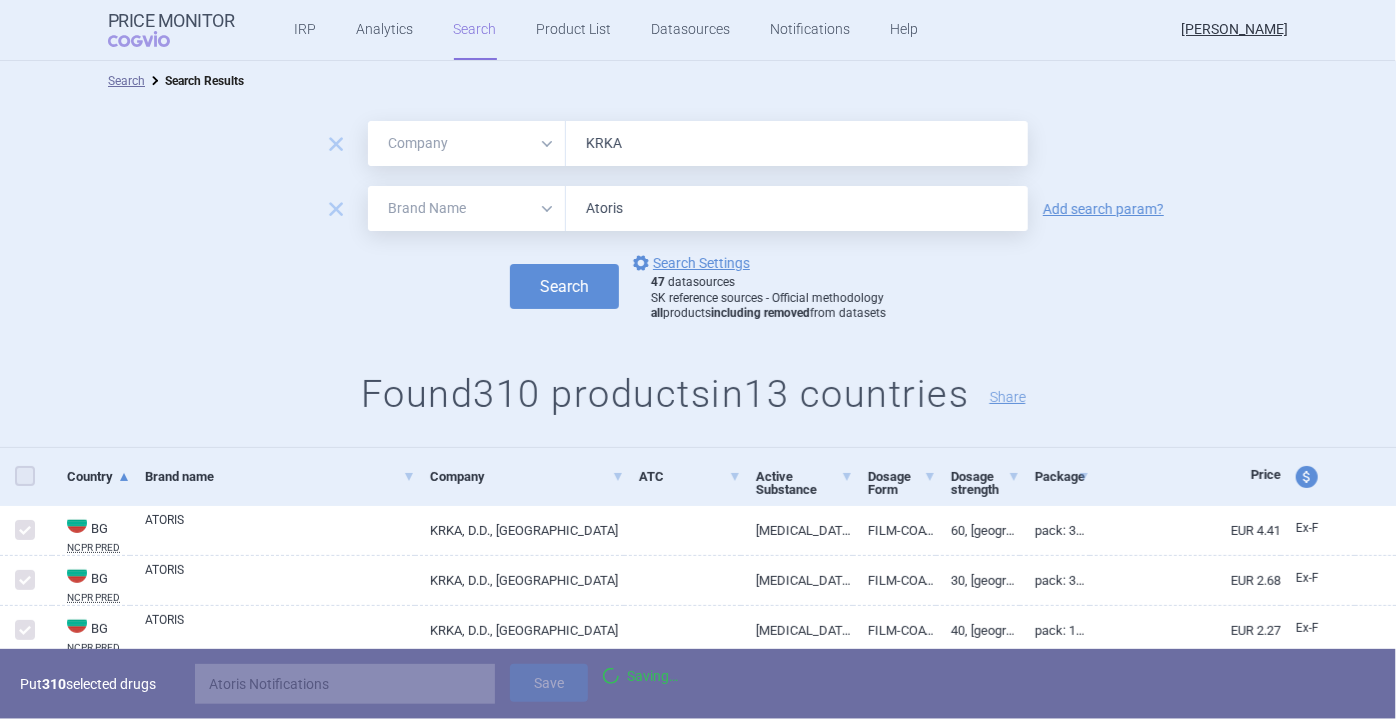 checkbox on "false" 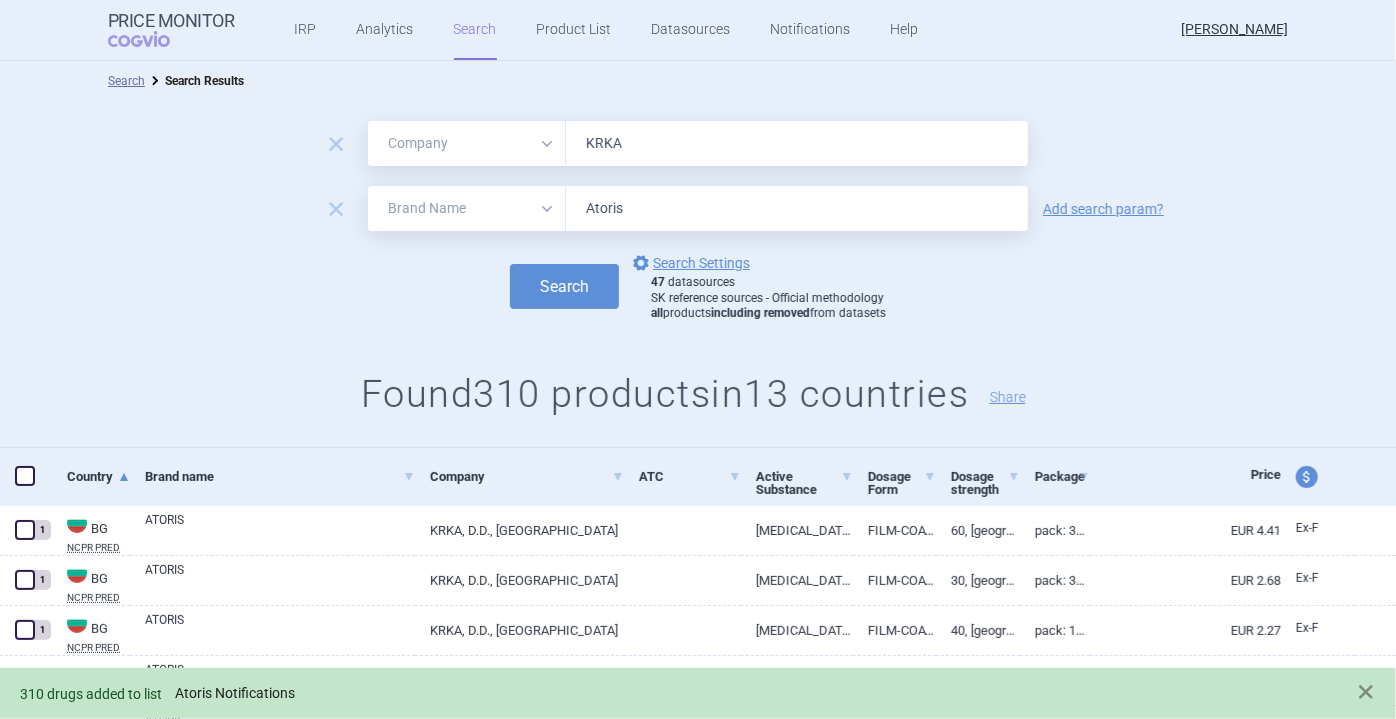 click on "Atoris Notifications" at bounding box center [235, 693] 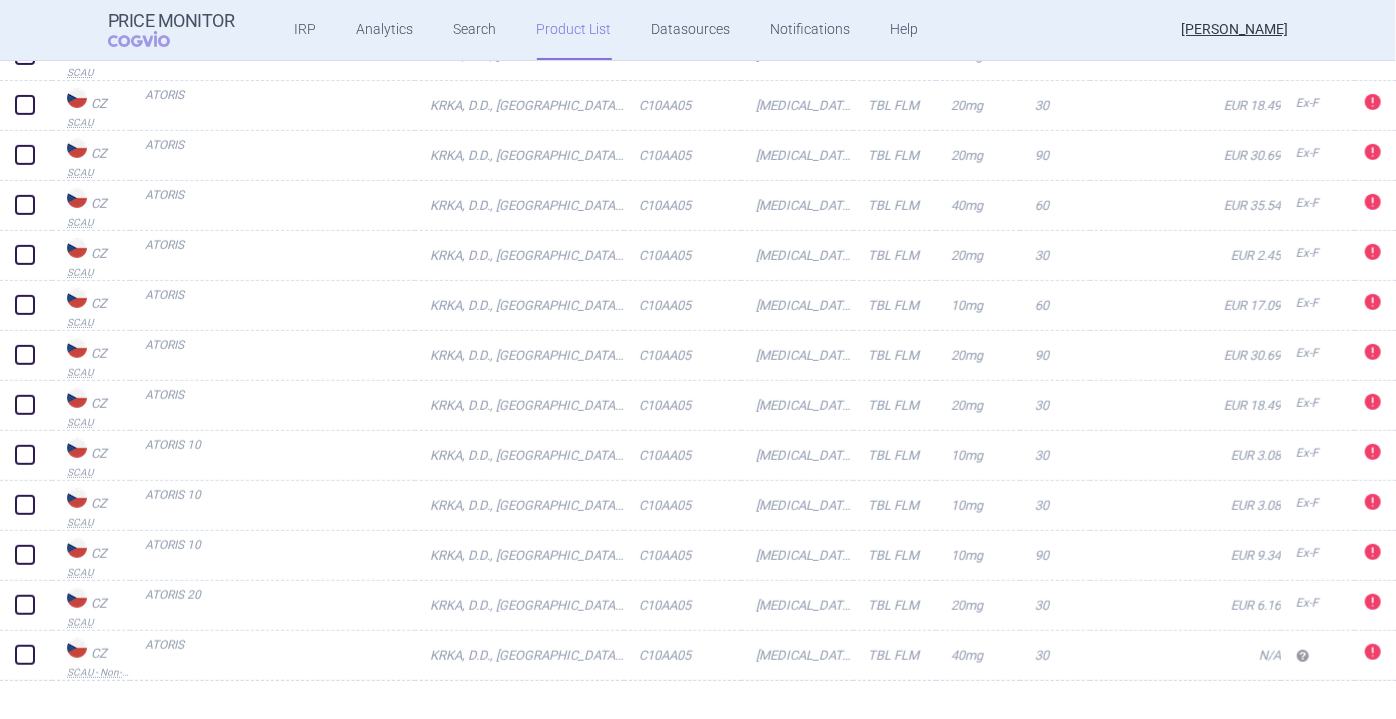 scroll, scrollTop: 0, scrollLeft: 0, axis: both 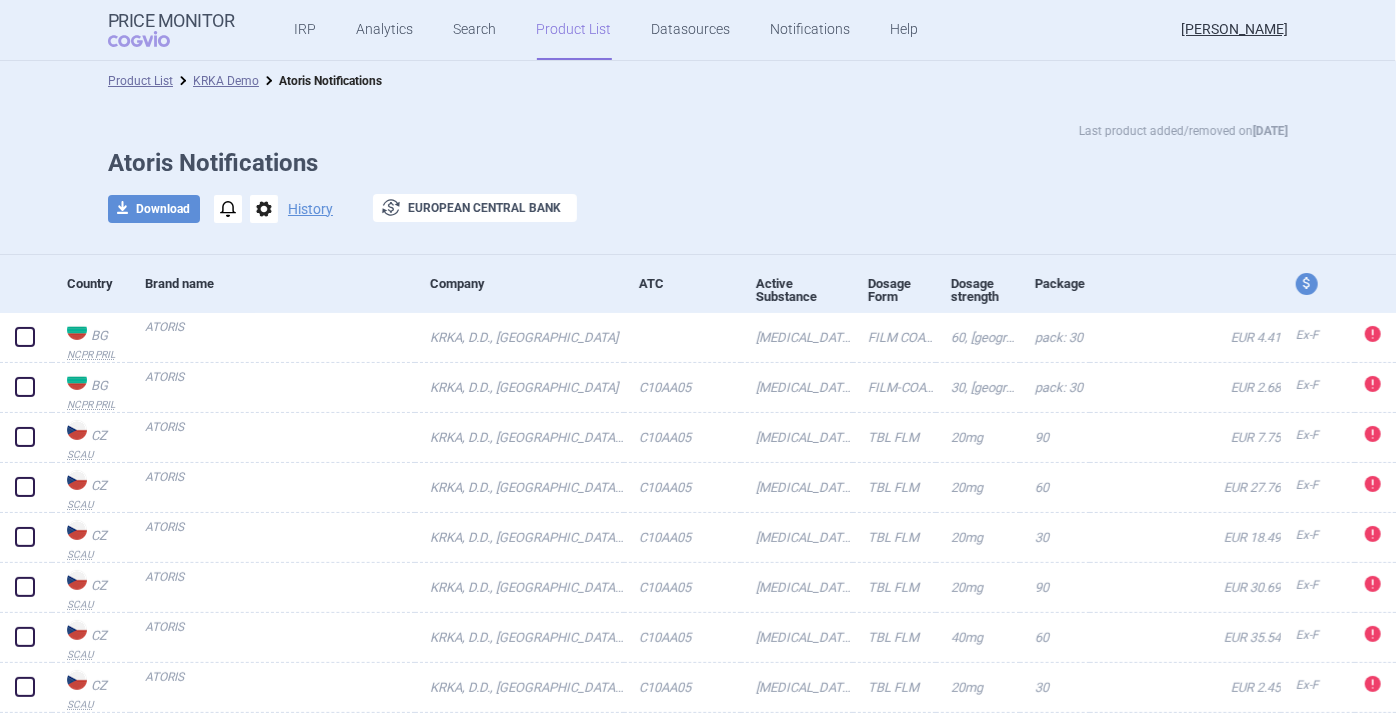 click on "notifications" at bounding box center (228, 209) 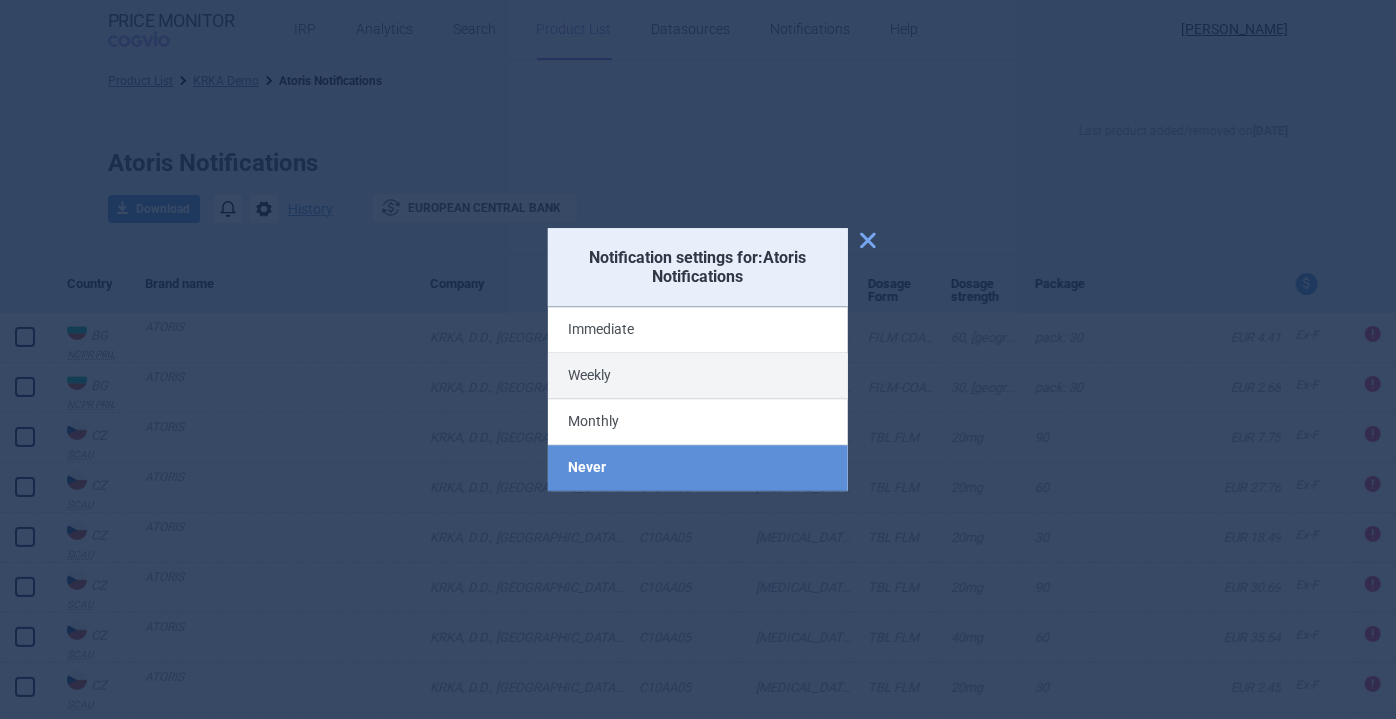 click on "Weekly" at bounding box center (698, 376) 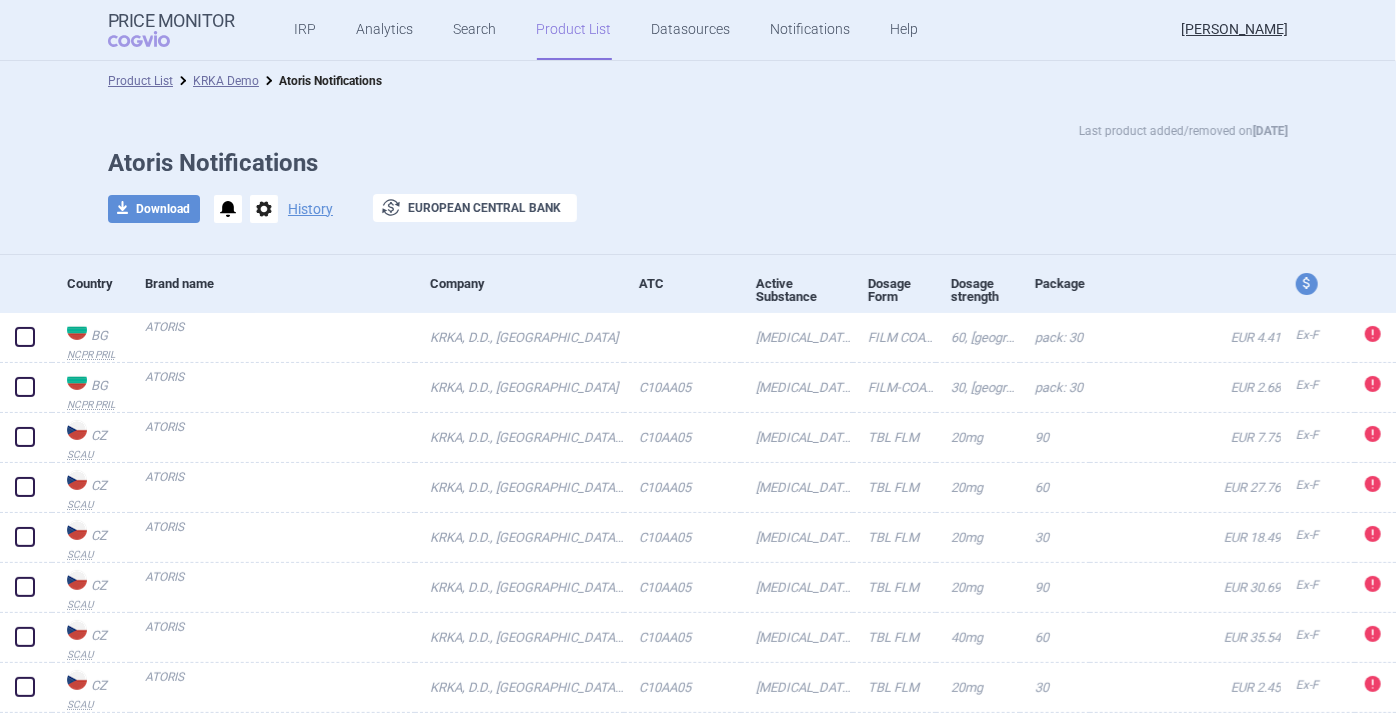 click on "Product List" at bounding box center (574, 30) 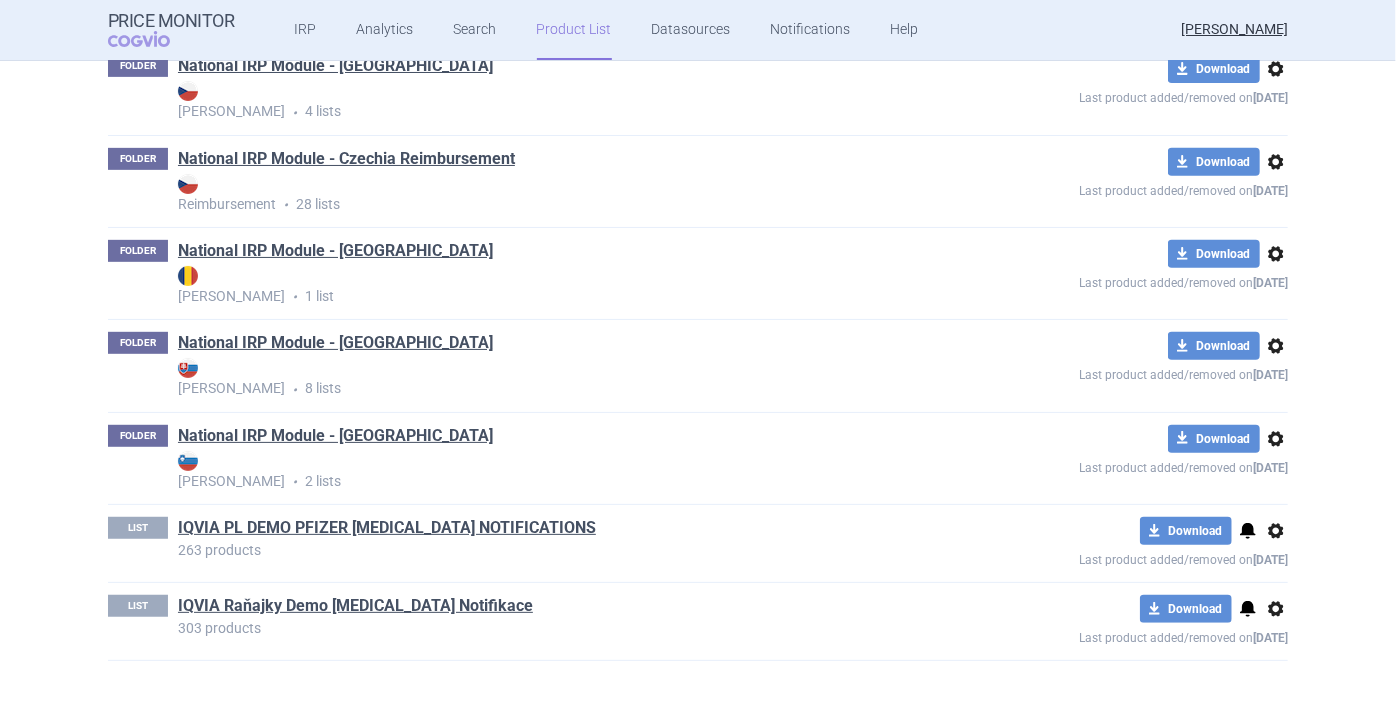 scroll, scrollTop: 455, scrollLeft: 0, axis: vertical 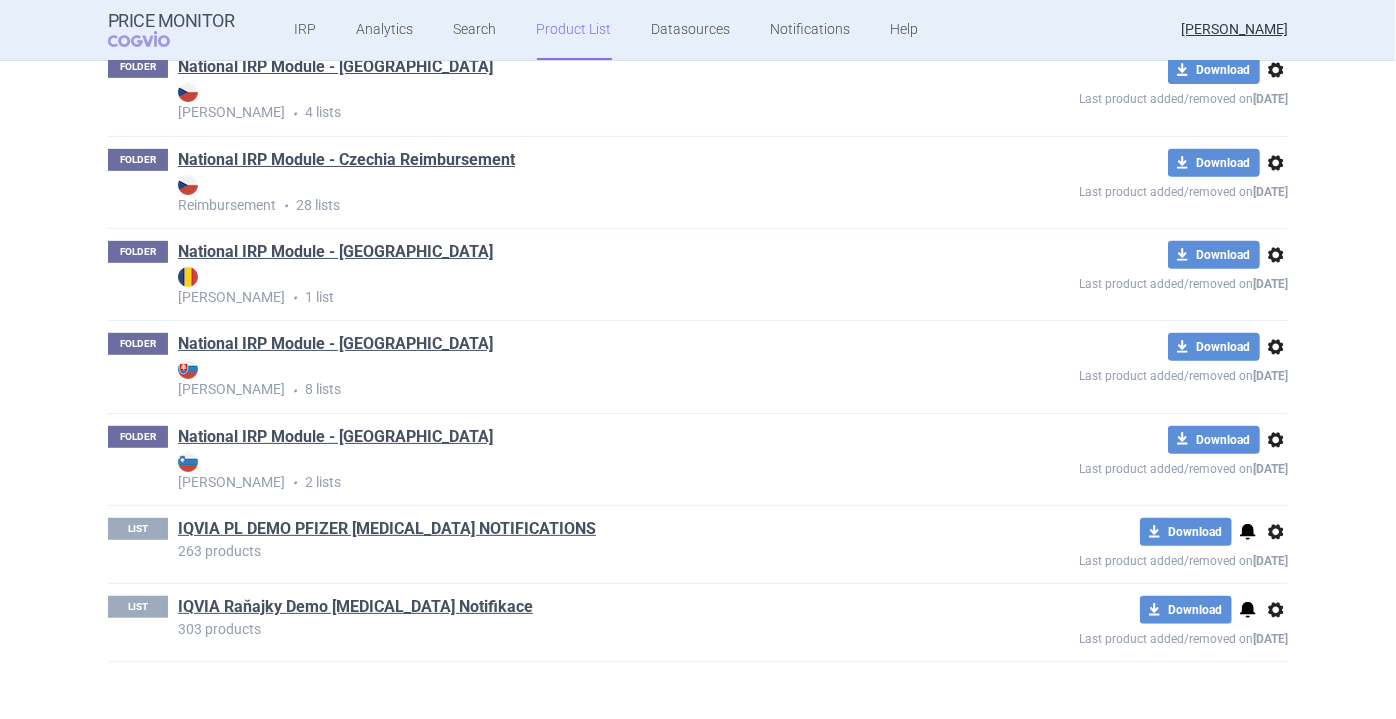 drag, startPoint x: 800, startPoint y: 455, endPoint x: 434, endPoint y: 366, distance: 376.66565 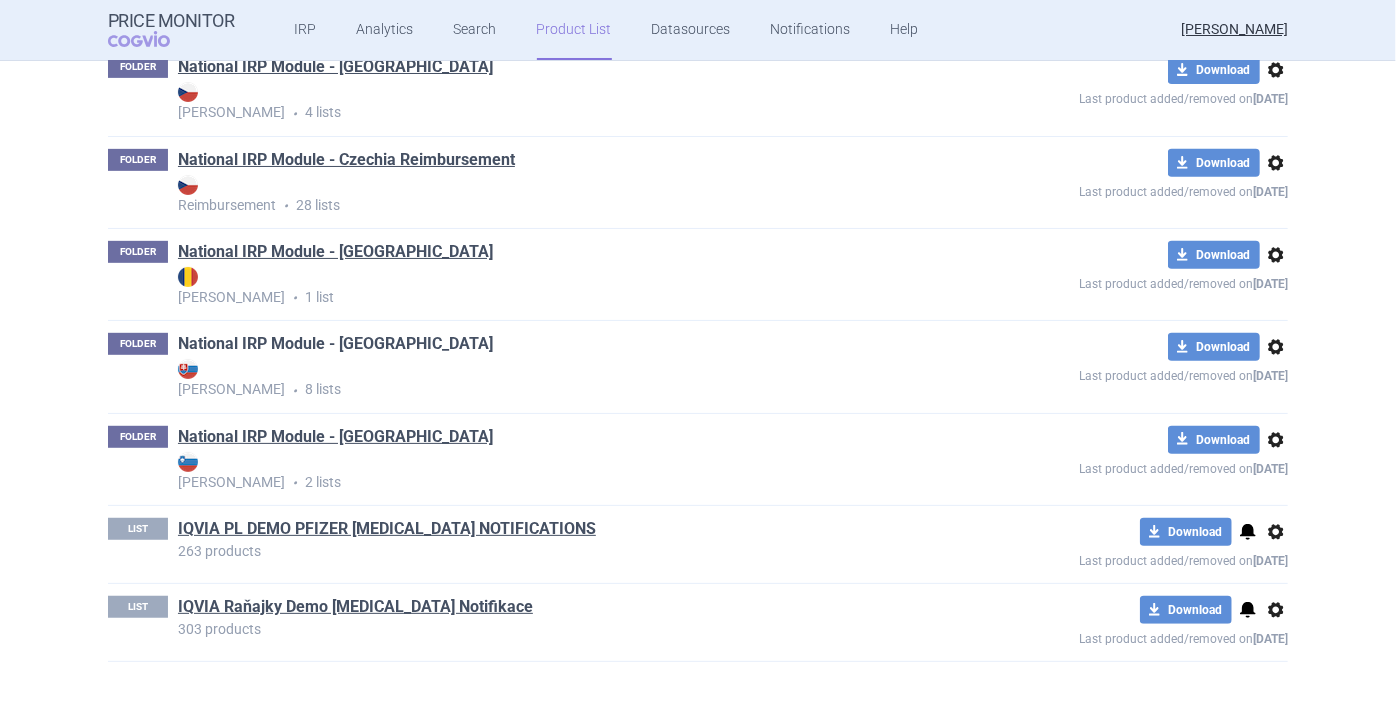 click on "National IRP Module - [GEOGRAPHIC_DATA]" at bounding box center [335, 344] 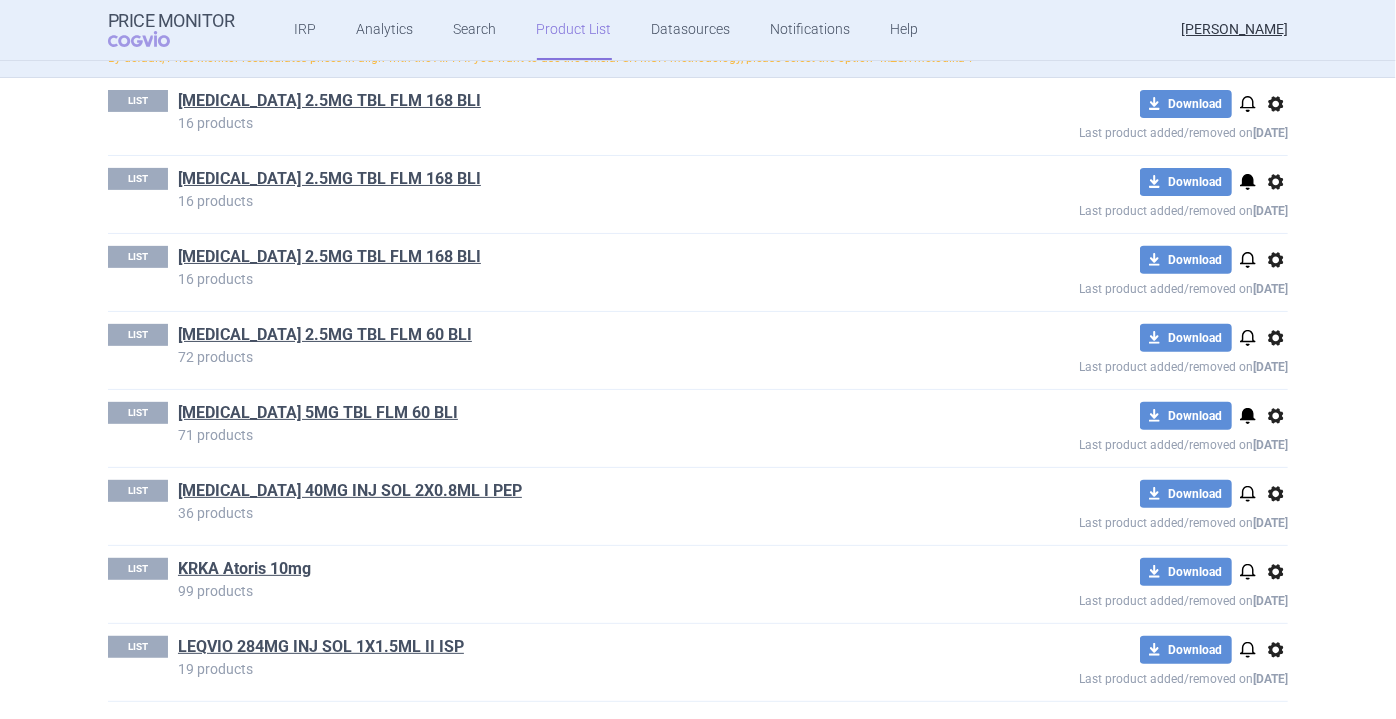 scroll, scrollTop: 332, scrollLeft: 0, axis: vertical 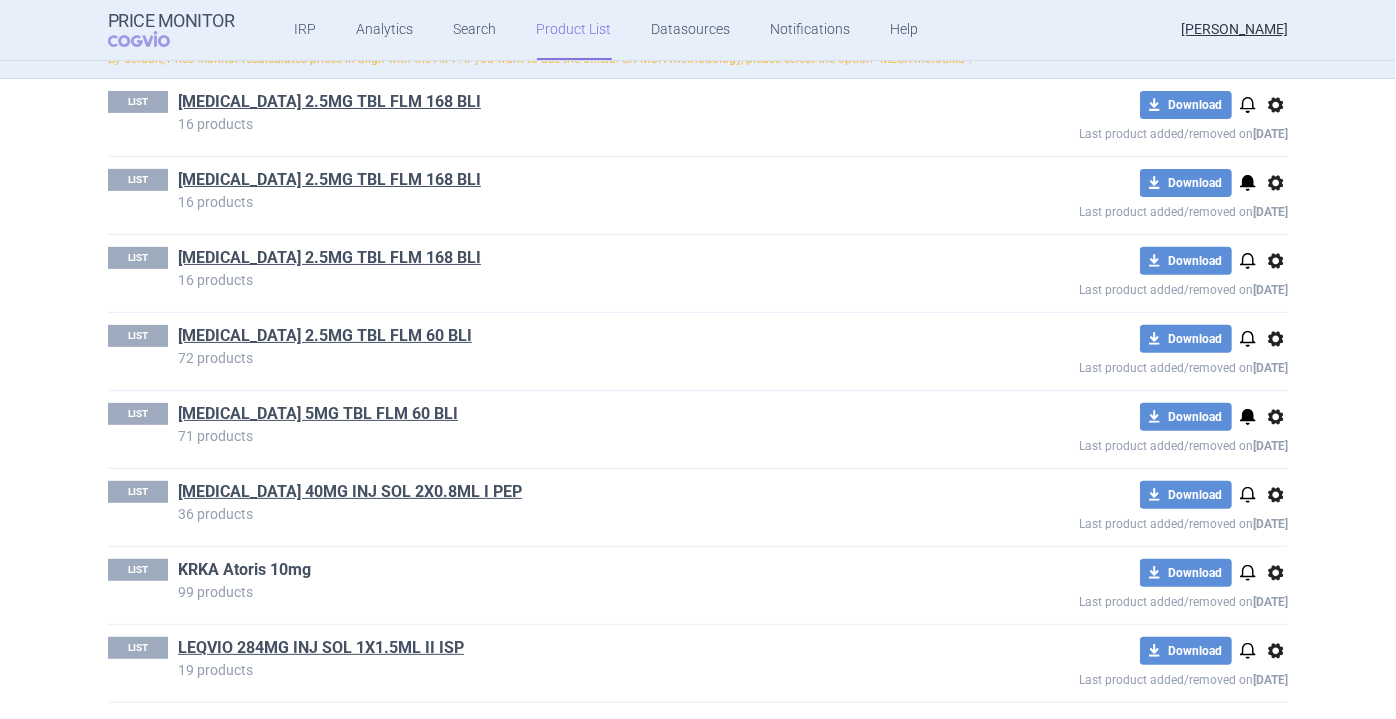 click on "KRKA Atoris 10mg" at bounding box center (244, 570) 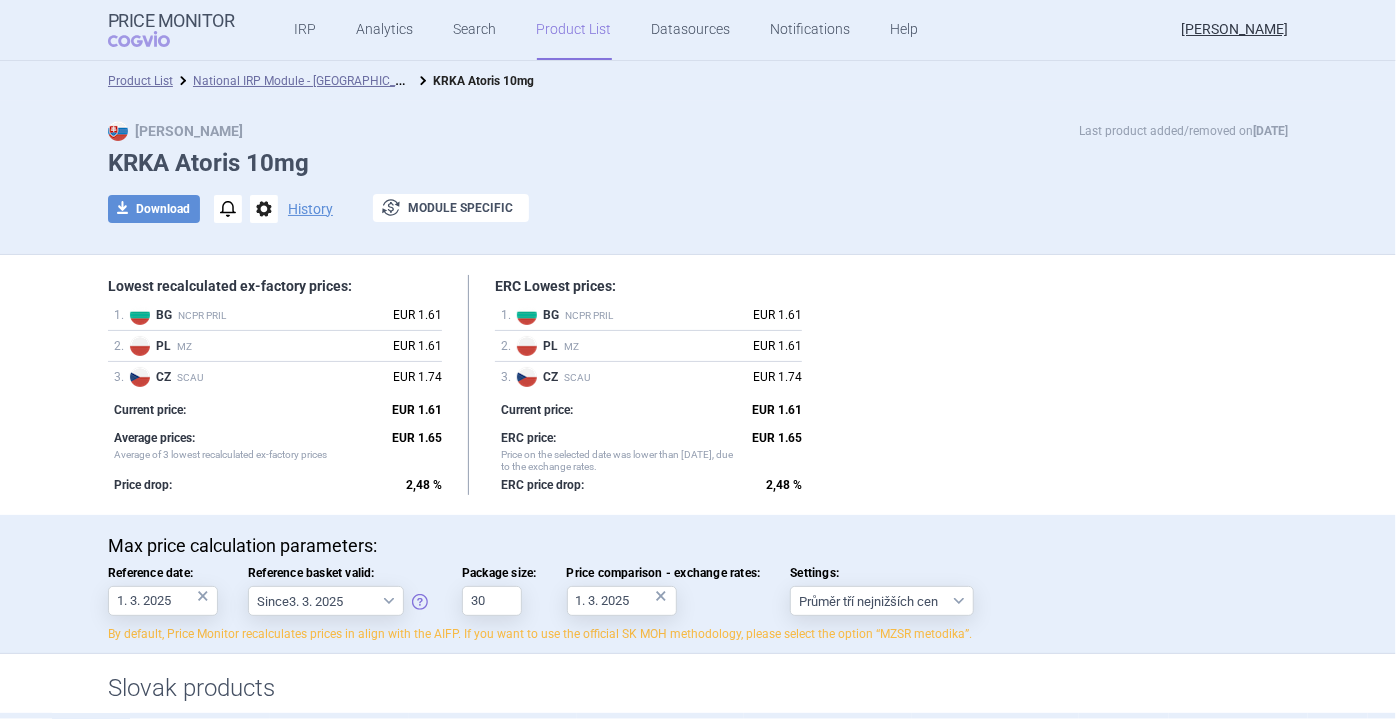 click on "Max Price Last product added/removed on  [DATE]" at bounding box center [698, 131] 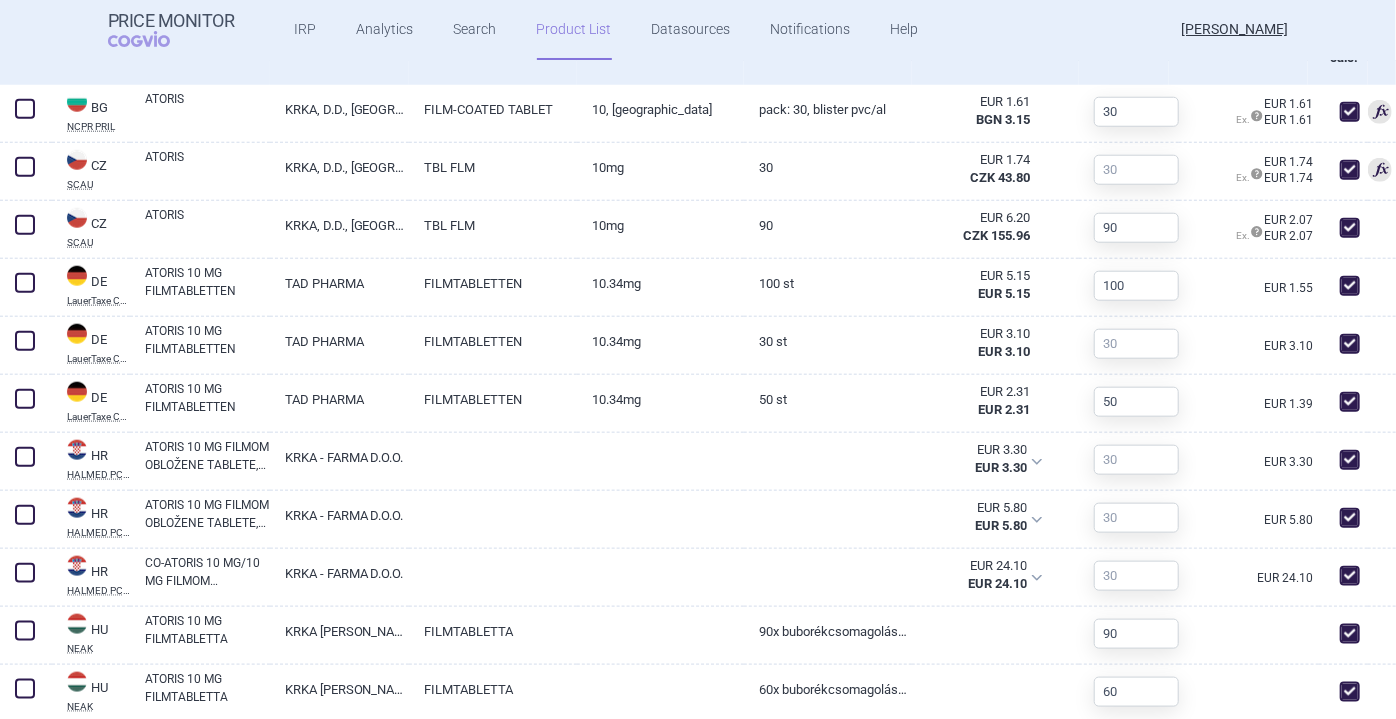 scroll, scrollTop: 937, scrollLeft: 0, axis: vertical 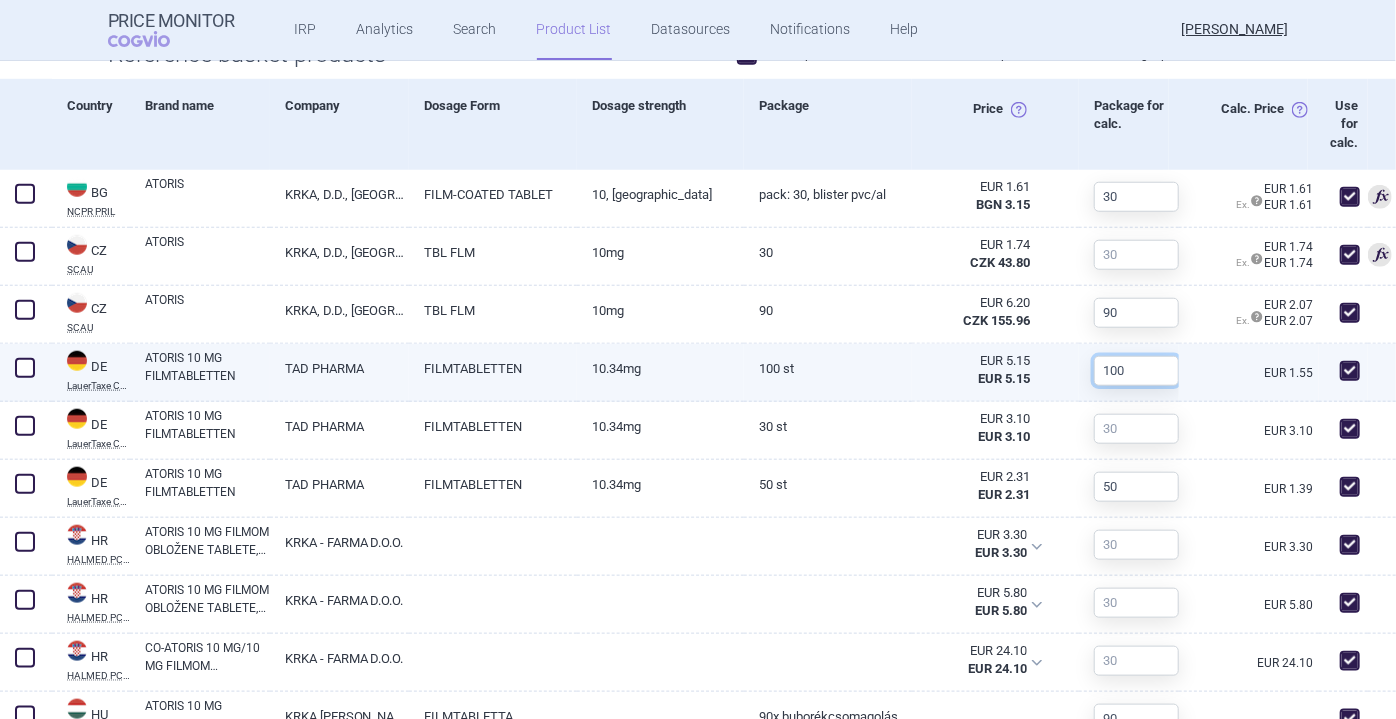 click on "100" at bounding box center (1136, 371) 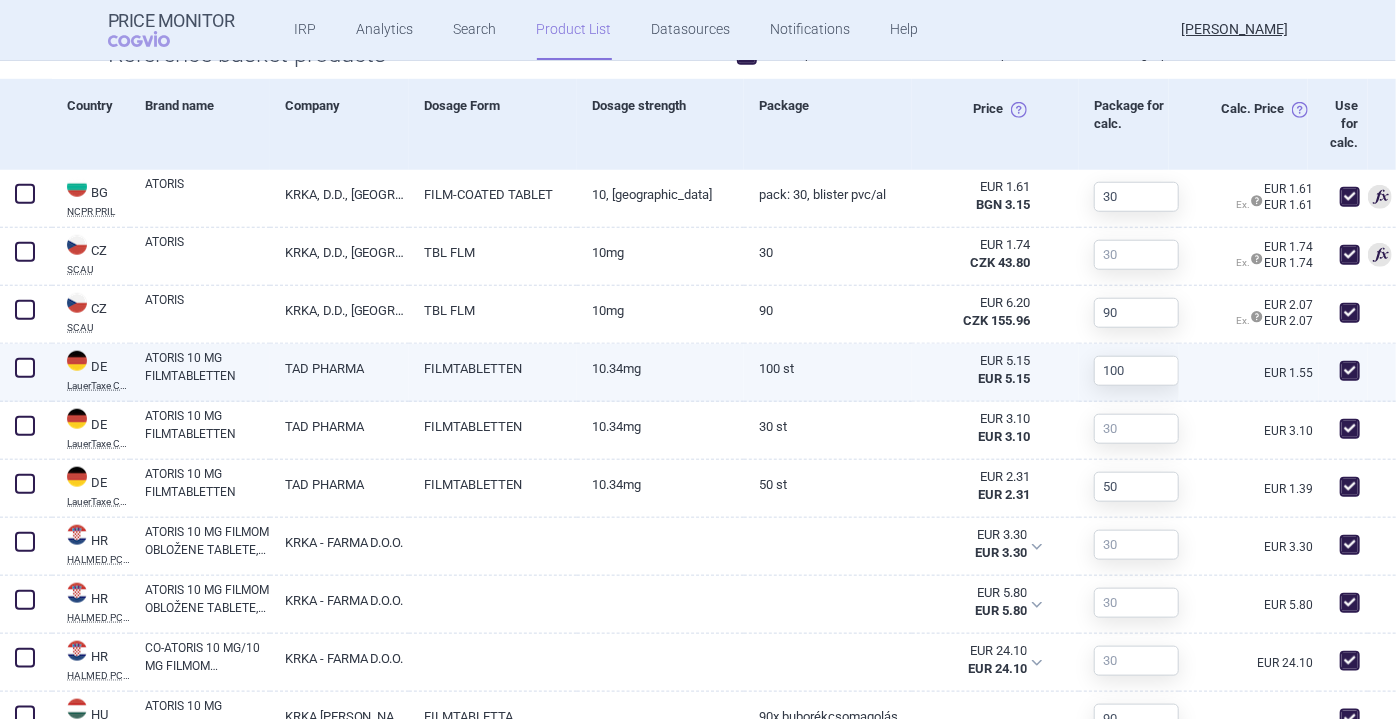 click on "EUR 5.15 EUR 5.15" at bounding box center (996, 373) 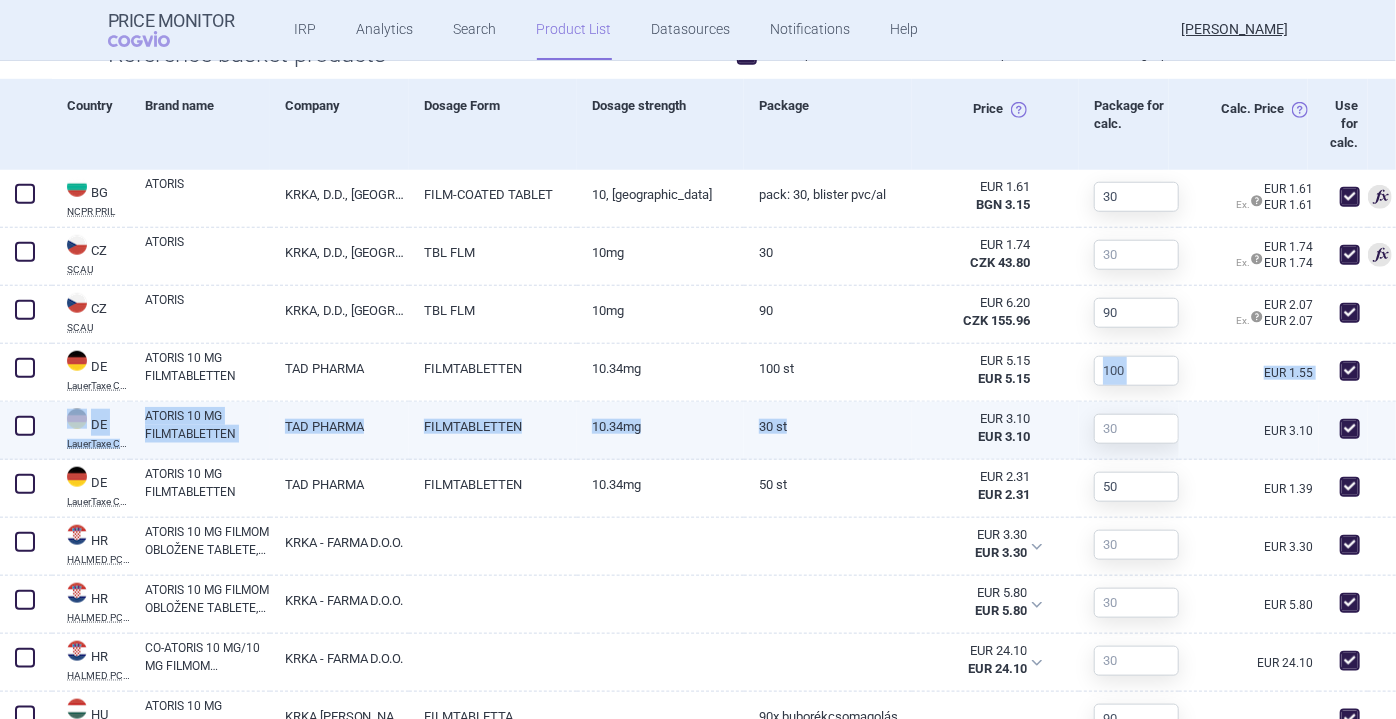 drag, startPoint x: 1058, startPoint y: 380, endPoint x: 928, endPoint y: 418, distance: 135.44002 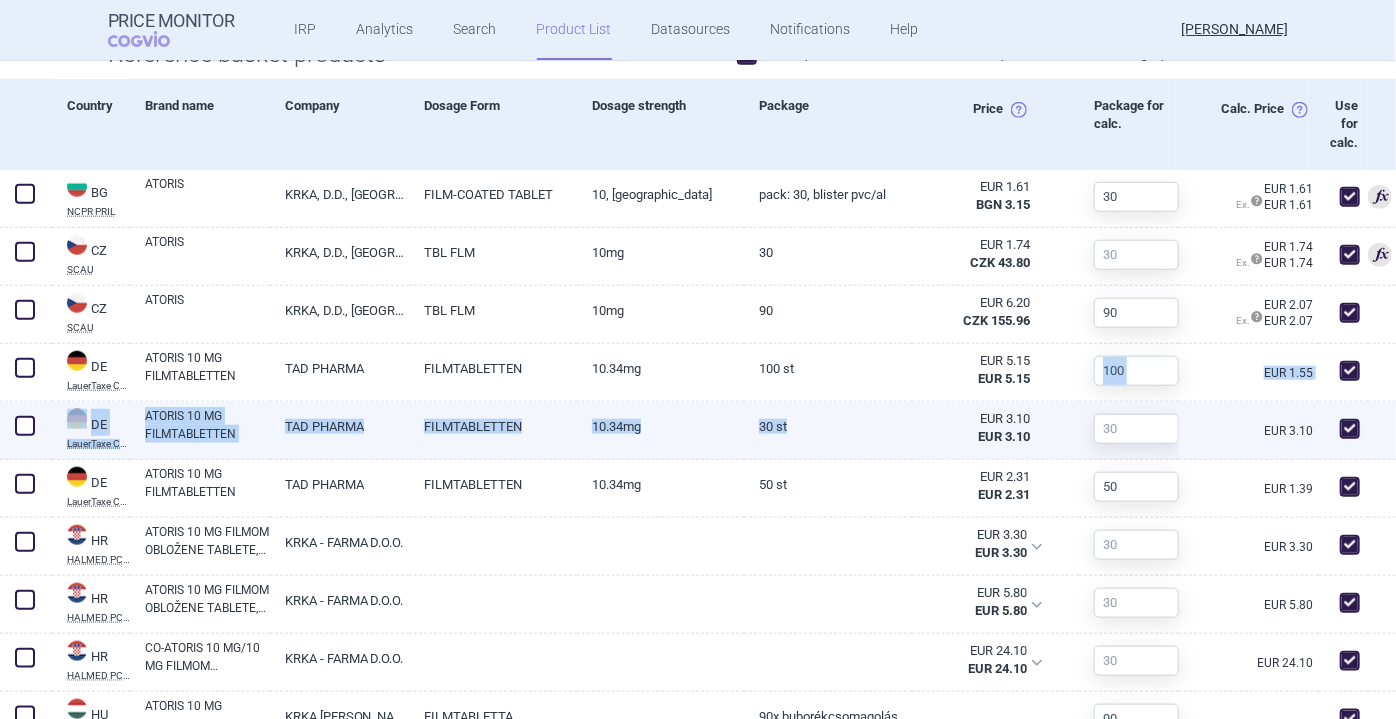 click on "Lowest recalculated ex-factory prices: 1 . BG   NCPR PRIL EUR 1.61 2 . PL   MZ EUR 1.61 3 . CZ   SCAU EUR 1.74 Current price: EUR 1.61 Average prices: Average of 3 lowest recalculated ex-factory prices EUR 1.65 Price drop: 2,48 % ERC Lowest prices: 1 . BG   NCPR PRIL EUR 1.61 2 . PL   MZ EUR 1.61 3 . CZ   SCAU EUR 1.74 Current price: EUR 1.61 ERC price: Price on the selected date was lower than [DATE], due to the exchange rates. EUR 1.65 ERC price drop: 2,48 % Max price calculation parameters: Reference date: 1. 3. 2025 × Reference basket valid: Since  3. 3. 2025 Since  1. 7. 2023 Since  7. 4. 2023 Since  1. 12. 2022 Since  1. 9. 2022 Since  15. 3. 2022 Since  15. 10. 2021 Since  17. 8. 2021 Since  1. 2. 2020 Since  4. 4. 2016 Package size: 30 Price comparison - exchange rates: 1. 3. 2025 × Settings: Průměr tří nejnižších cen Slovak products Country Brand name Company Dosage Form Dosage strength Package Price Package for calc. Calc. Price Use for calc. SK UUC-LP B" at bounding box center (698, 921) 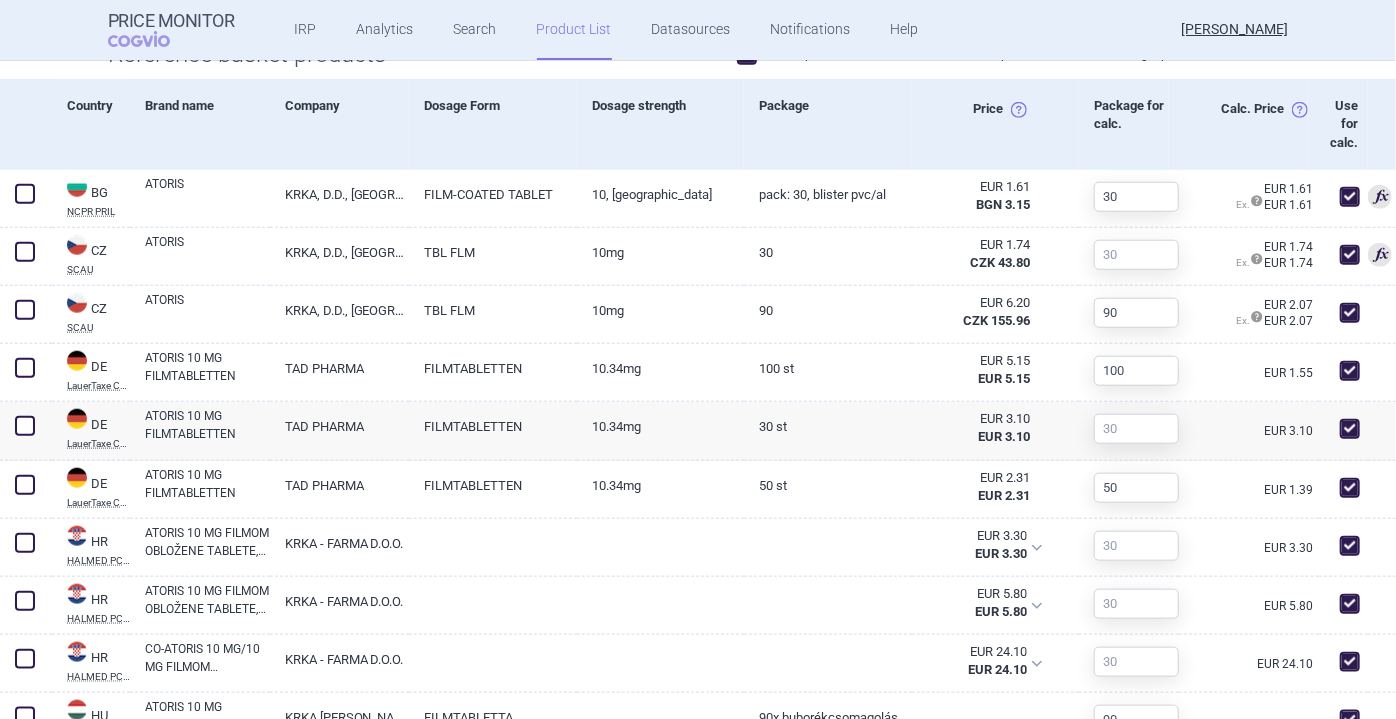 click on "Package" at bounding box center [828, 124] 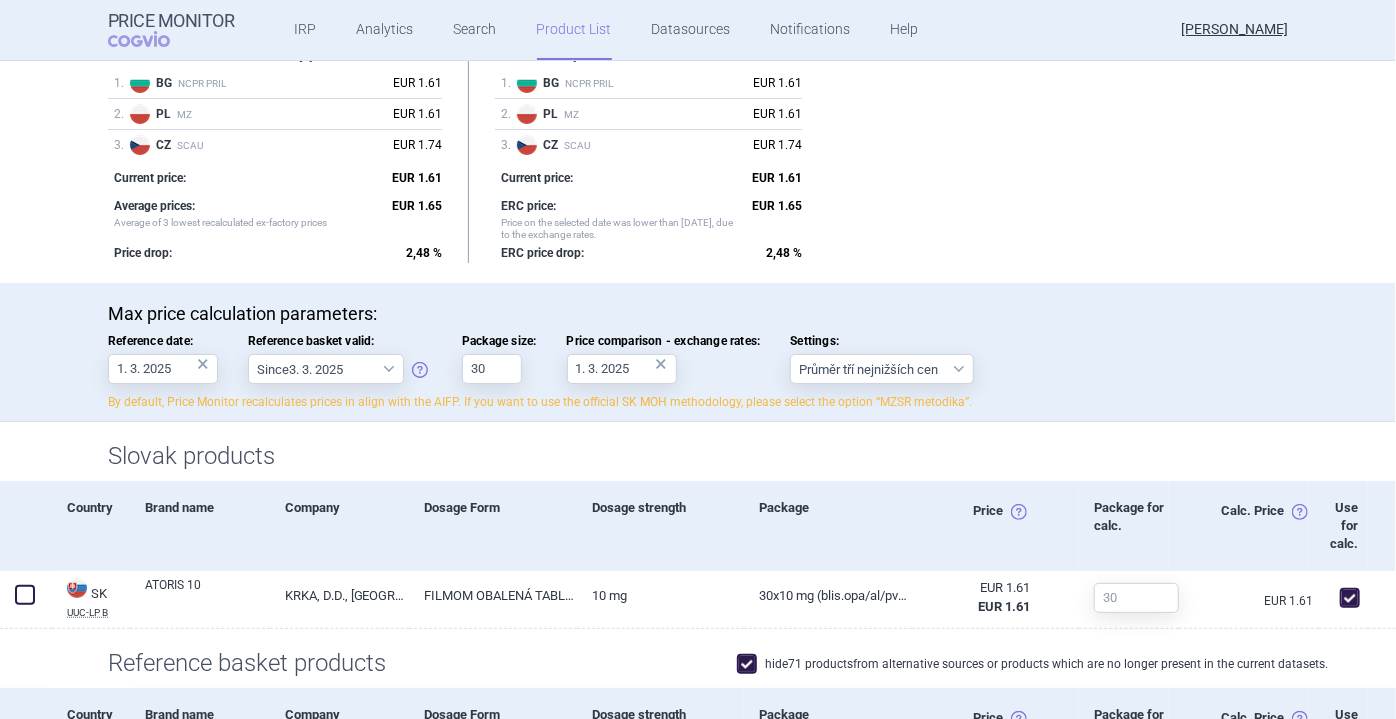 scroll, scrollTop: 232, scrollLeft: 0, axis: vertical 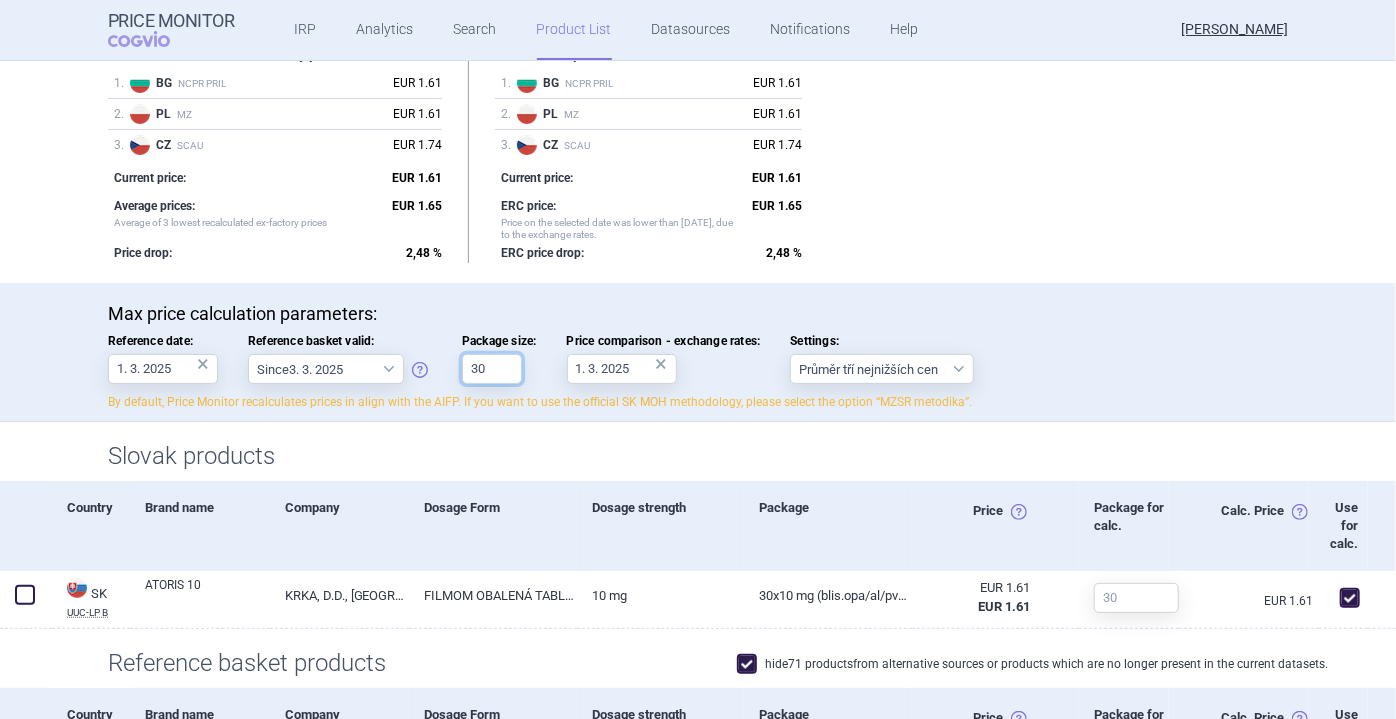 click on "30" at bounding box center (492, 369) 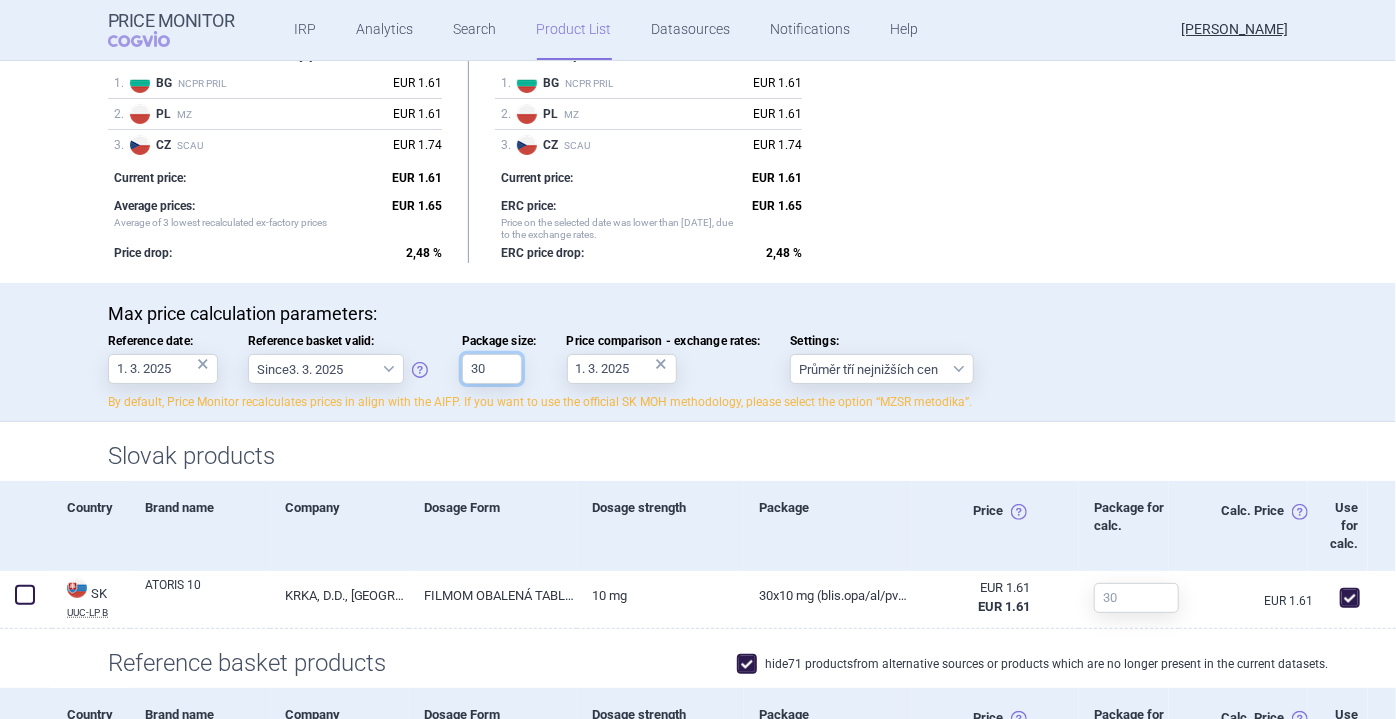 type on "3" 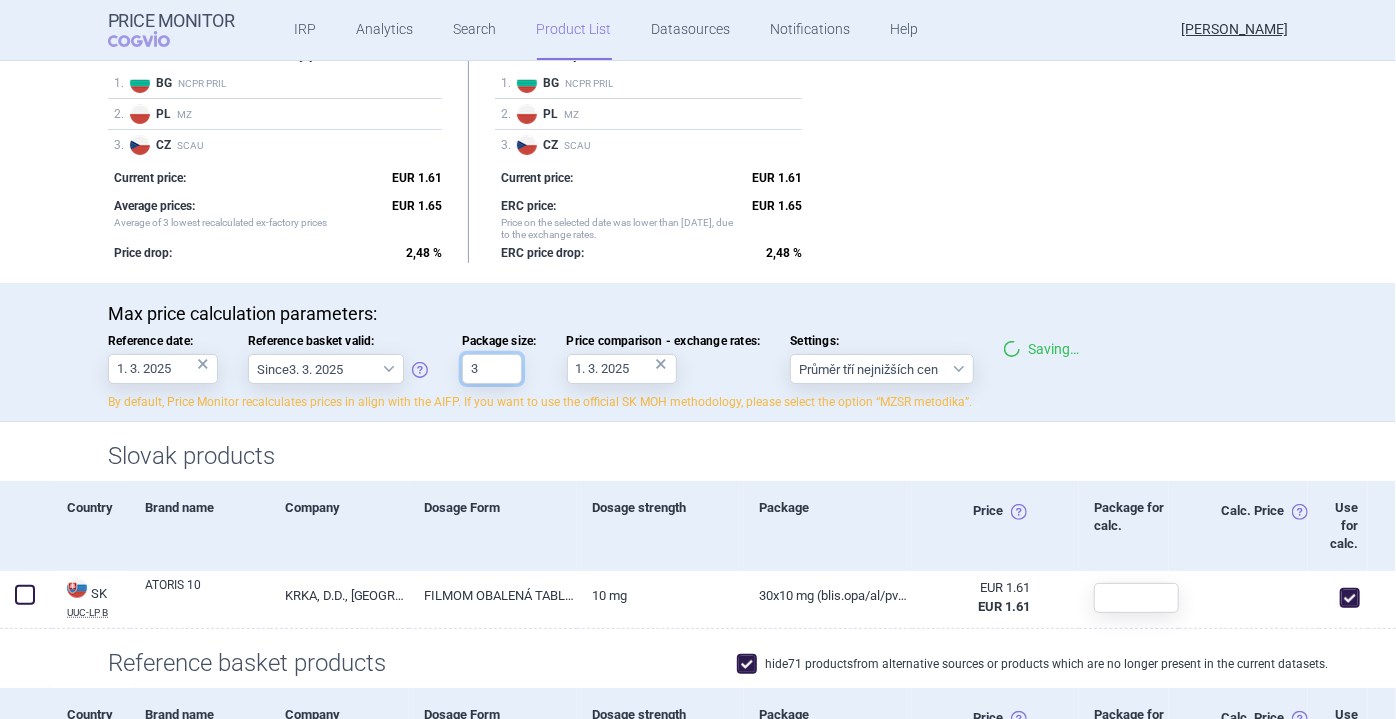 type on "30" 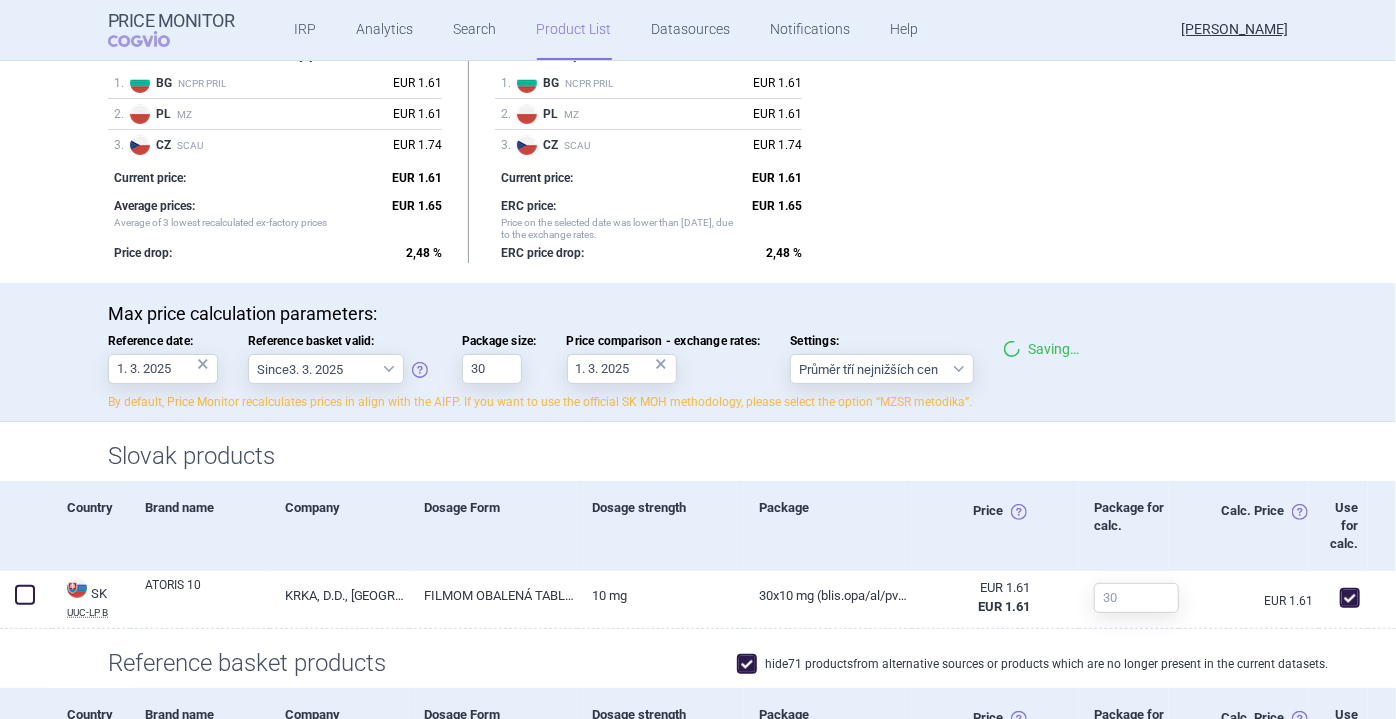click on "Price comparison - exchange rates:" at bounding box center (664, 341) 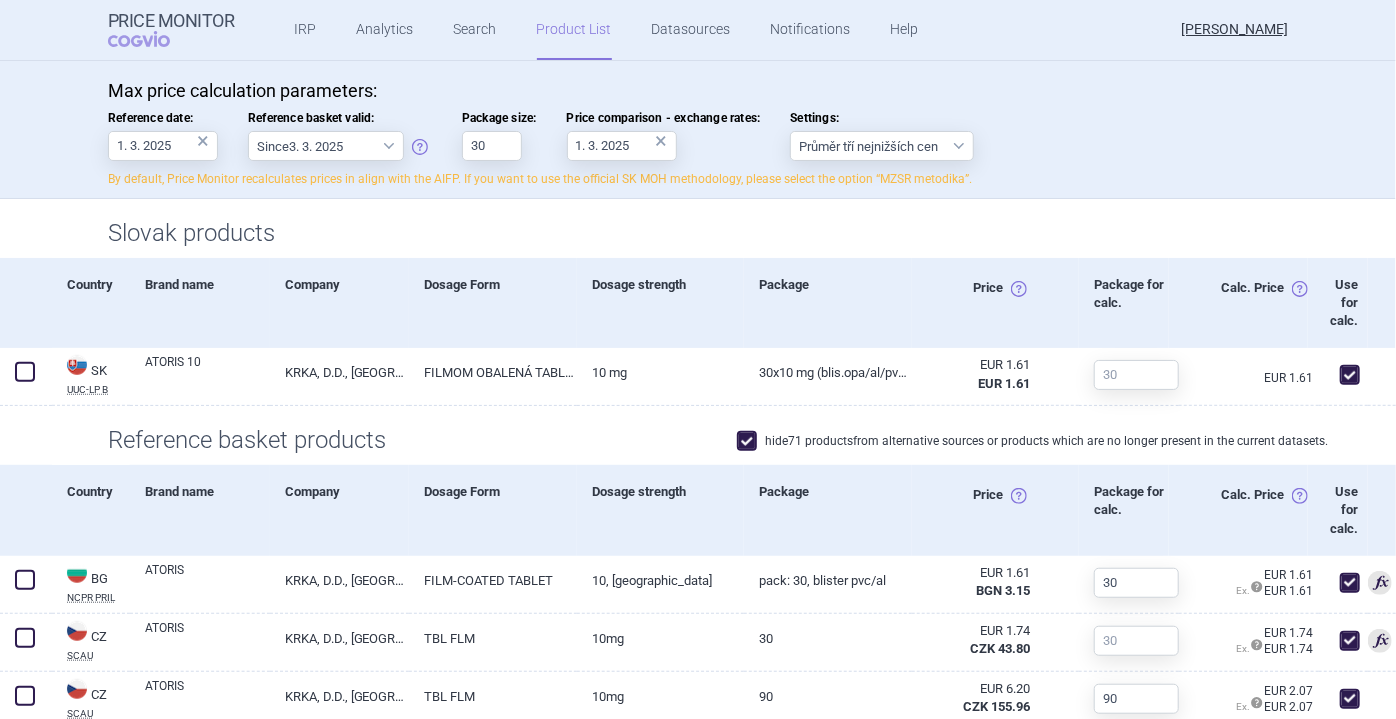 scroll, scrollTop: 0, scrollLeft: 0, axis: both 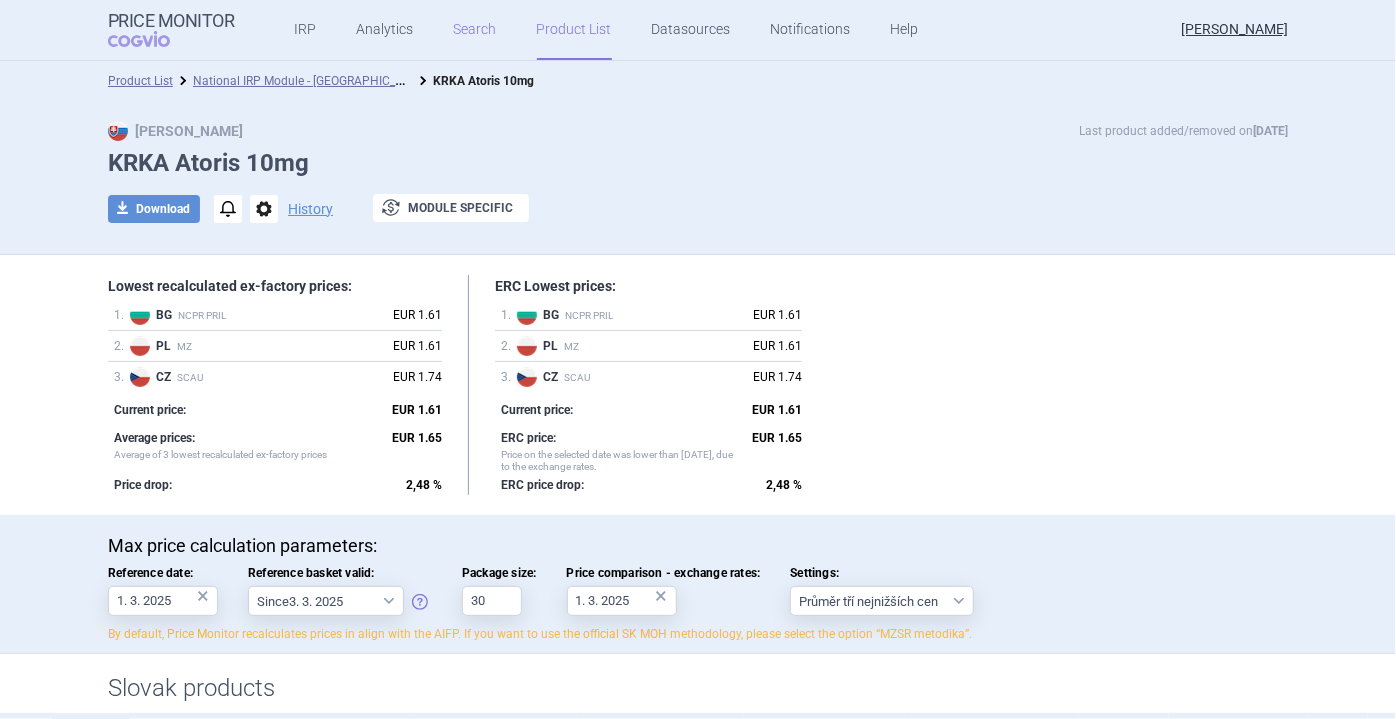 click on "Search" at bounding box center [475, 30] 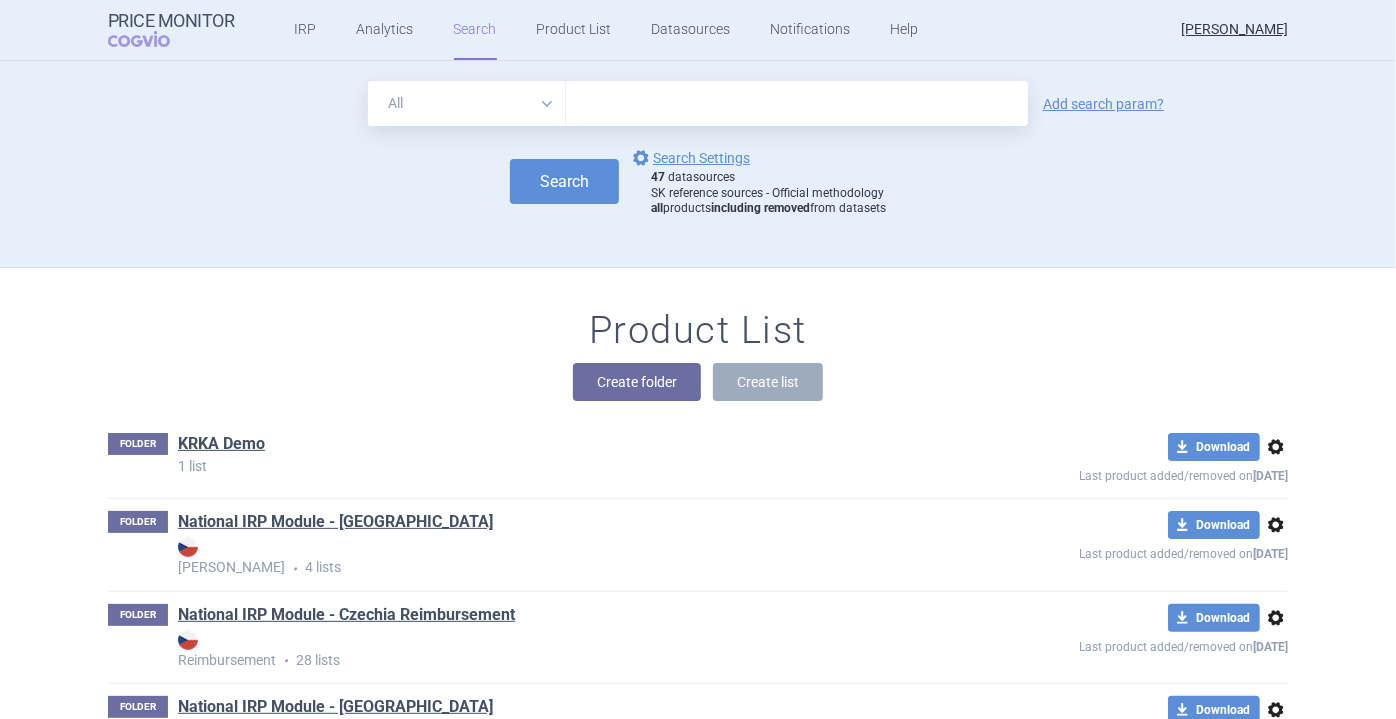 click at bounding box center [797, 103] 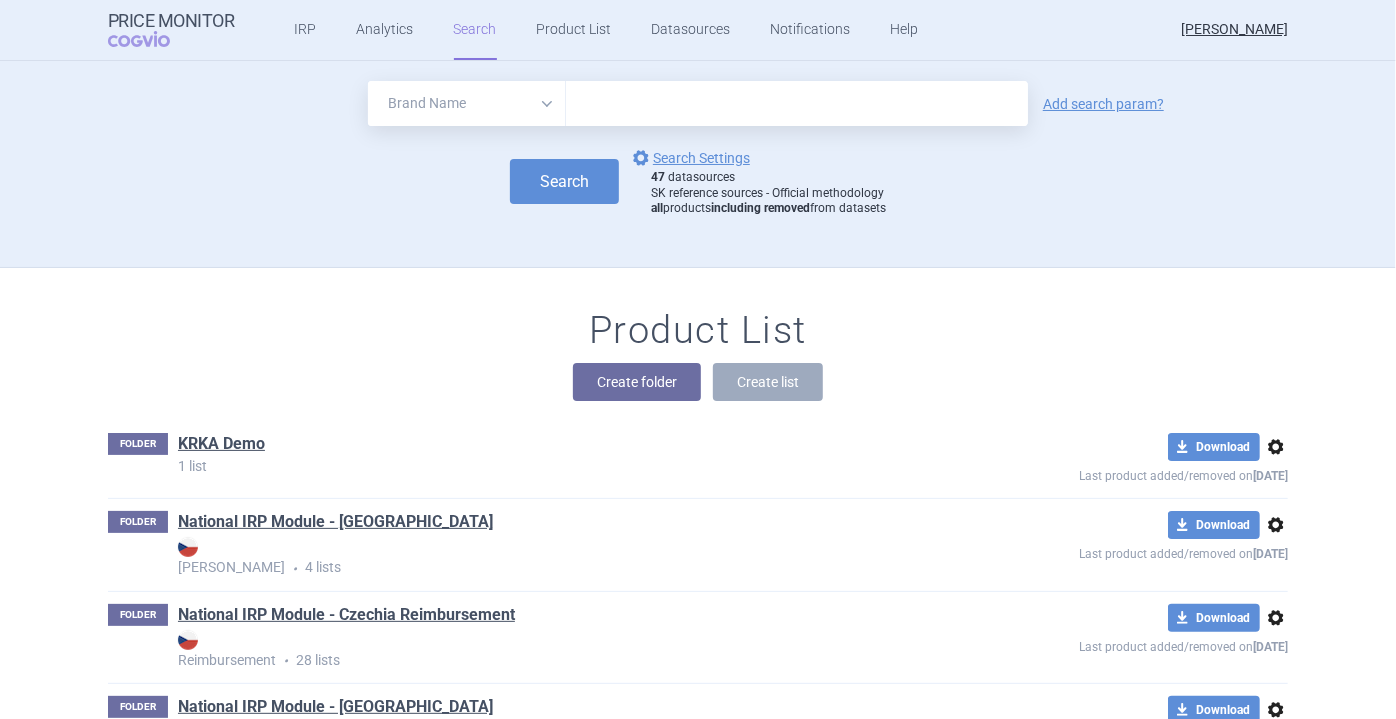 click on "All Brand Name ATC Company Active Substance Country Newer than" at bounding box center [467, 103] 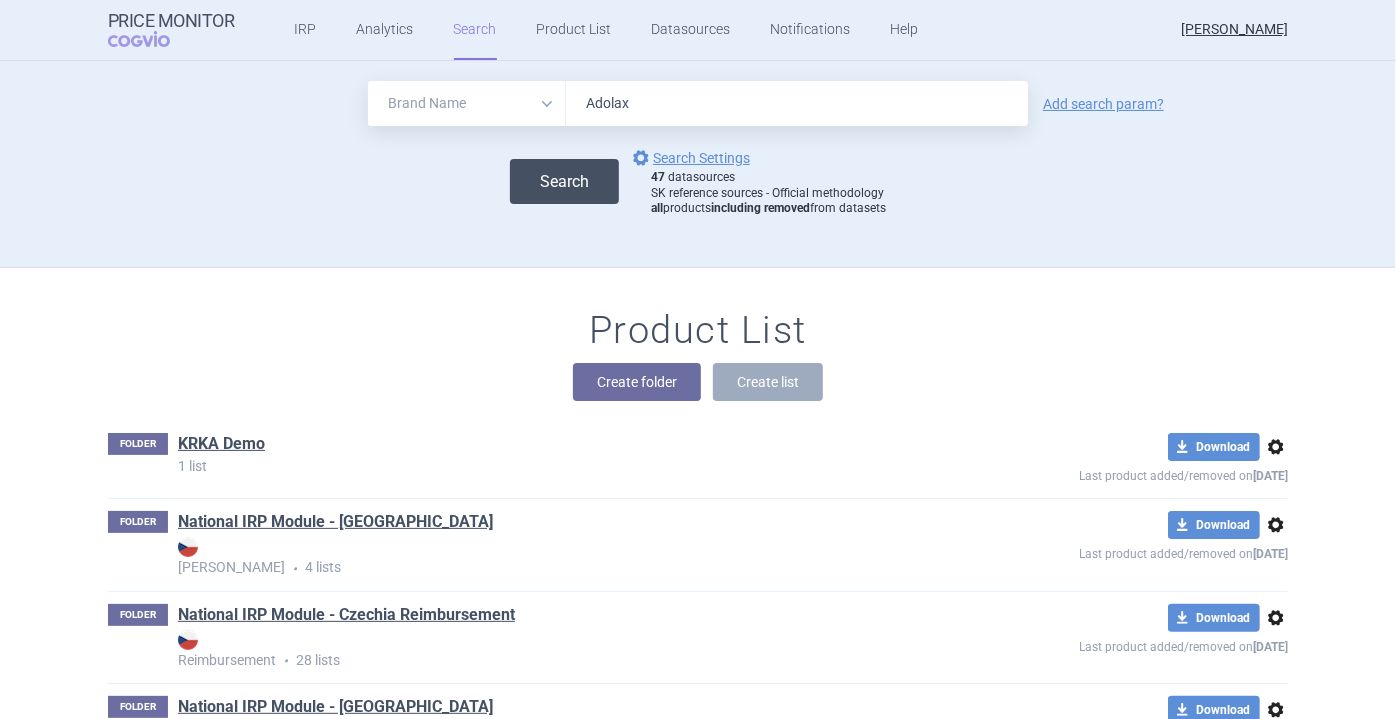 type on "Adolax" 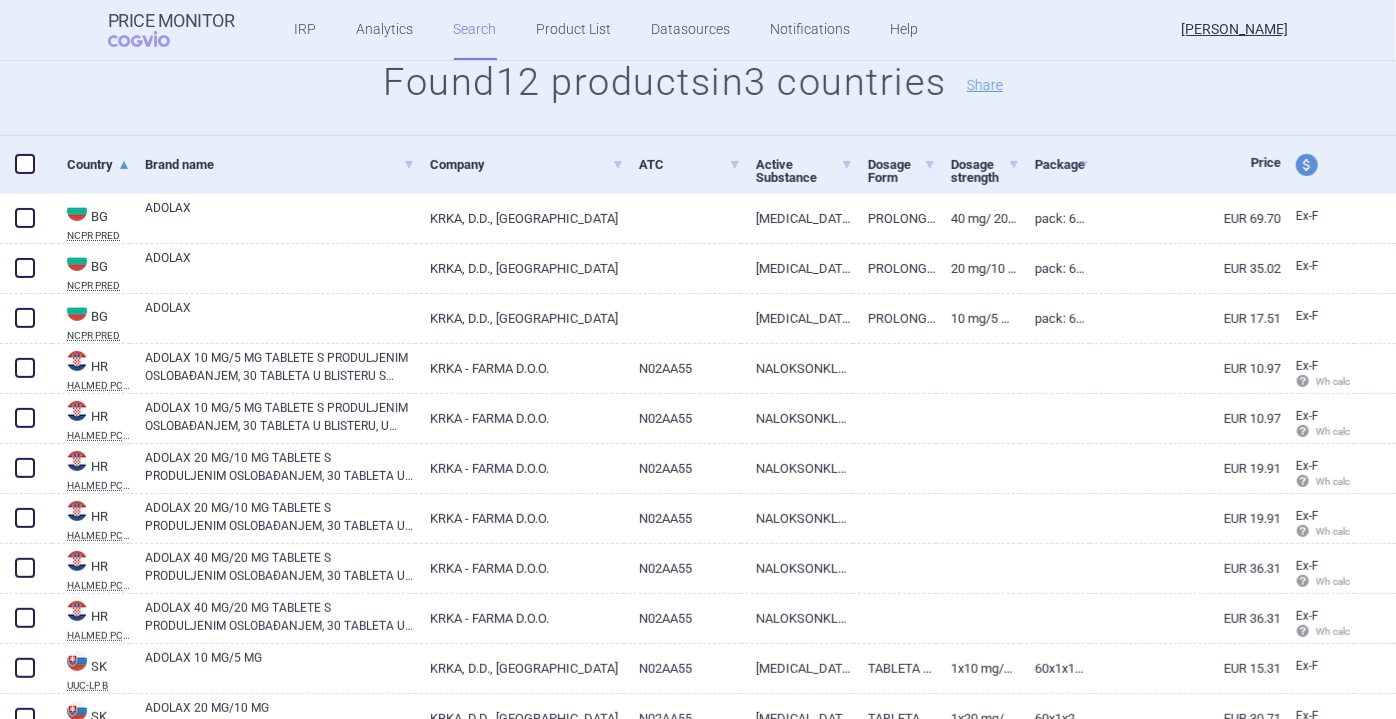 scroll, scrollTop: 386, scrollLeft: 0, axis: vertical 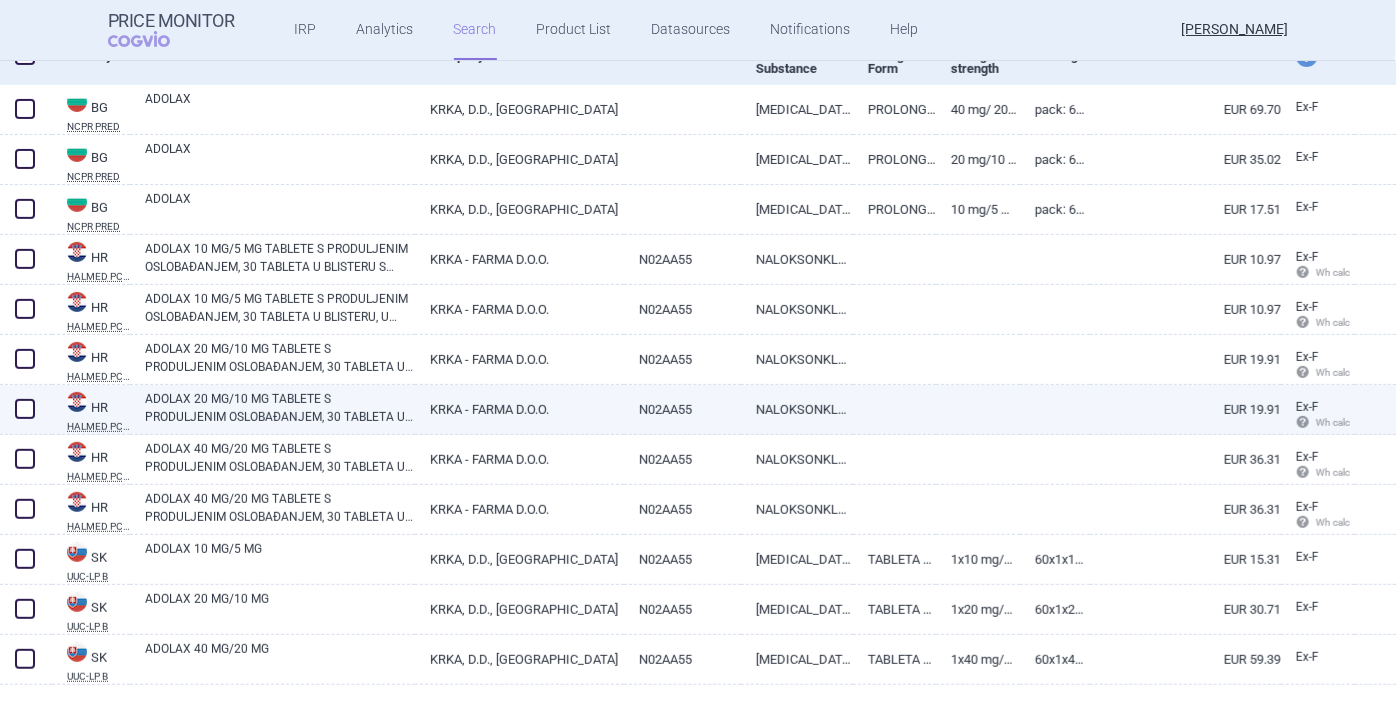 select on "brandName" 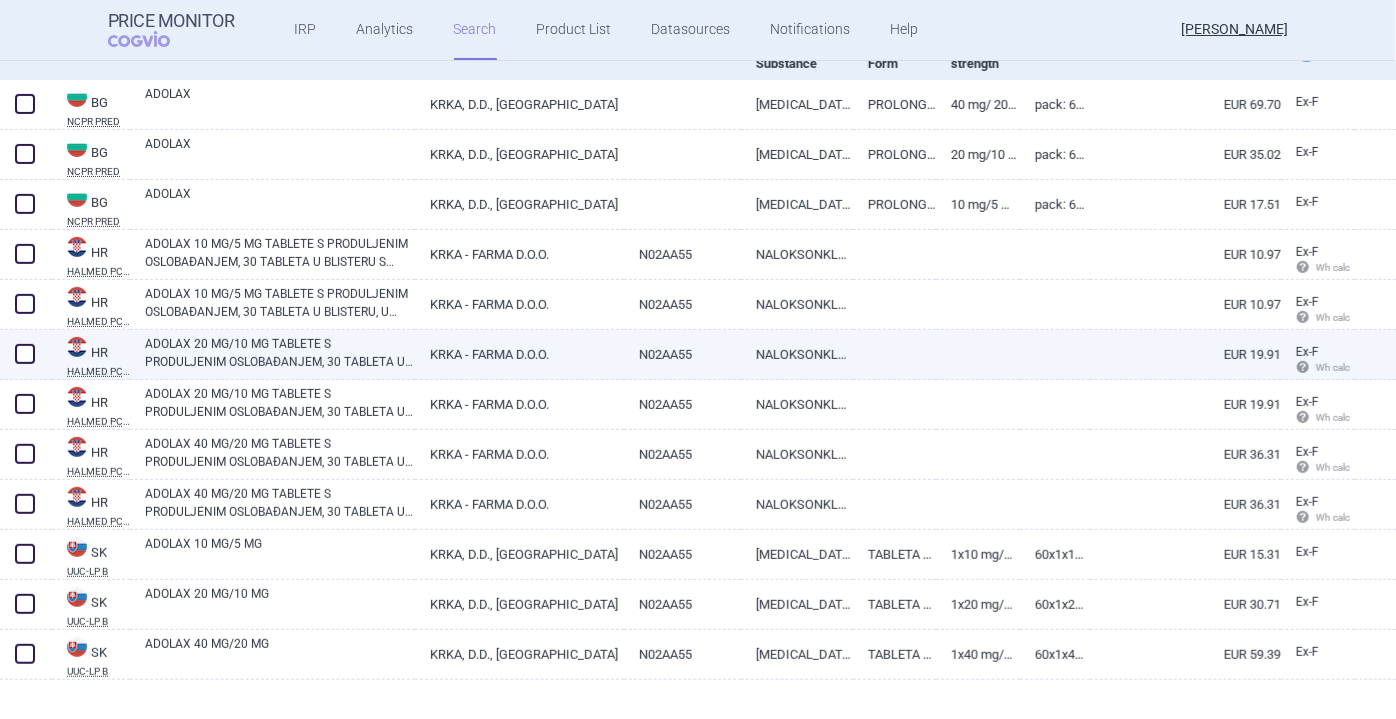 scroll, scrollTop: 381, scrollLeft: 0, axis: vertical 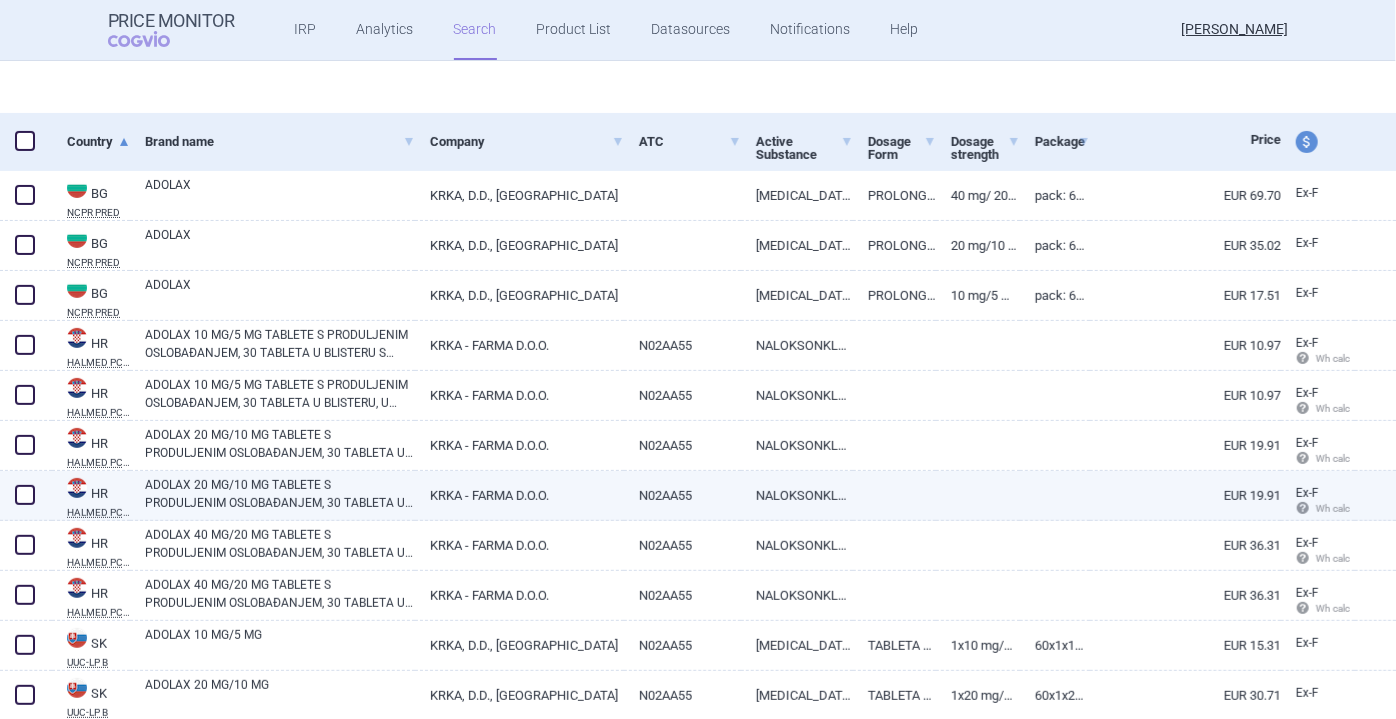 select on "brandName" 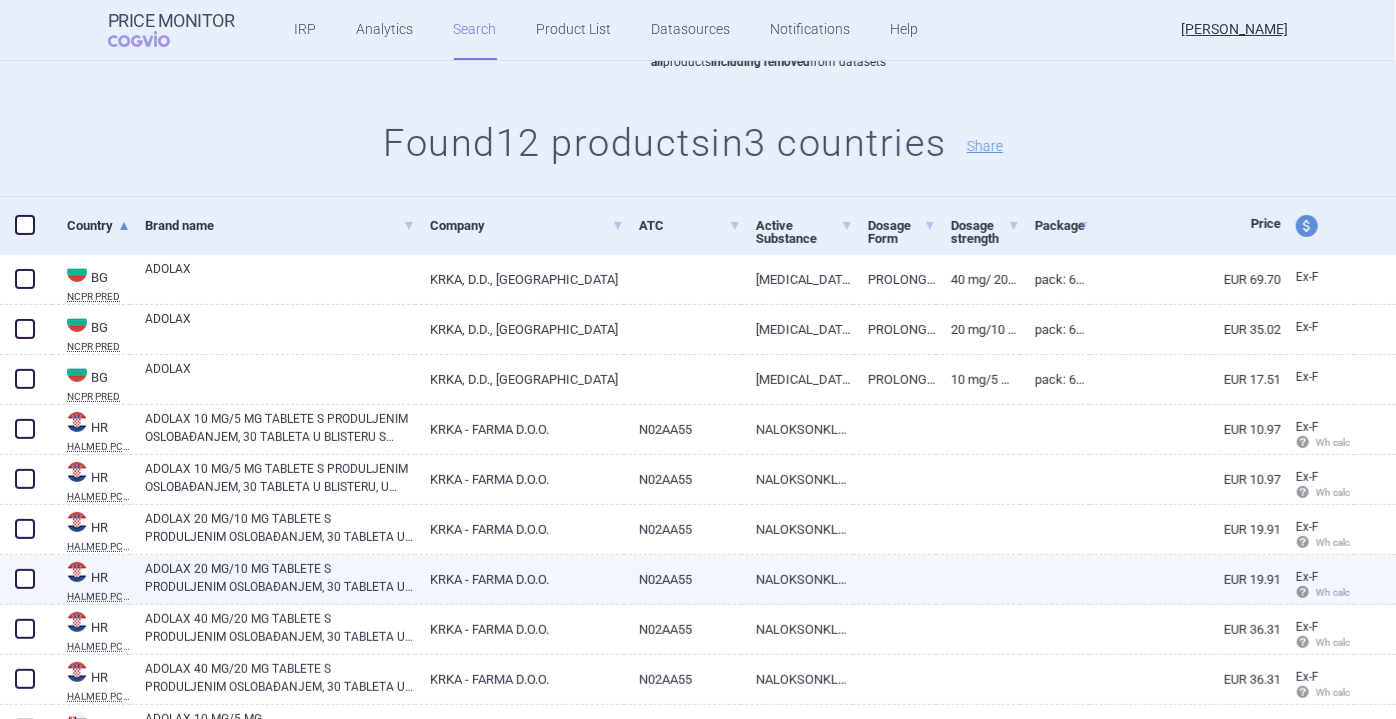 scroll, scrollTop: 185, scrollLeft: 0, axis: vertical 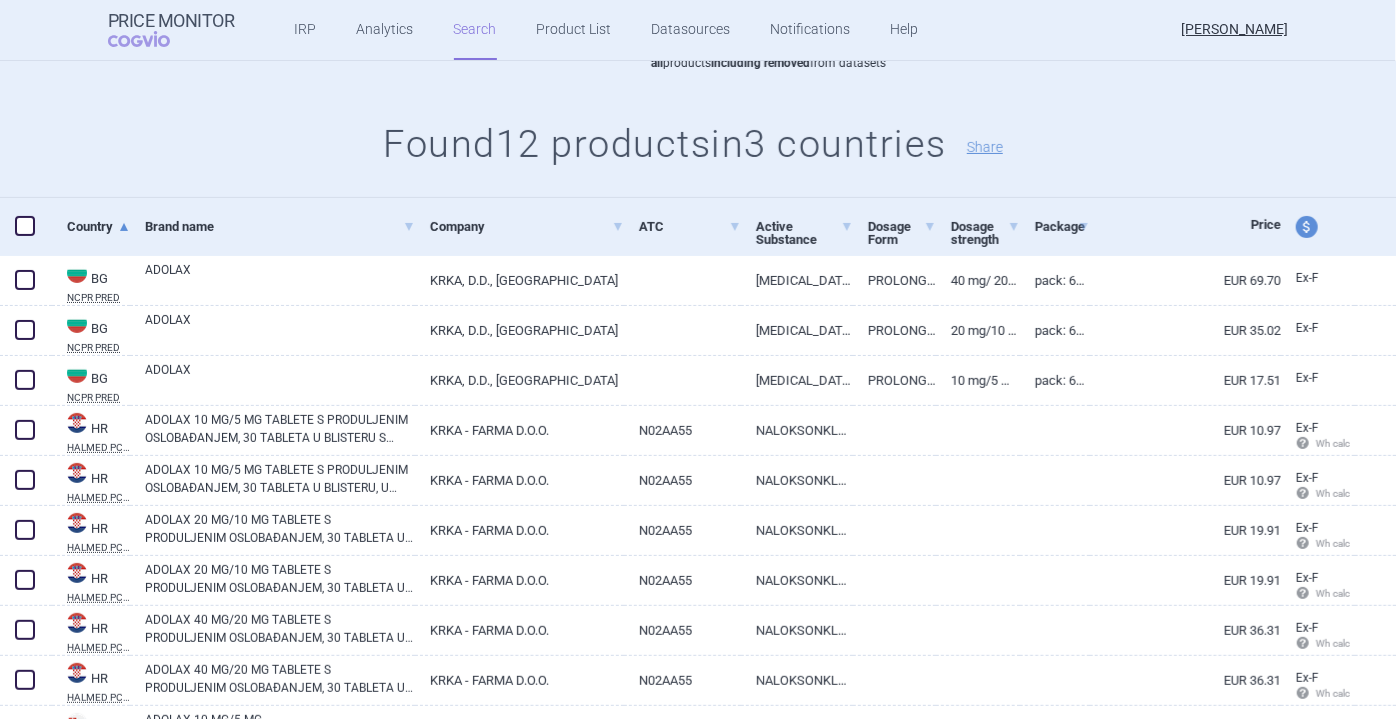 click at bounding box center [25, 226] 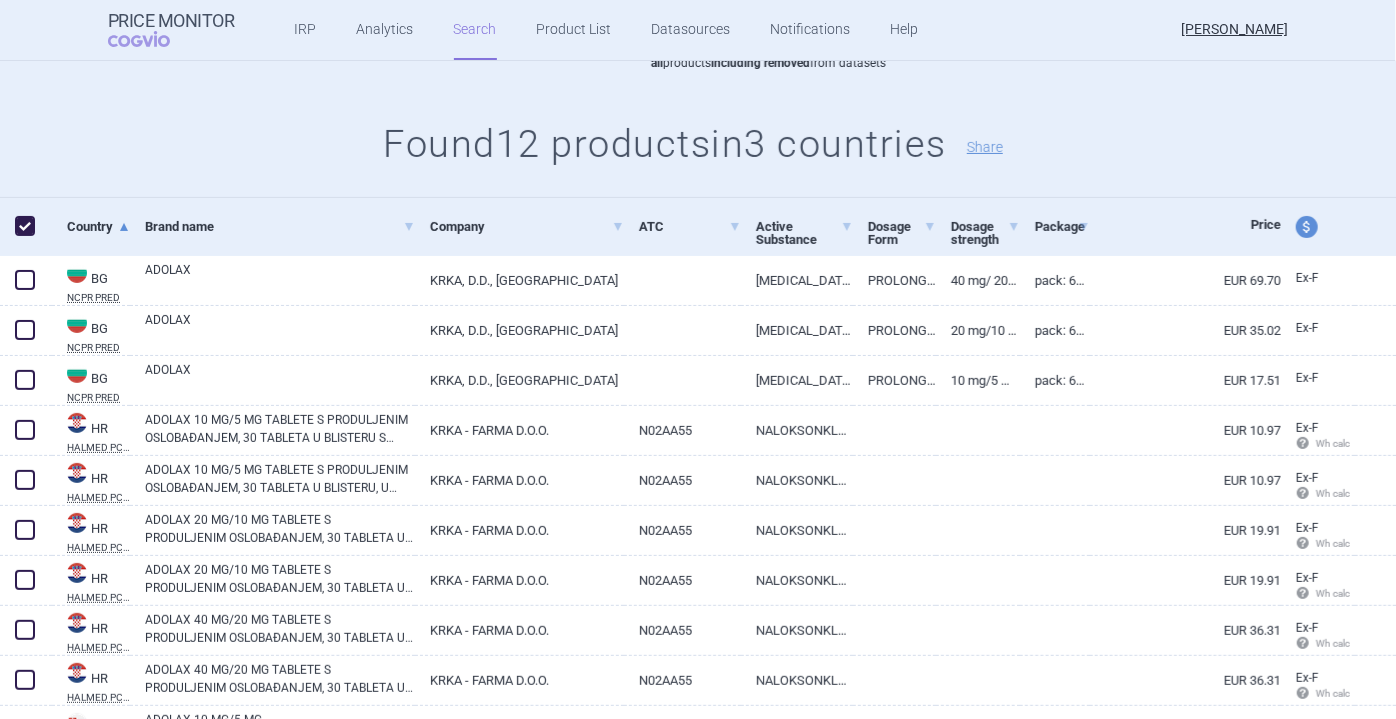 checkbox on "true" 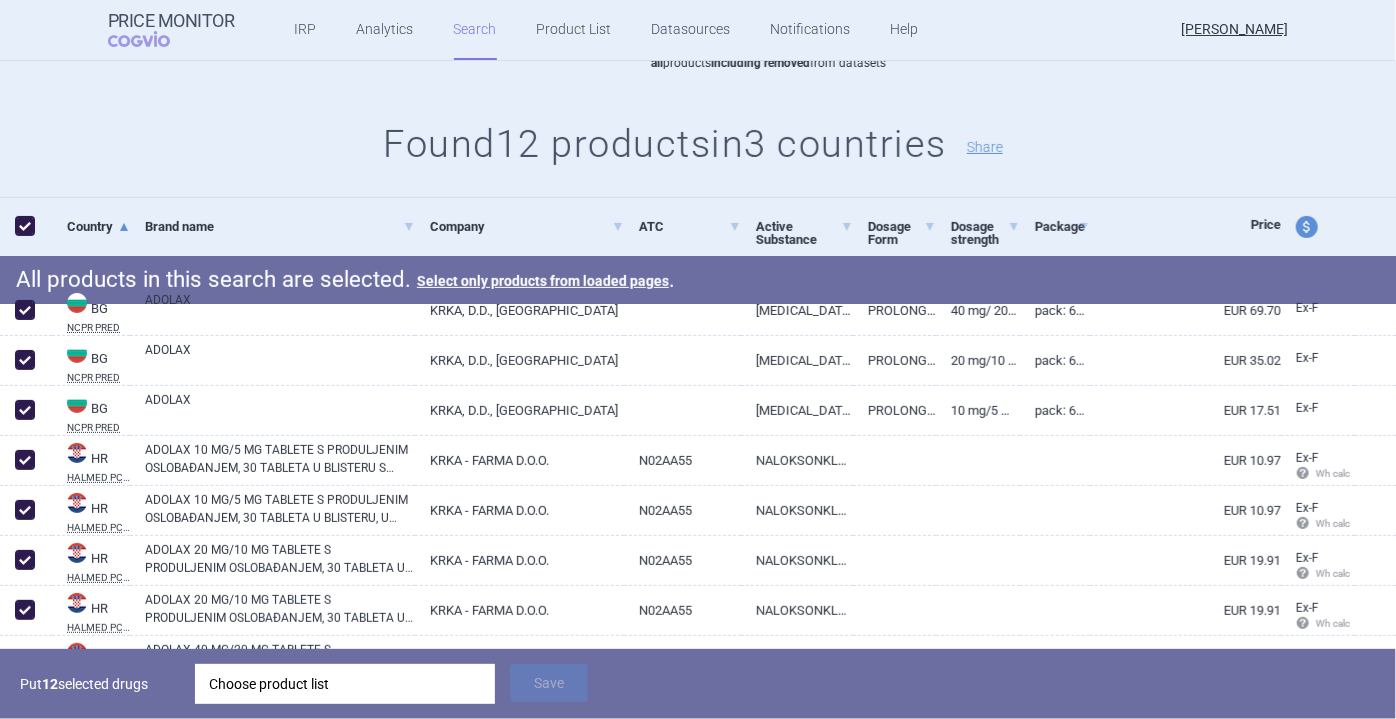 click on "Choose product list" at bounding box center [345, 684] 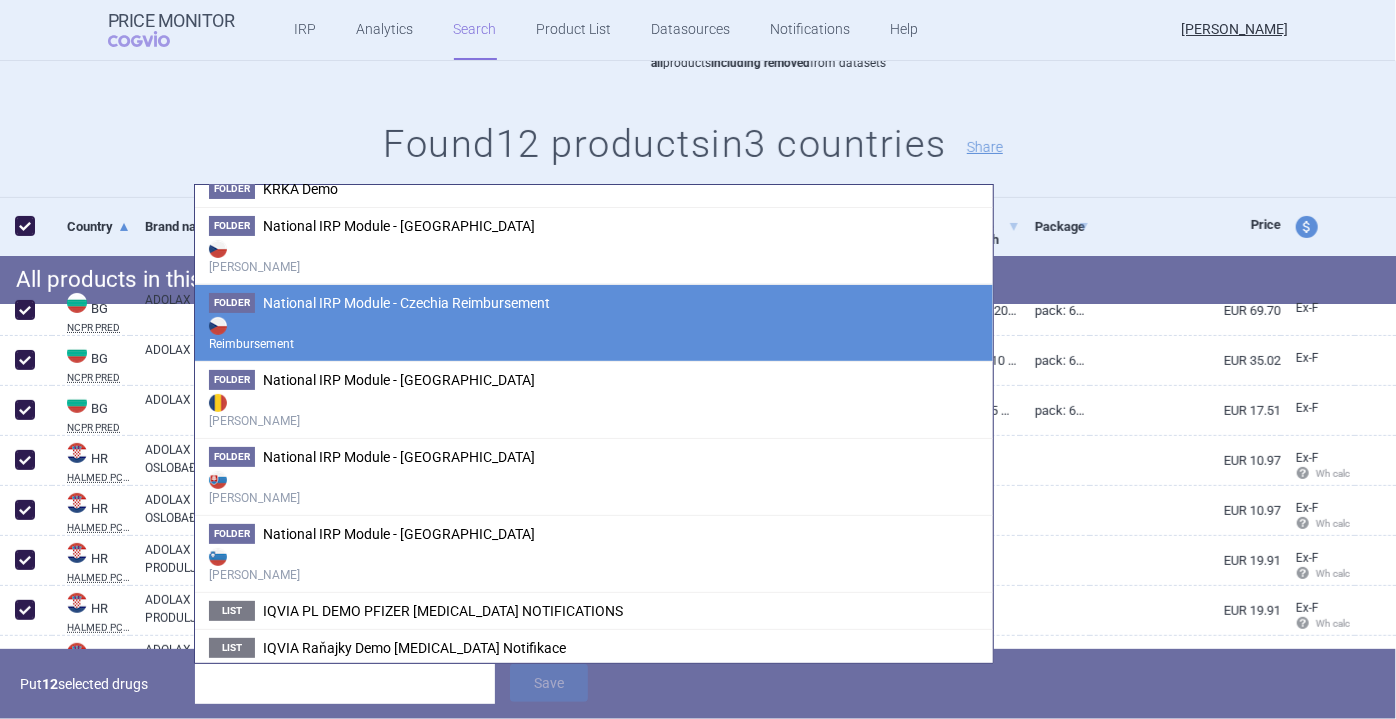 scroll, scrollTop: 160, scrollLeft: 0, axis: vertical 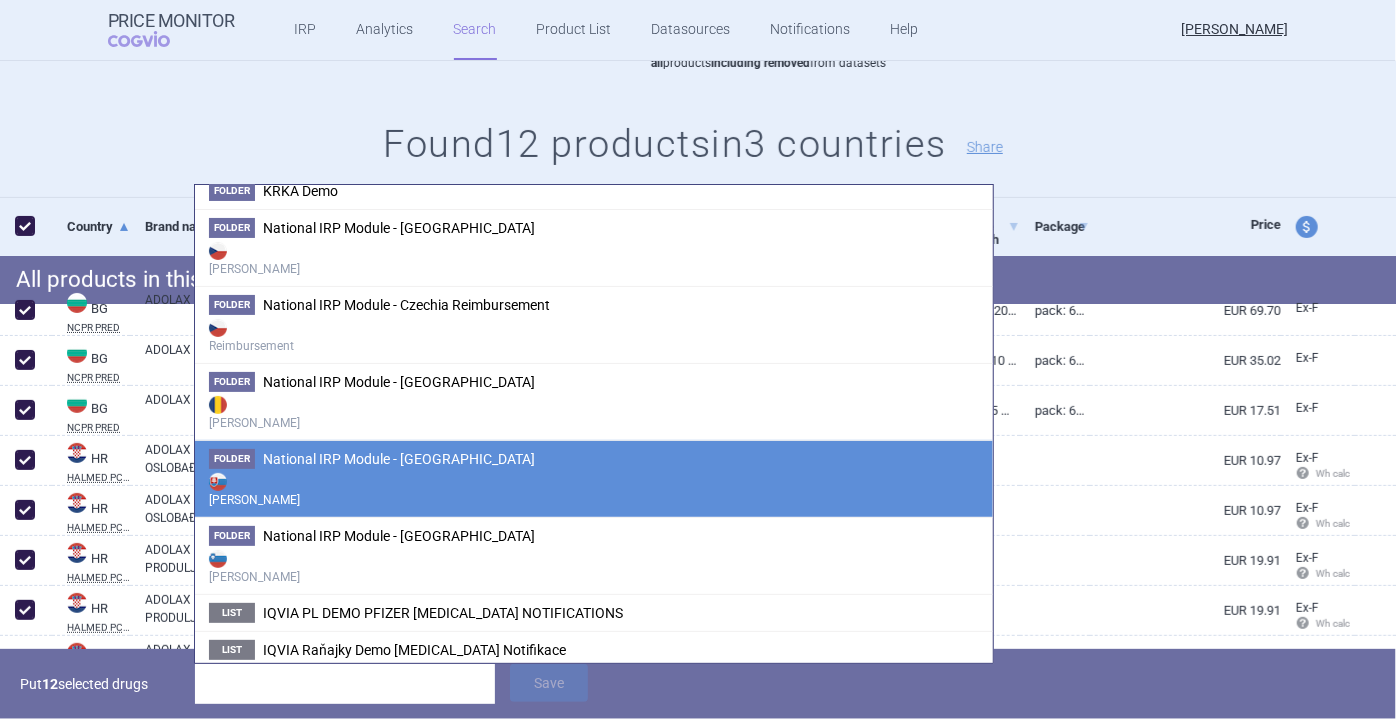 click on "Folder National IRP Module - [GEOGRAPHIC_DATA]  Max Price" at bounding box center (594, 478) 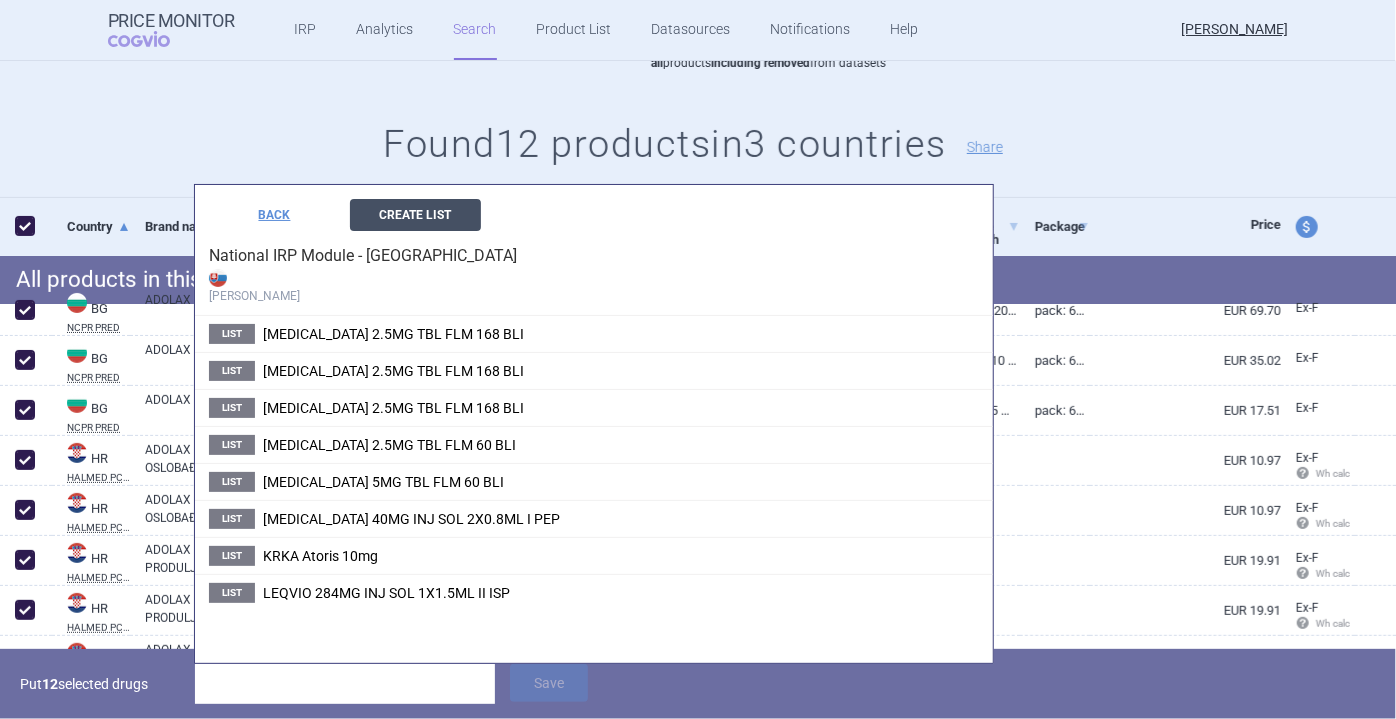 click on "Create List" at bounding box center (415, 215) 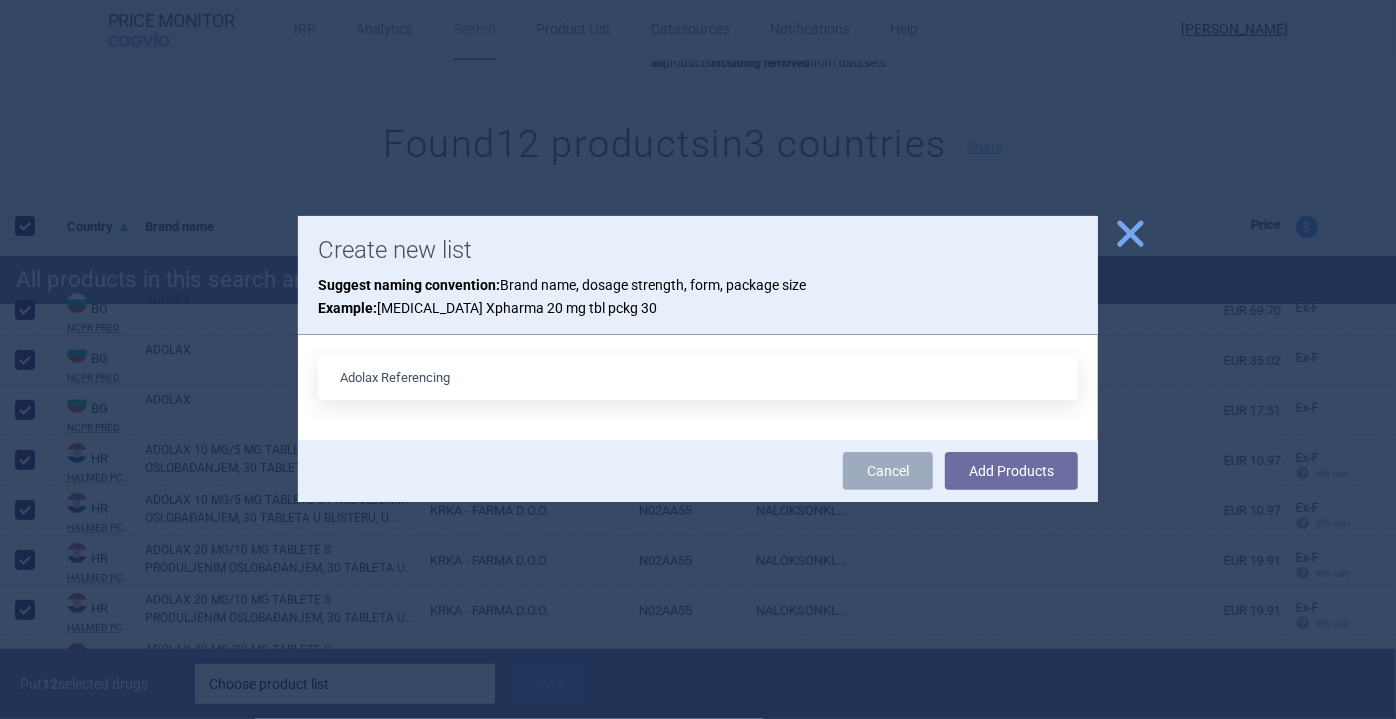 type on "Adolax Referencing" 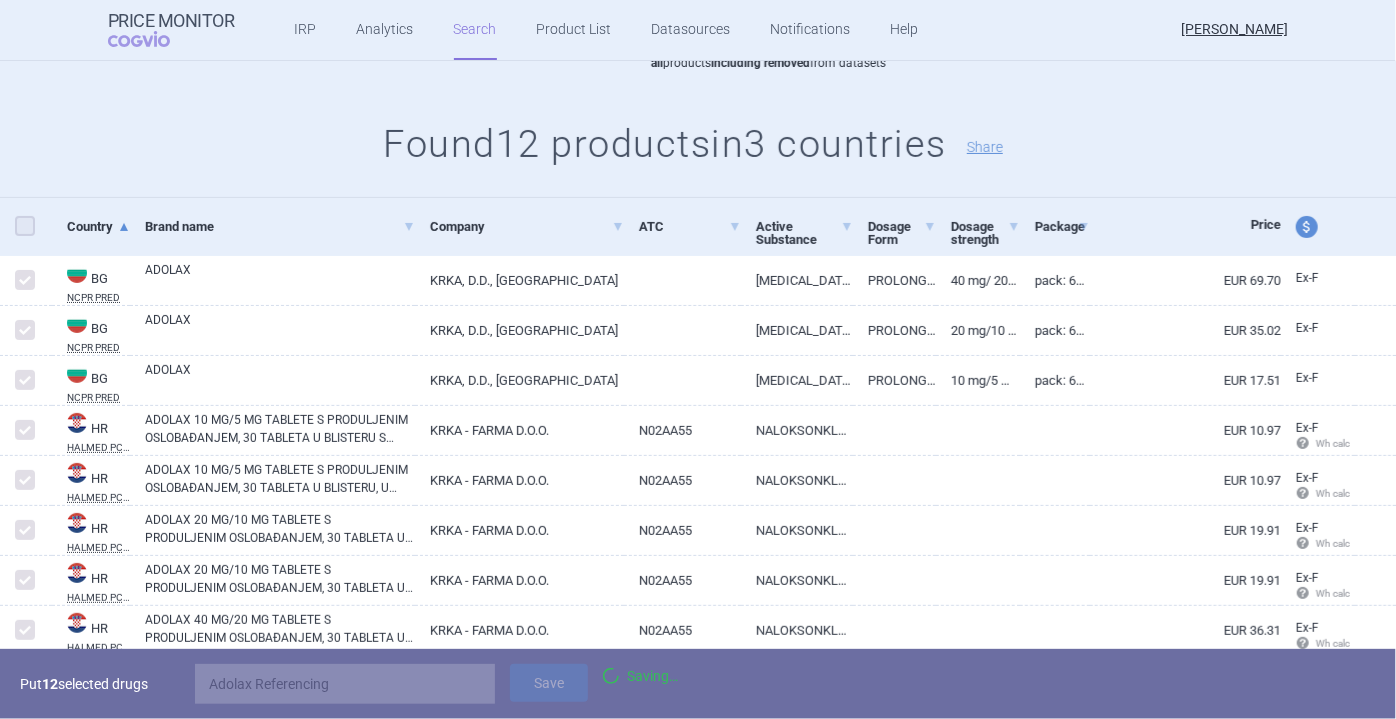 checkbox on "false" 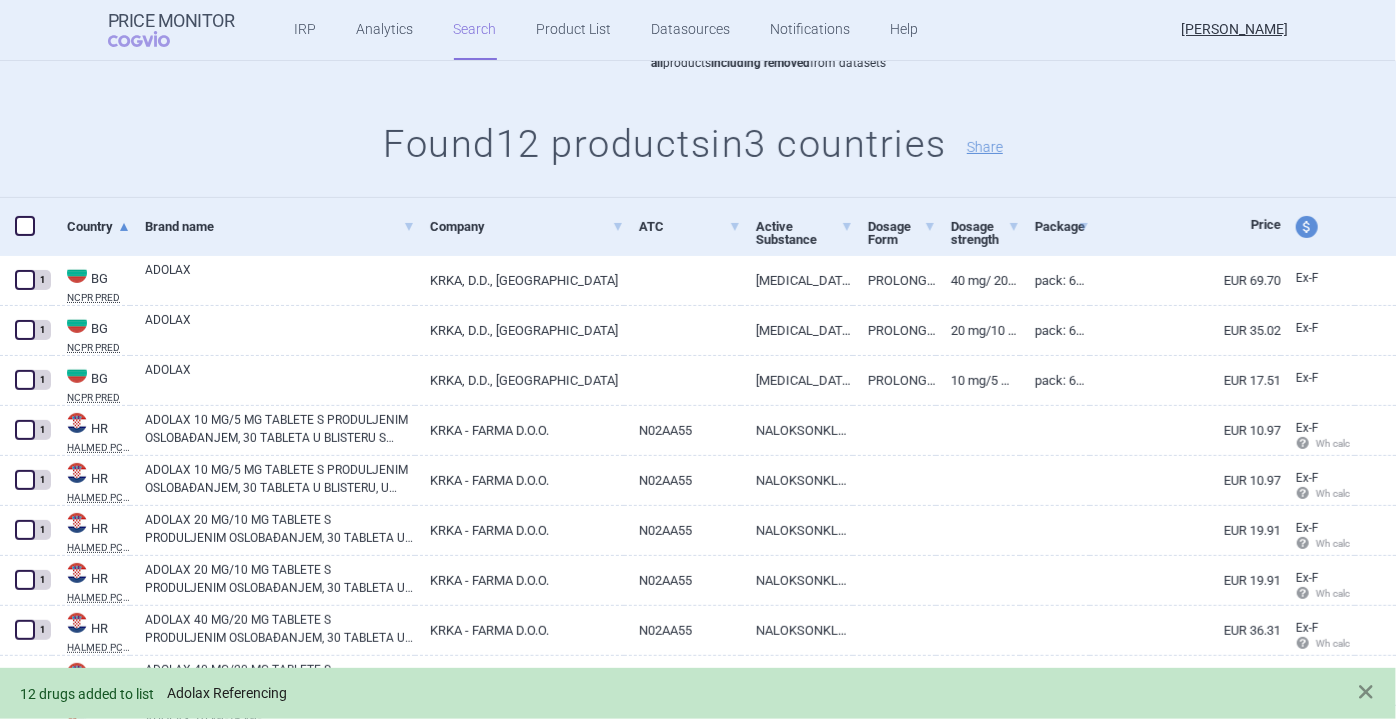click on "Adolax Referencing" at bounding box center (227, 693) 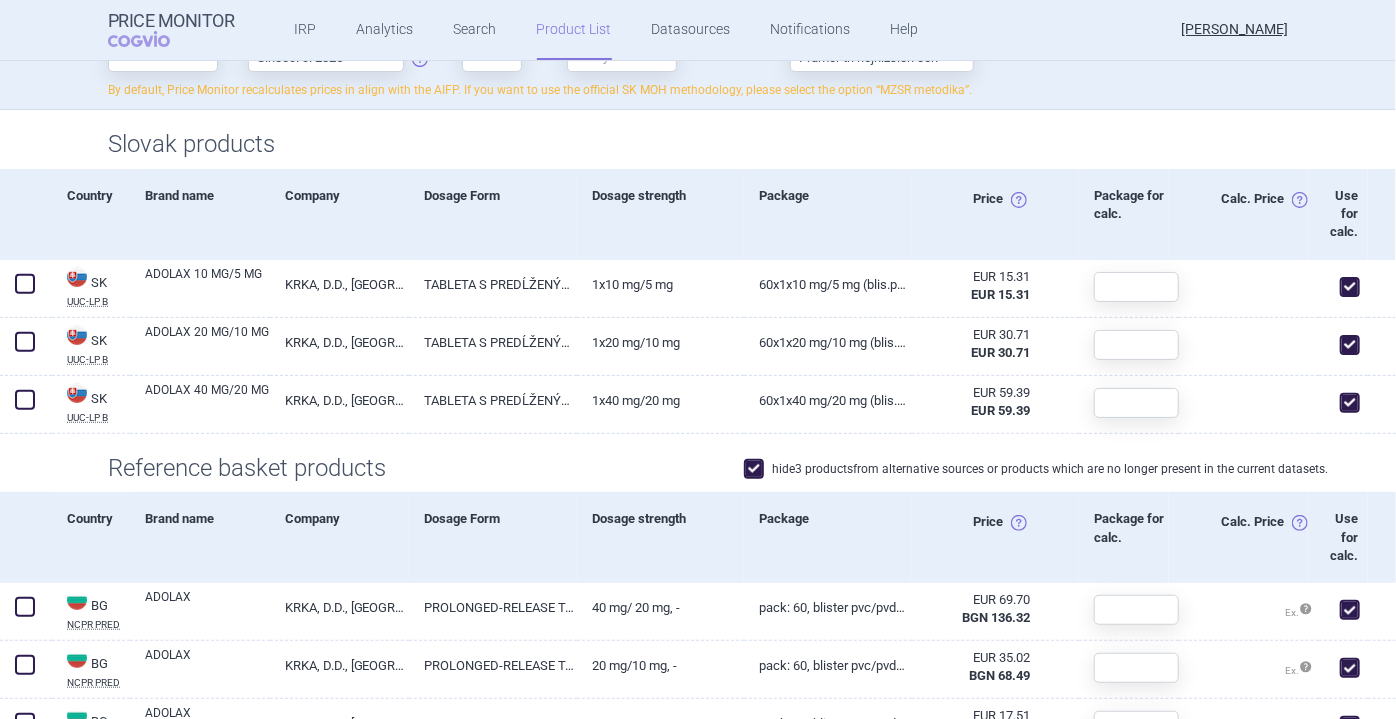 scroll, scrollTop: 378, scrollLeft: 0, axis: vertical 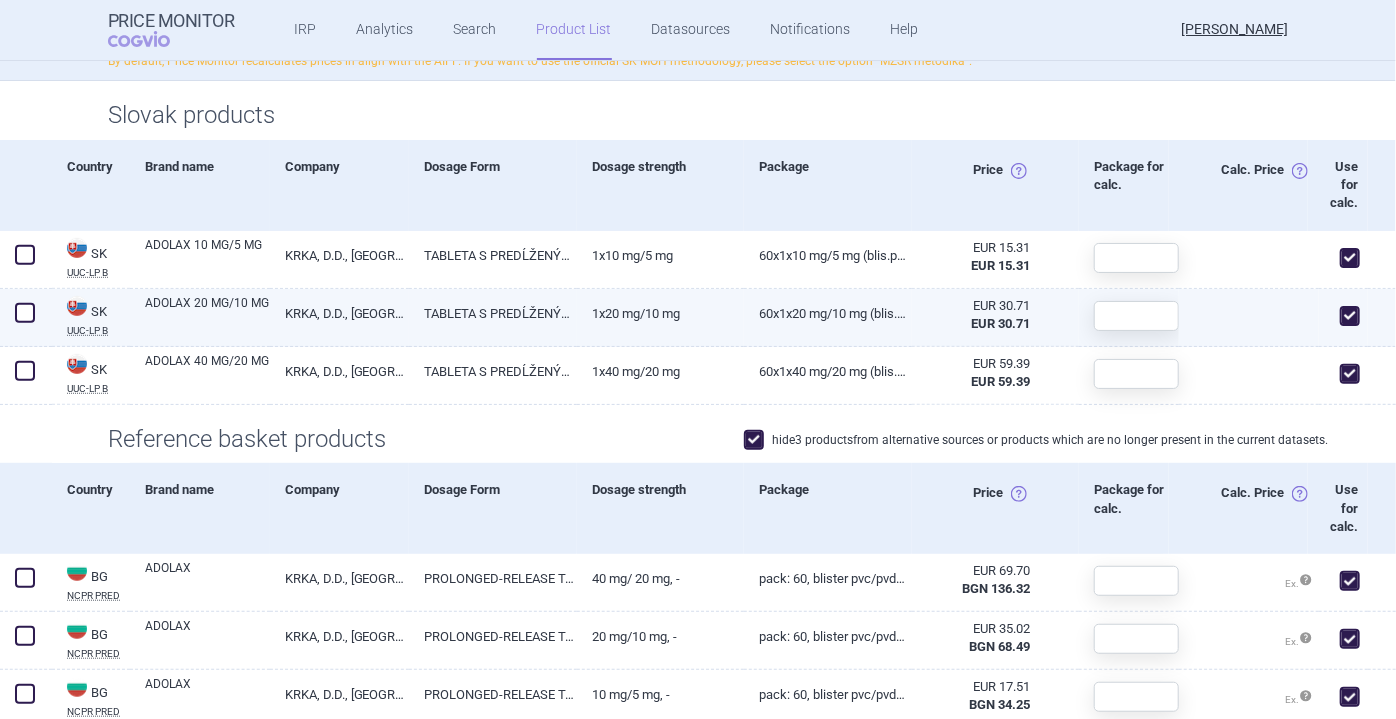 click at bounding box center [25, 313] 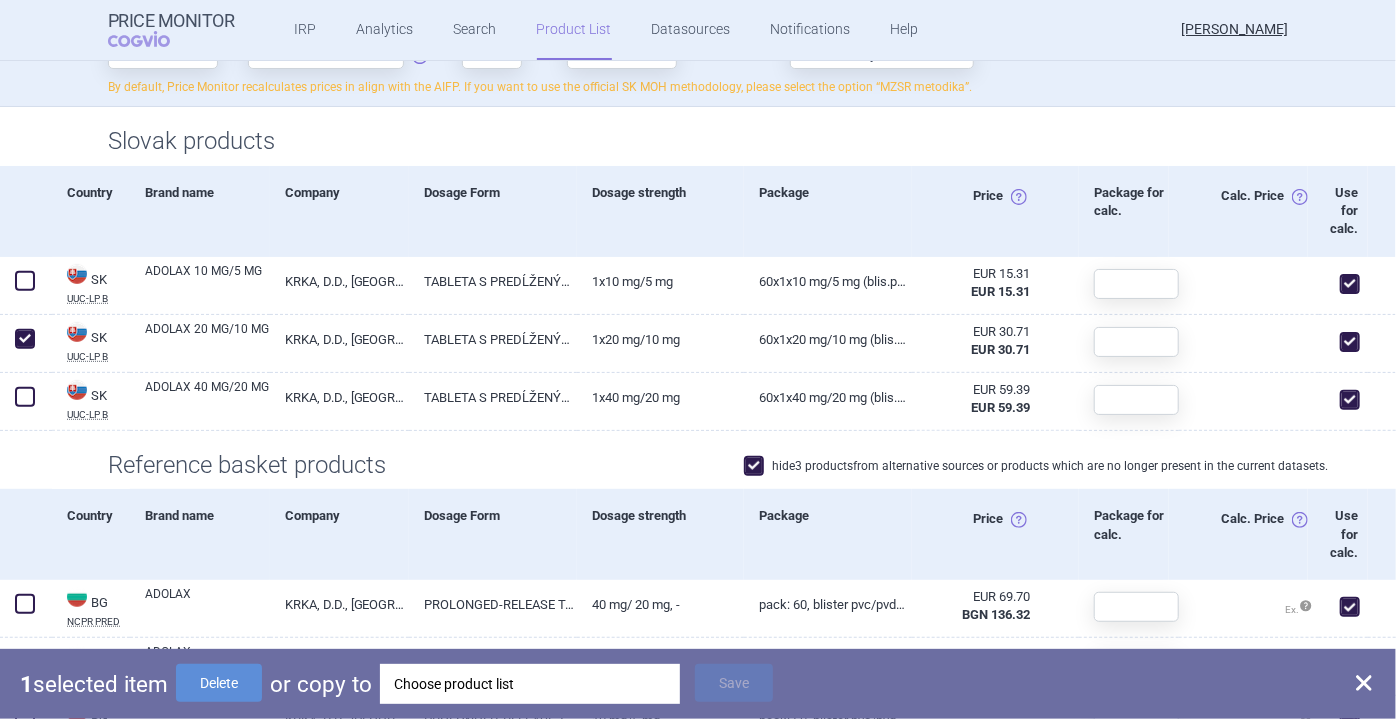 scroll, scrollTop: 322, scrollLeft: 0, axis: vertical 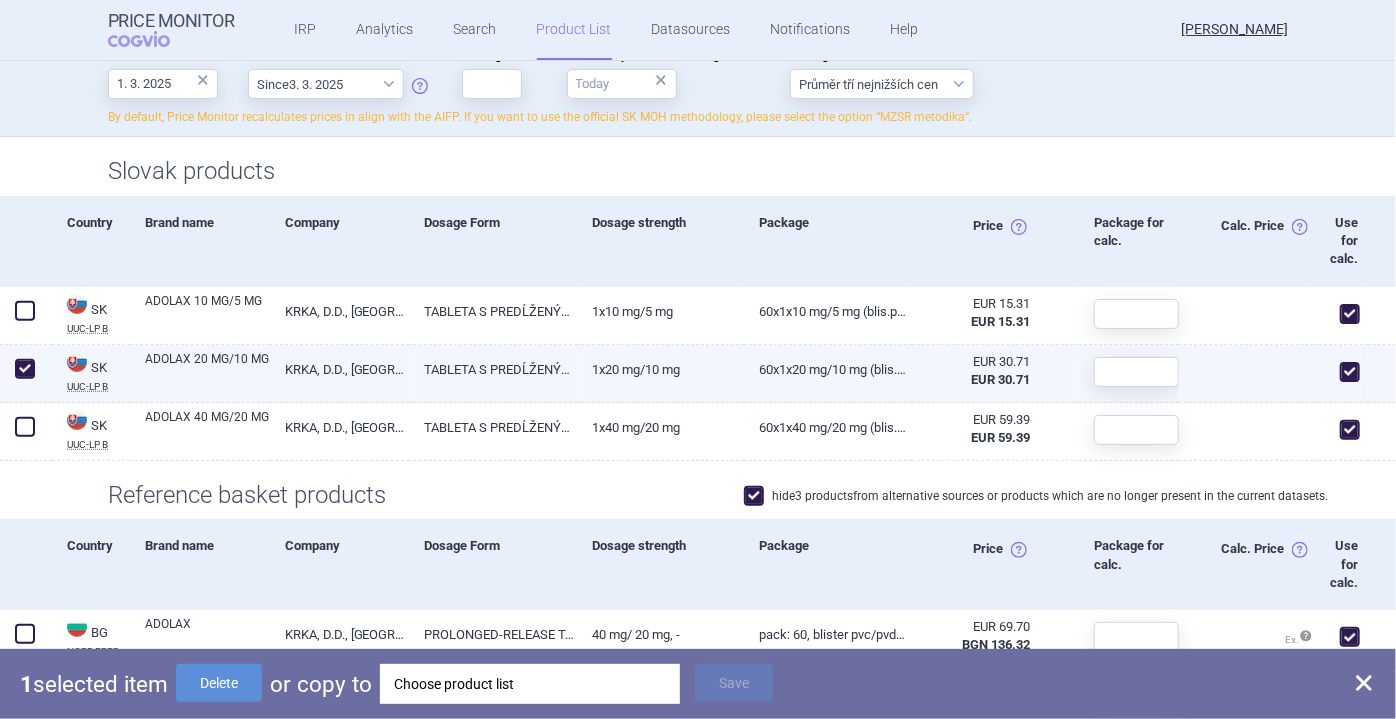 click at bounding box center (25, 369) 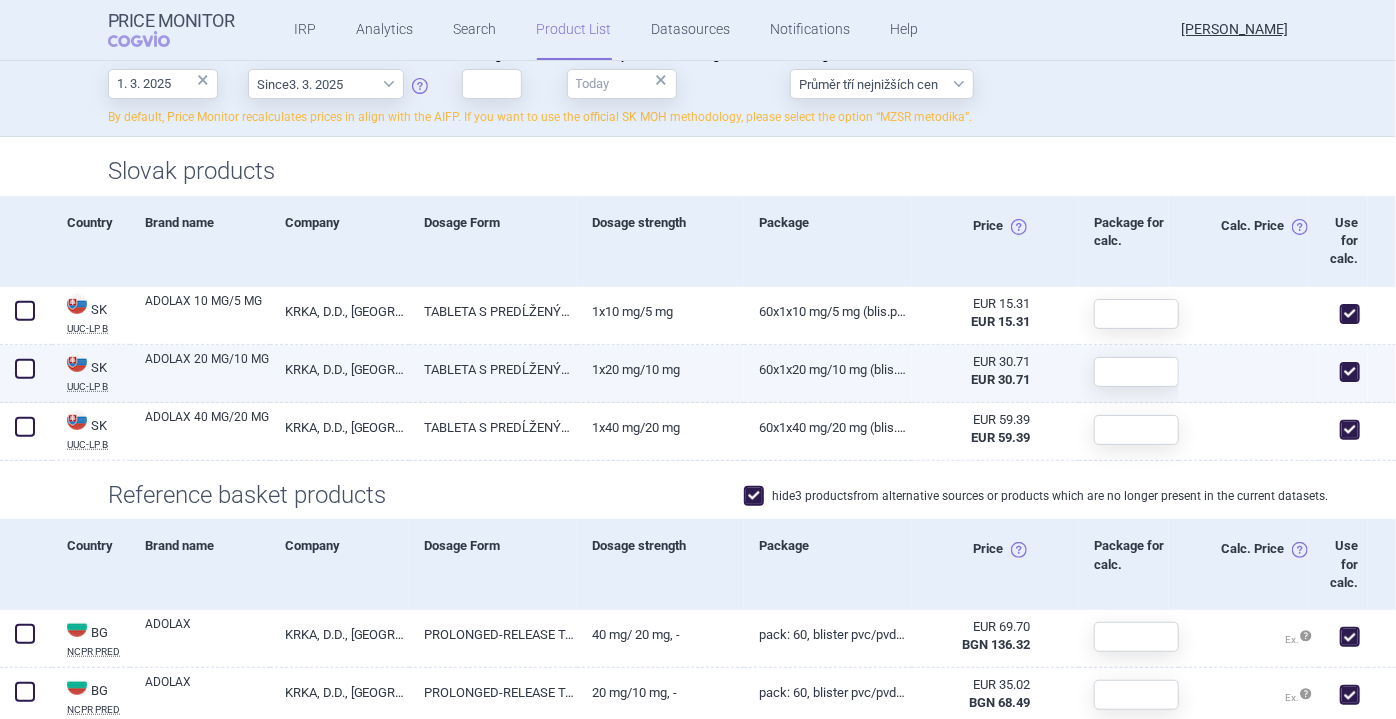 click at bounding box center (25, 369) 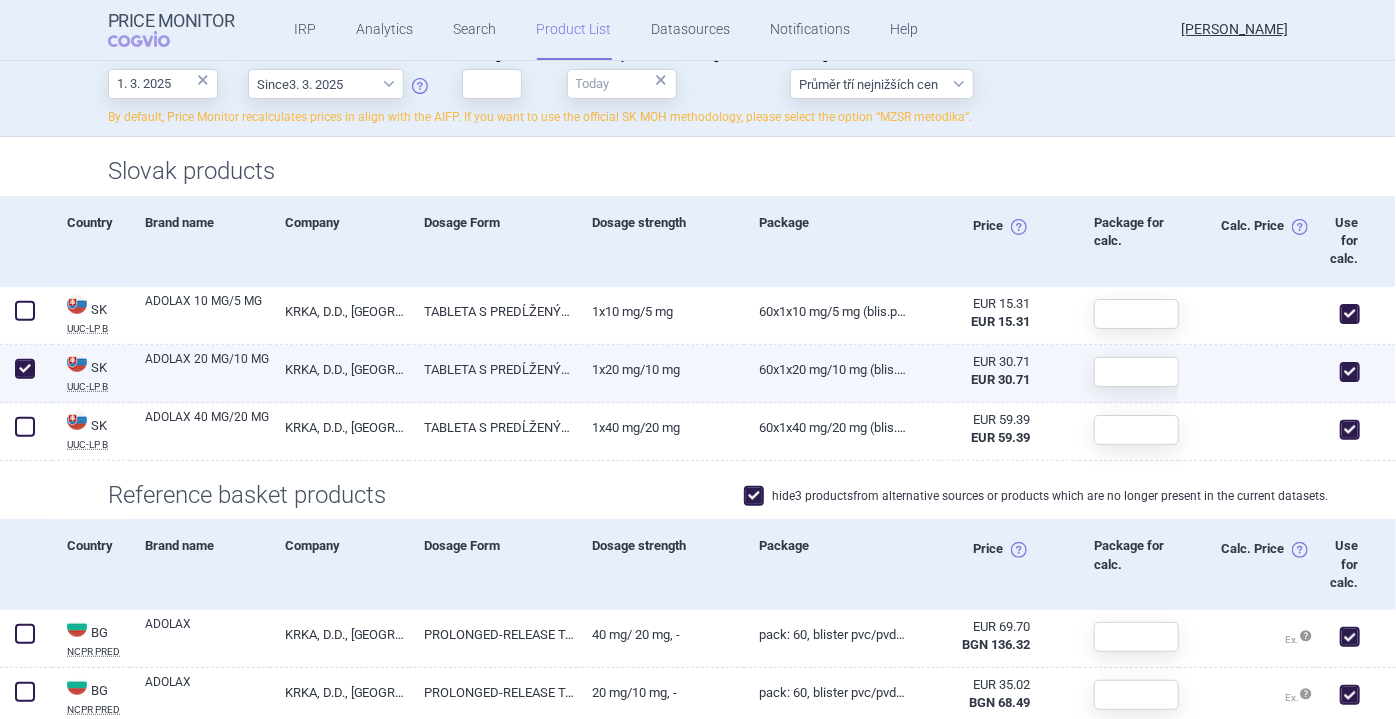checkbox on "true" 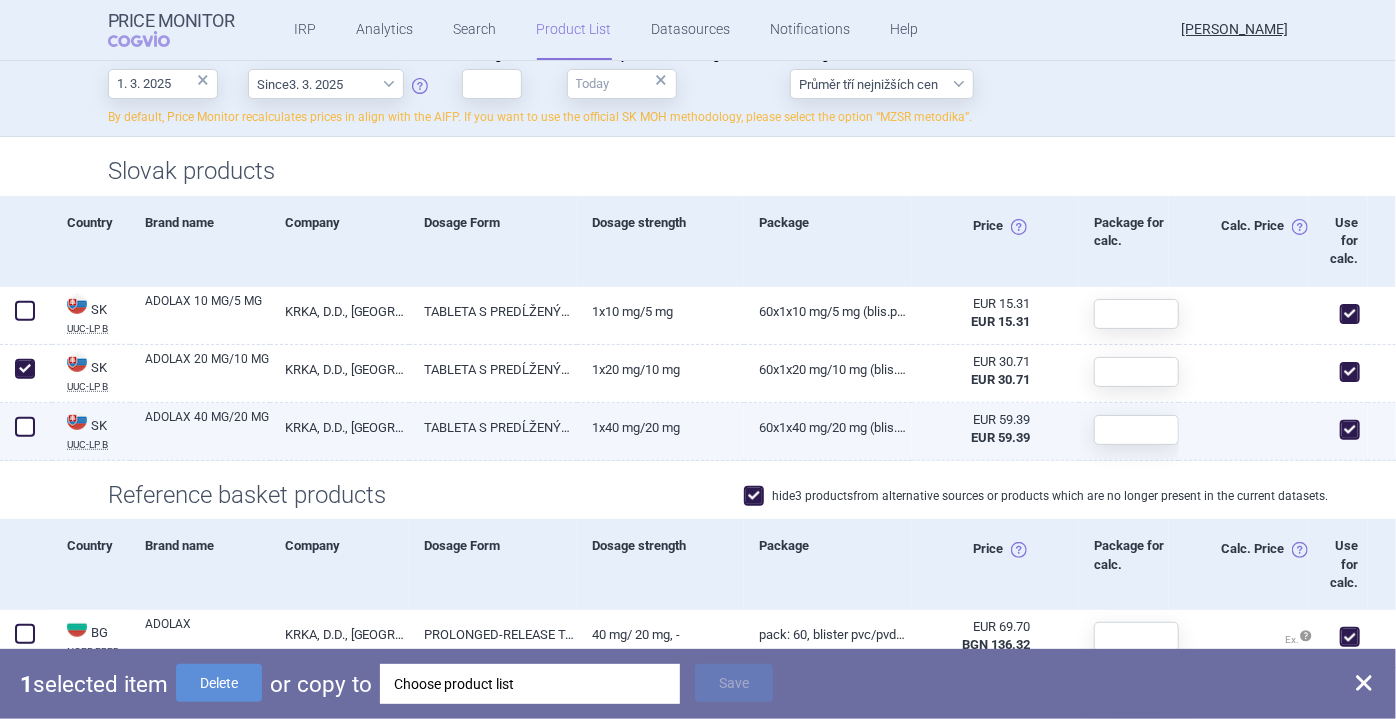 click at bounding box center [25, 427] 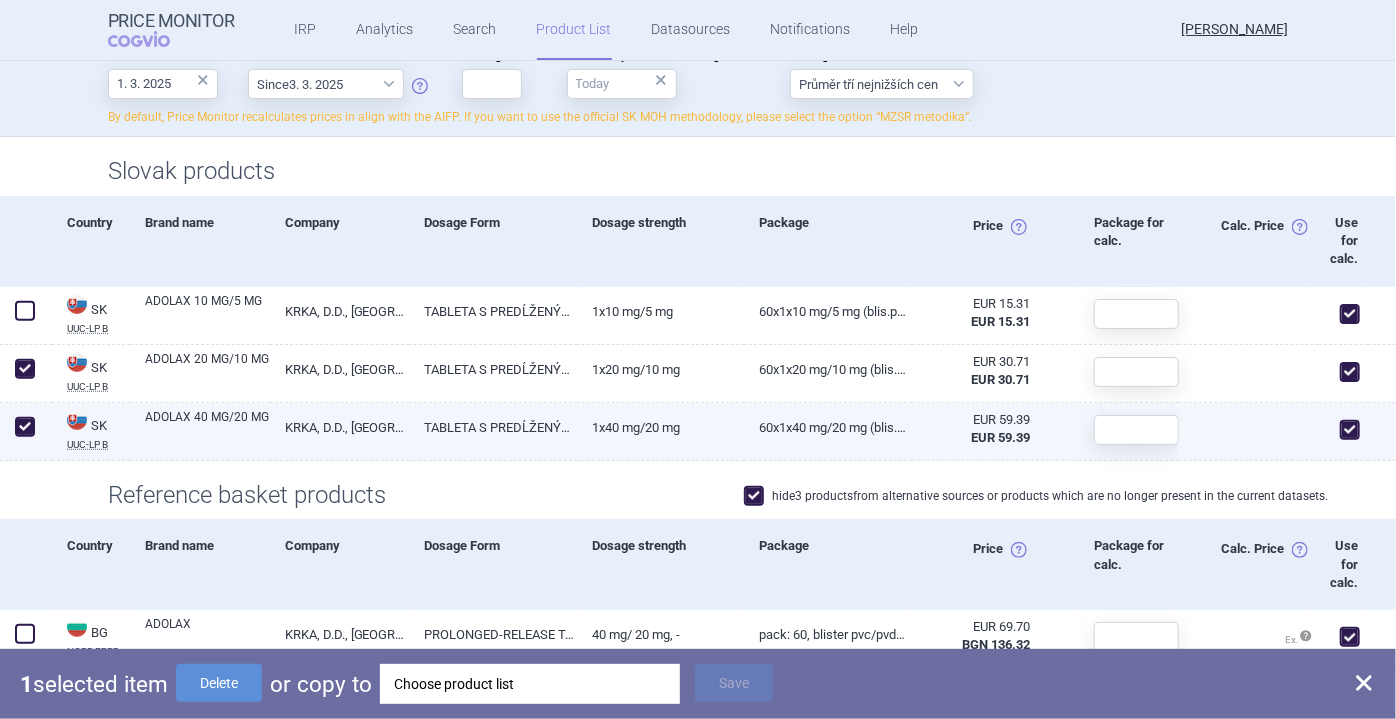 checkbox on "true" 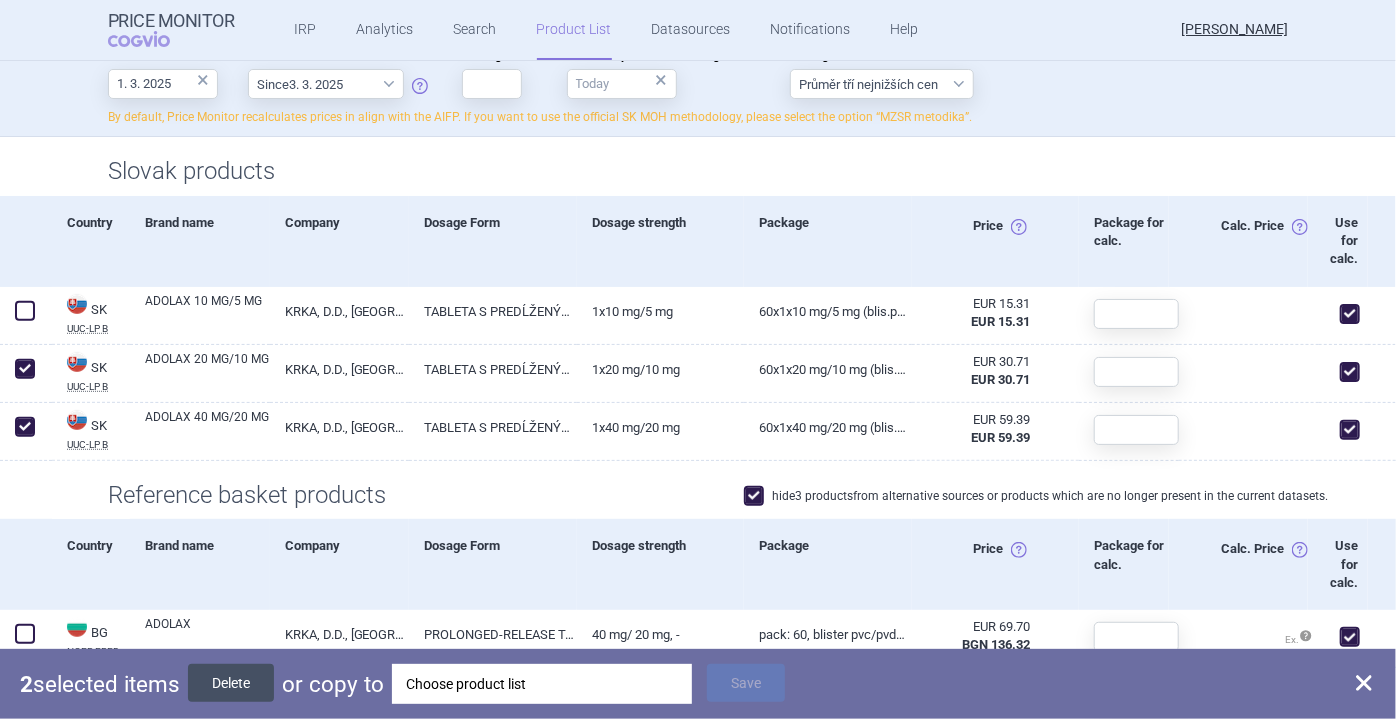 click on "Delete" at bounding box center (231, 683) 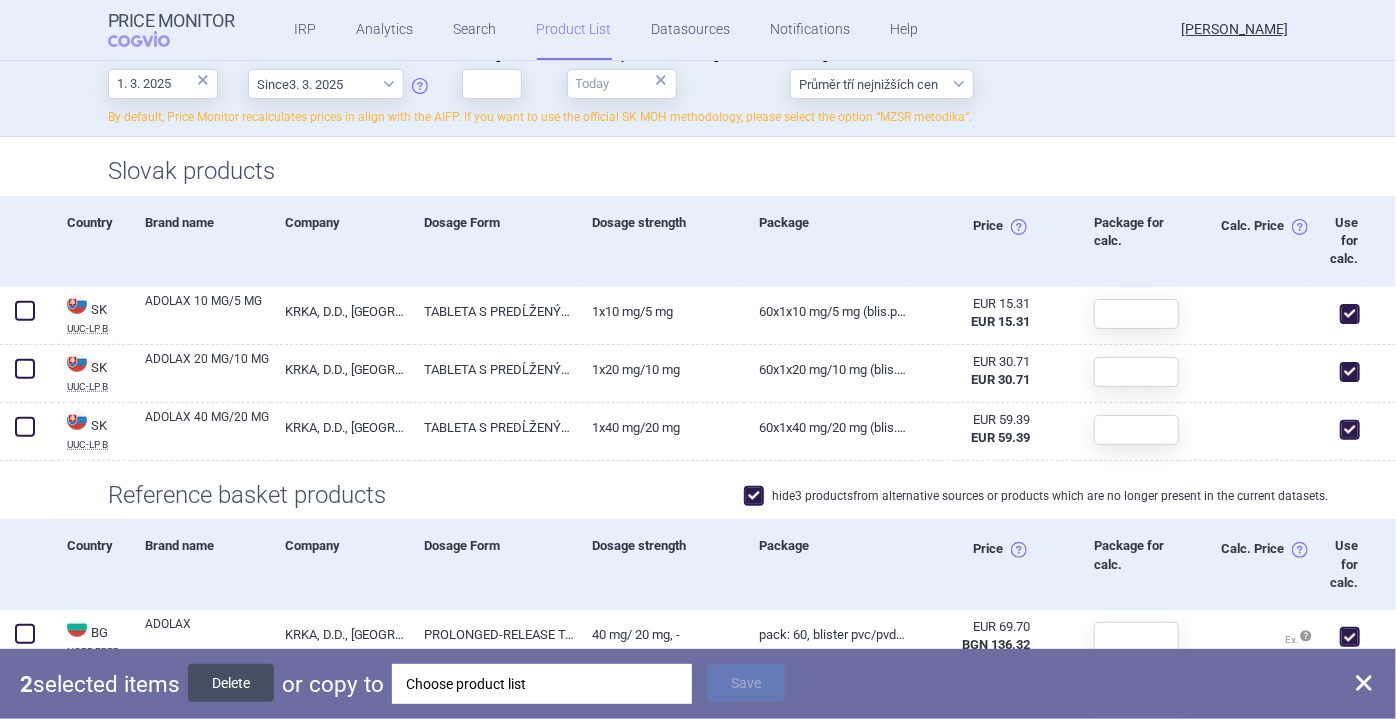 checkbox on "false" 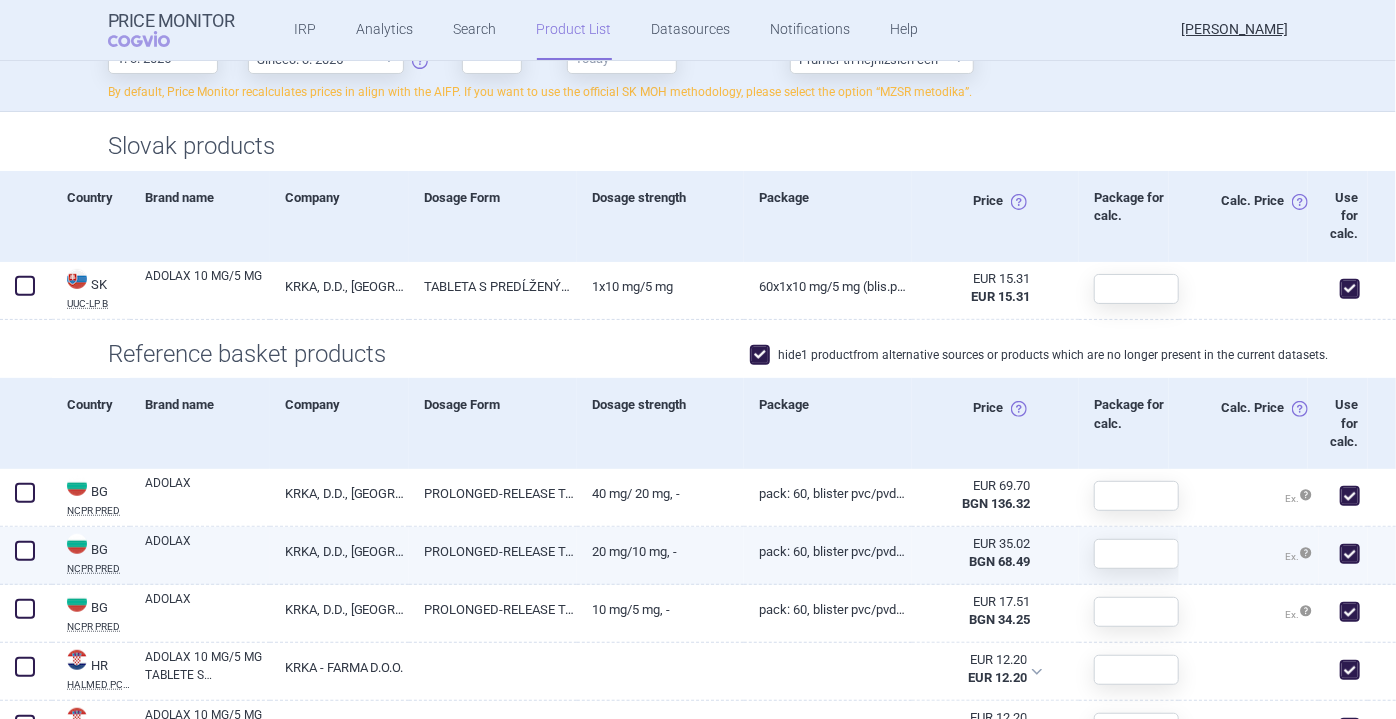 scroll, scrollTop: 378, scrollLeft: 0, axis: vertical 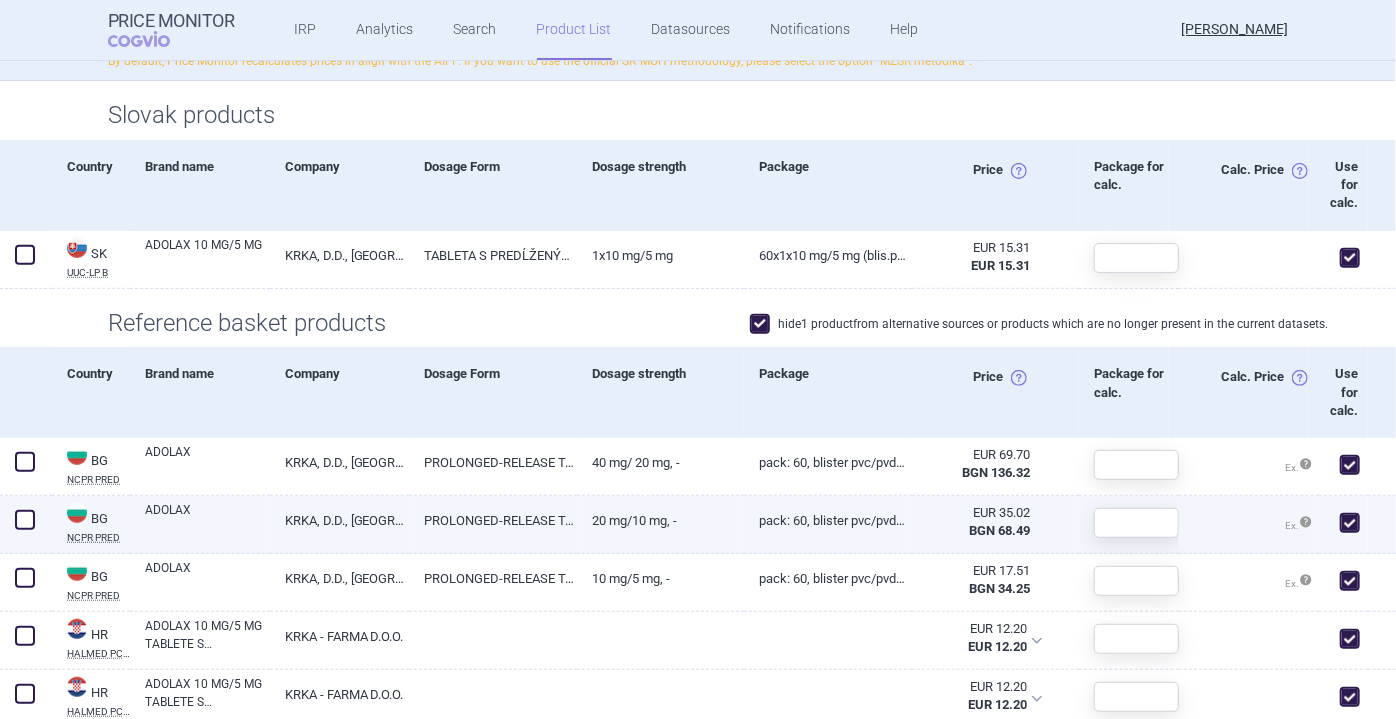 click at bounding box center (25, 520) 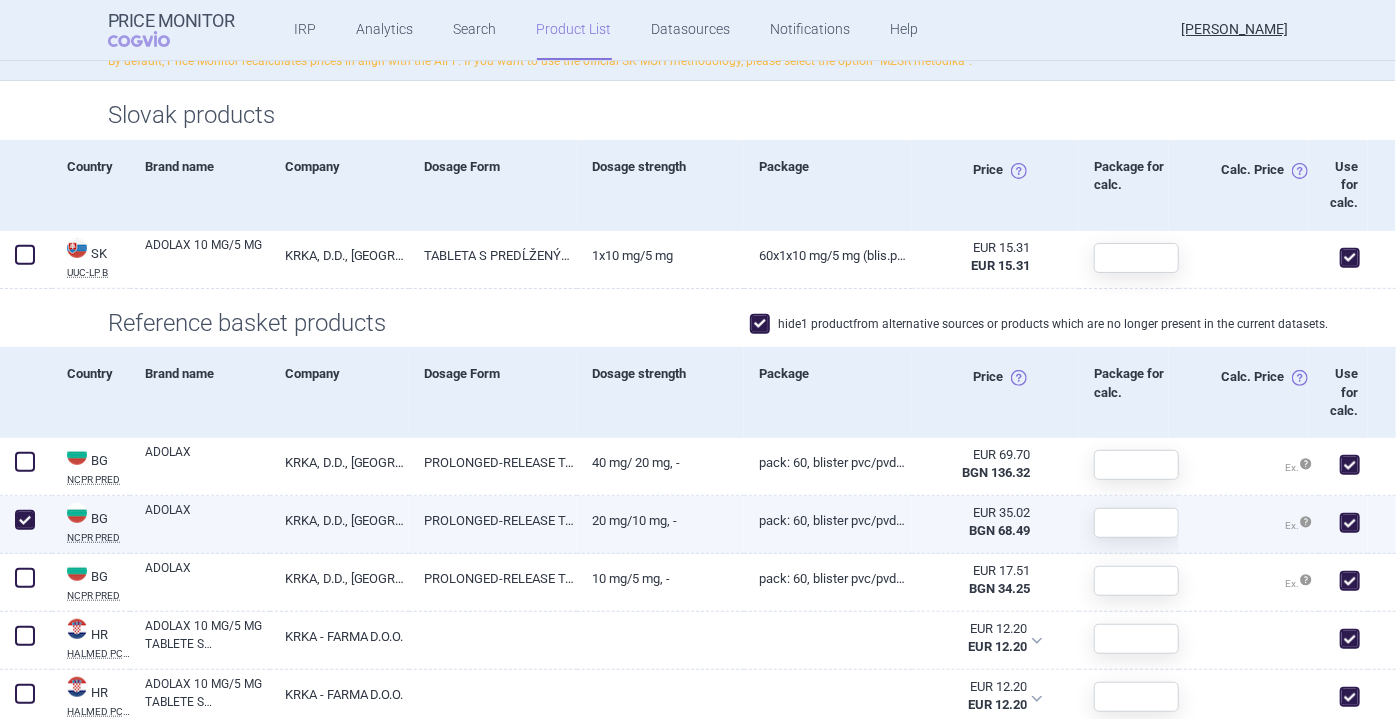 checkbox on "true" 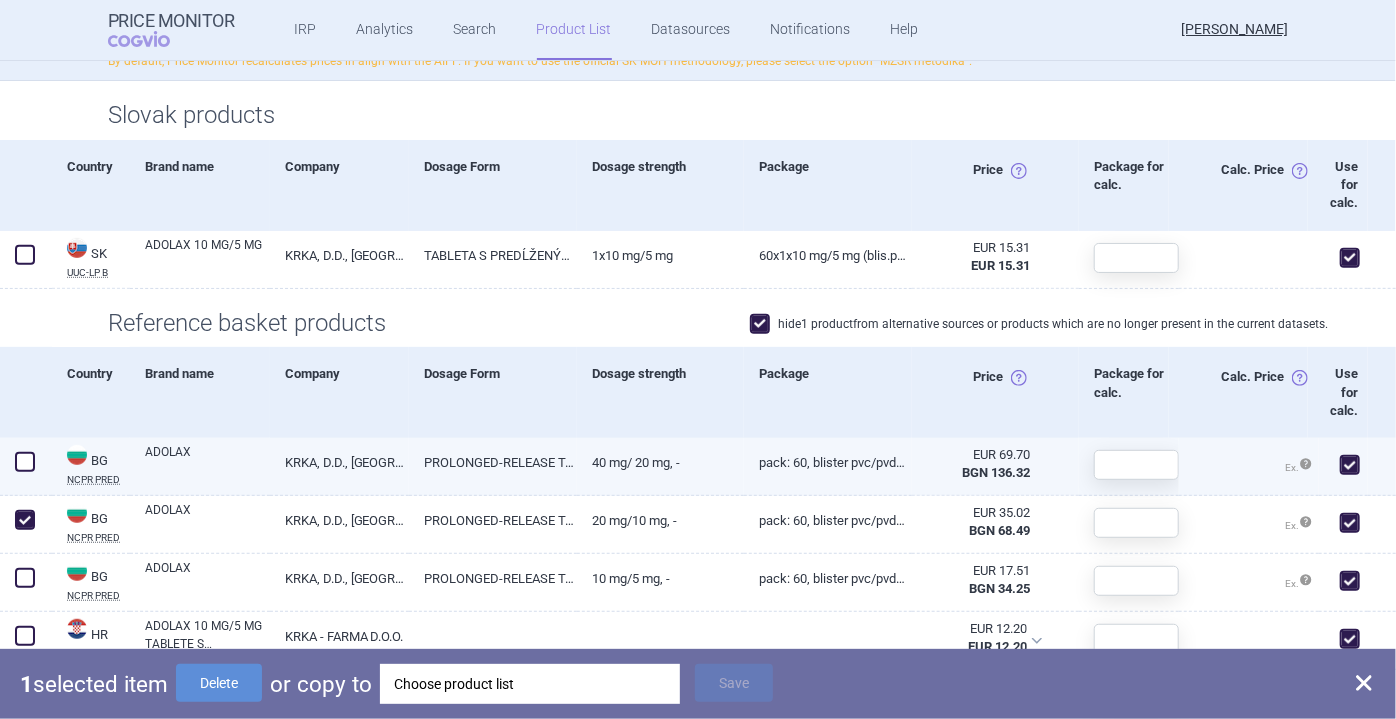 click at bounding box center (25, 462) 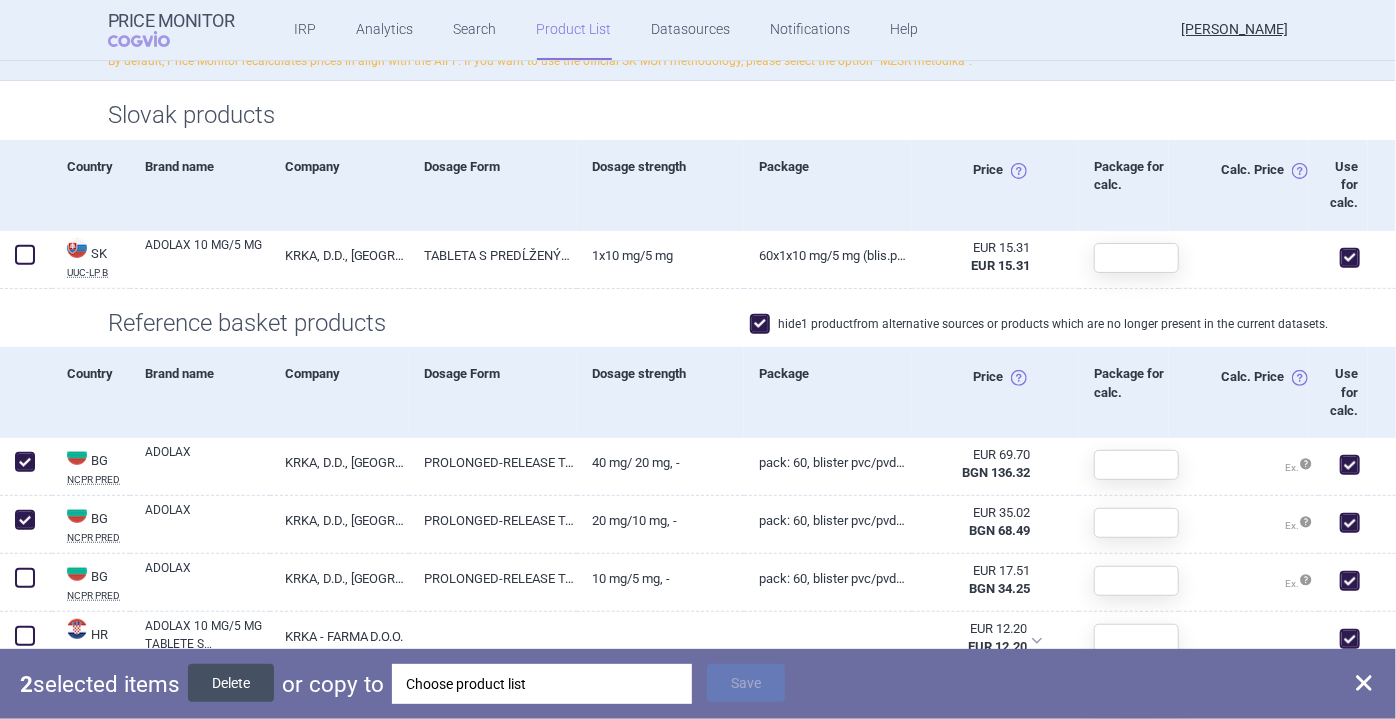 click on "Delete" at bounding box center (231, 683) 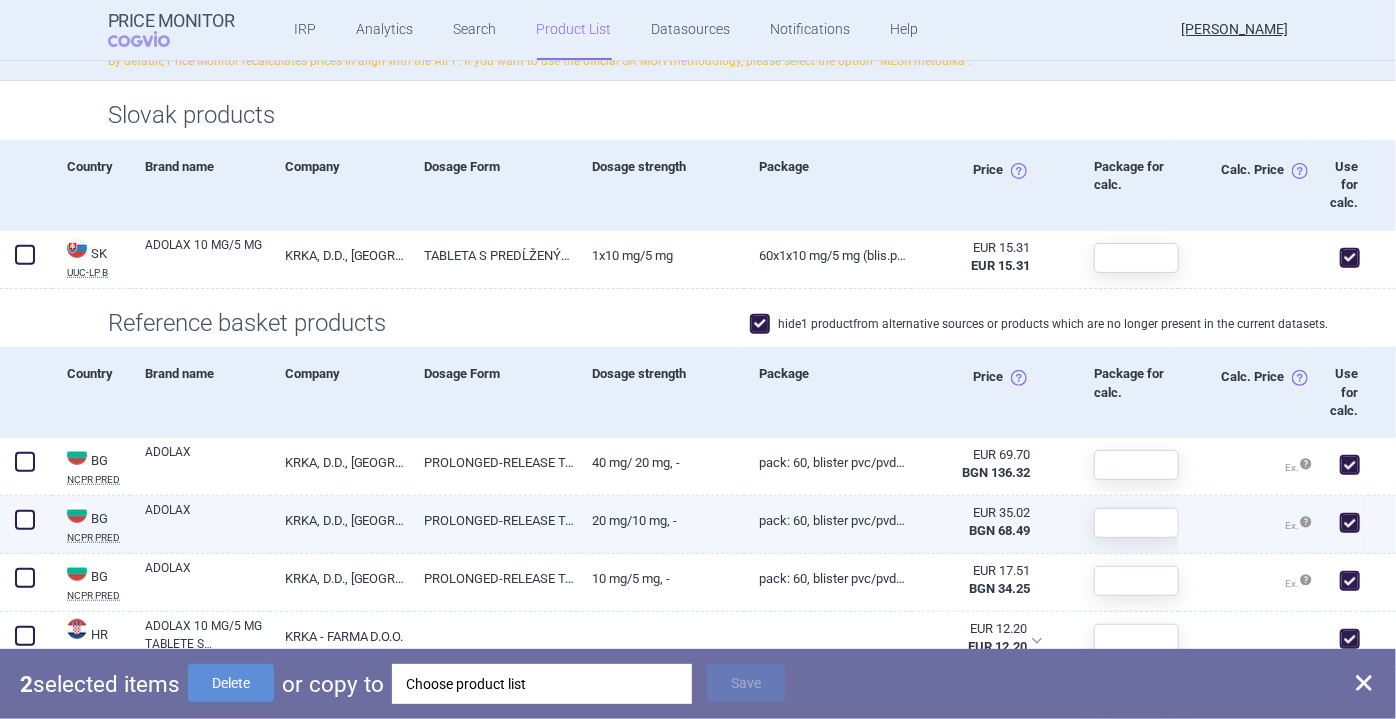 checkbox on "false" 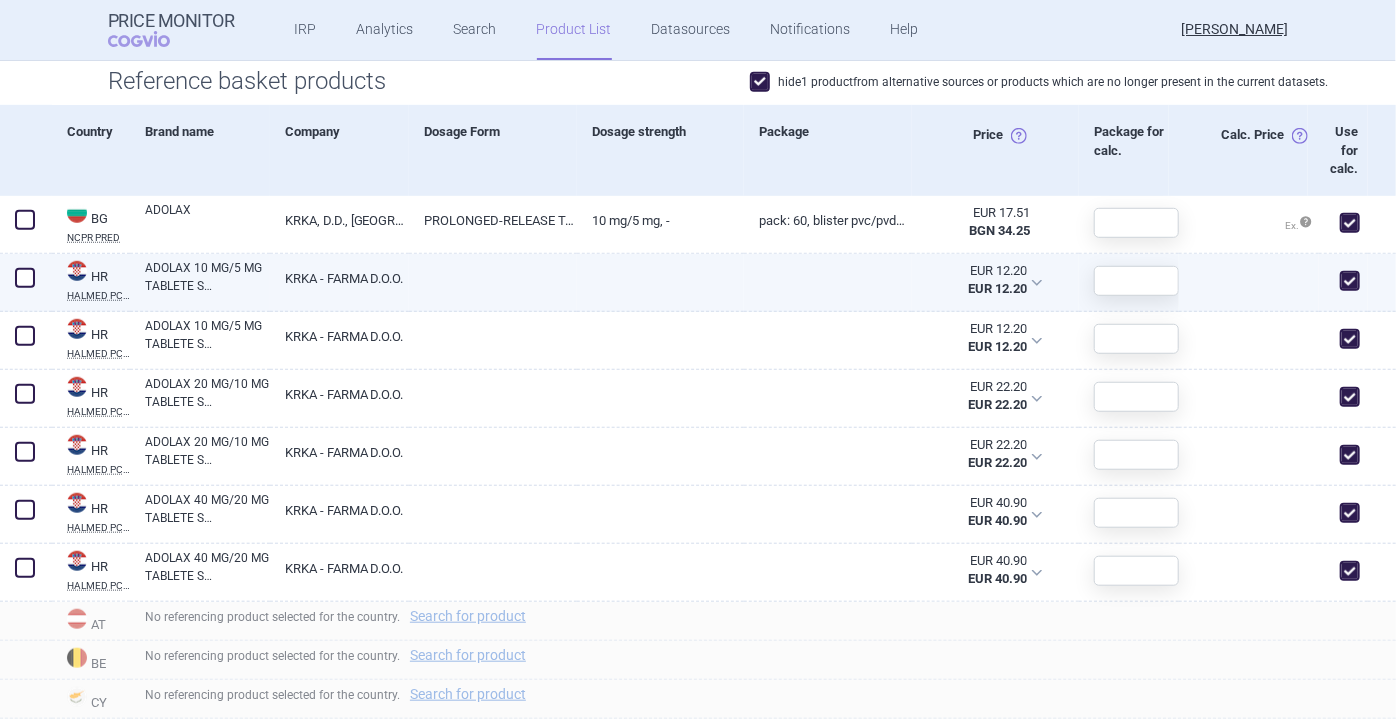 scroll, scrollTop: 620, scrollLeft: 0, axis: vertical 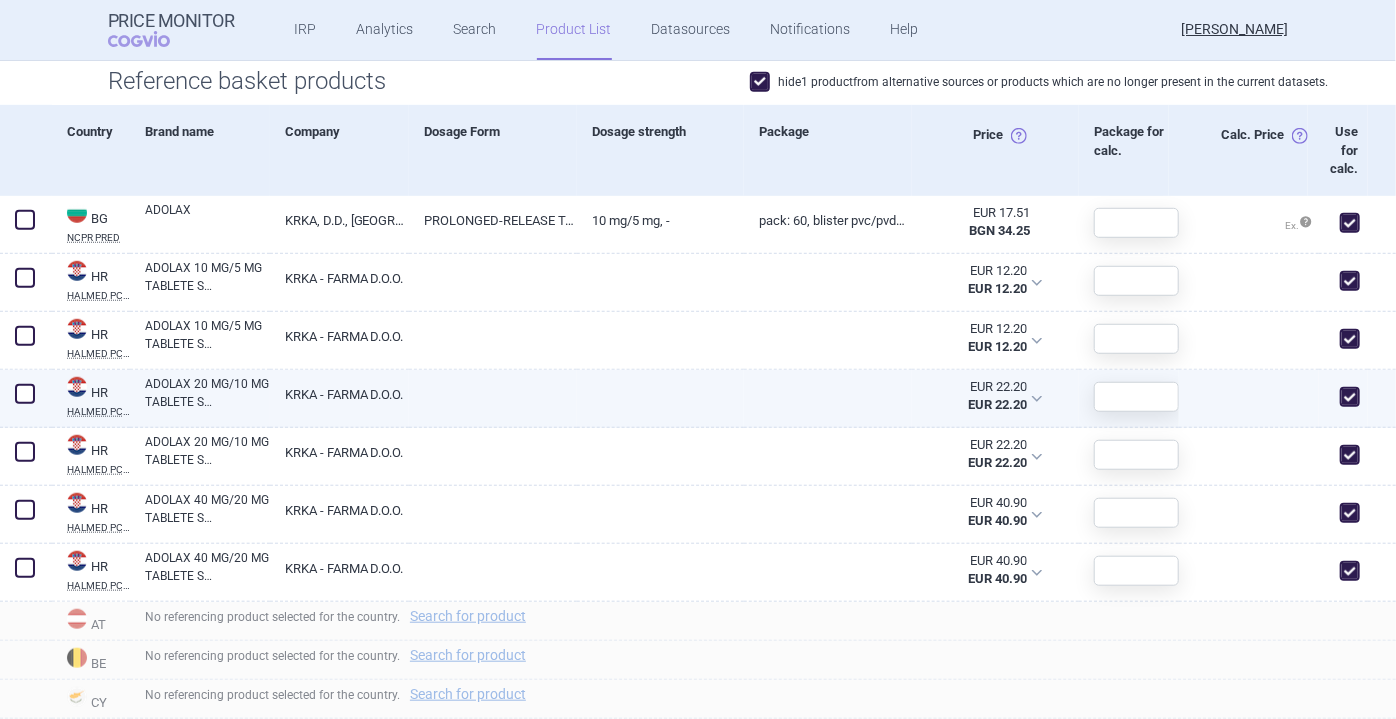 click at bounding box center (25, 394) 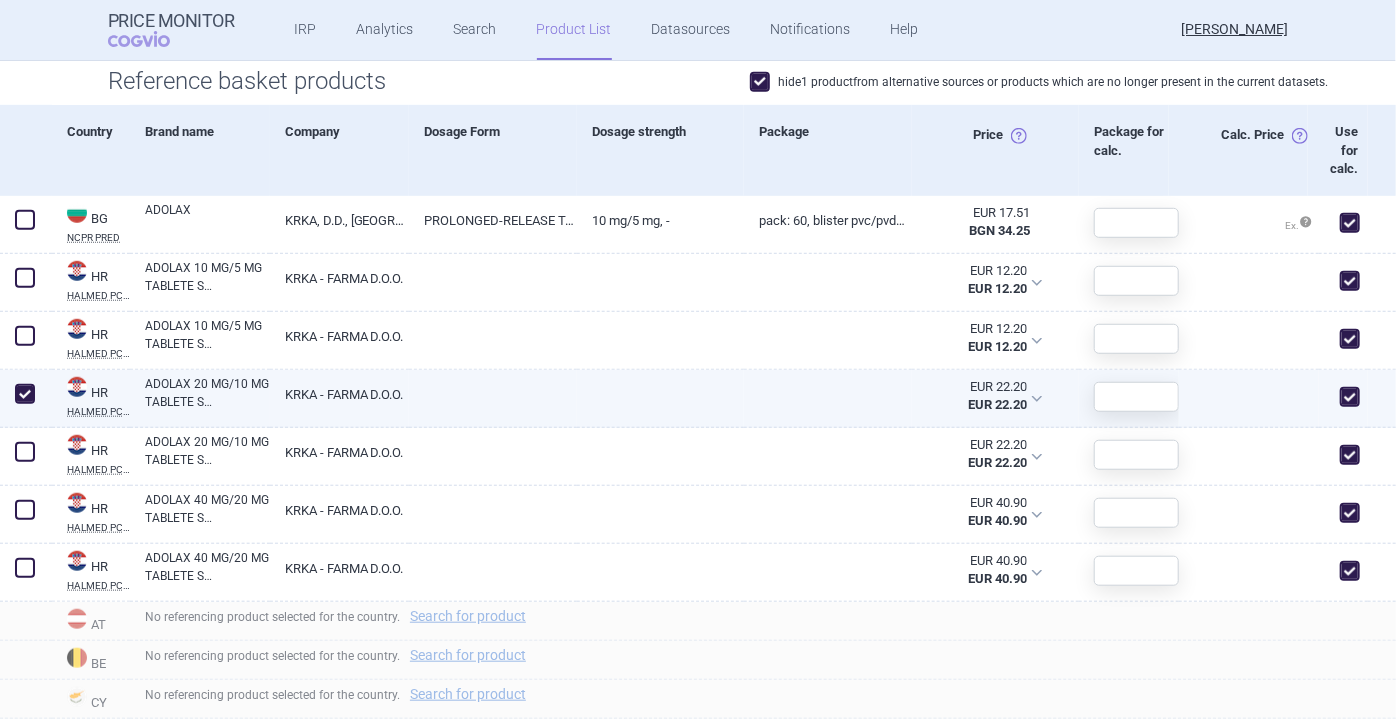 checkbox on "true" 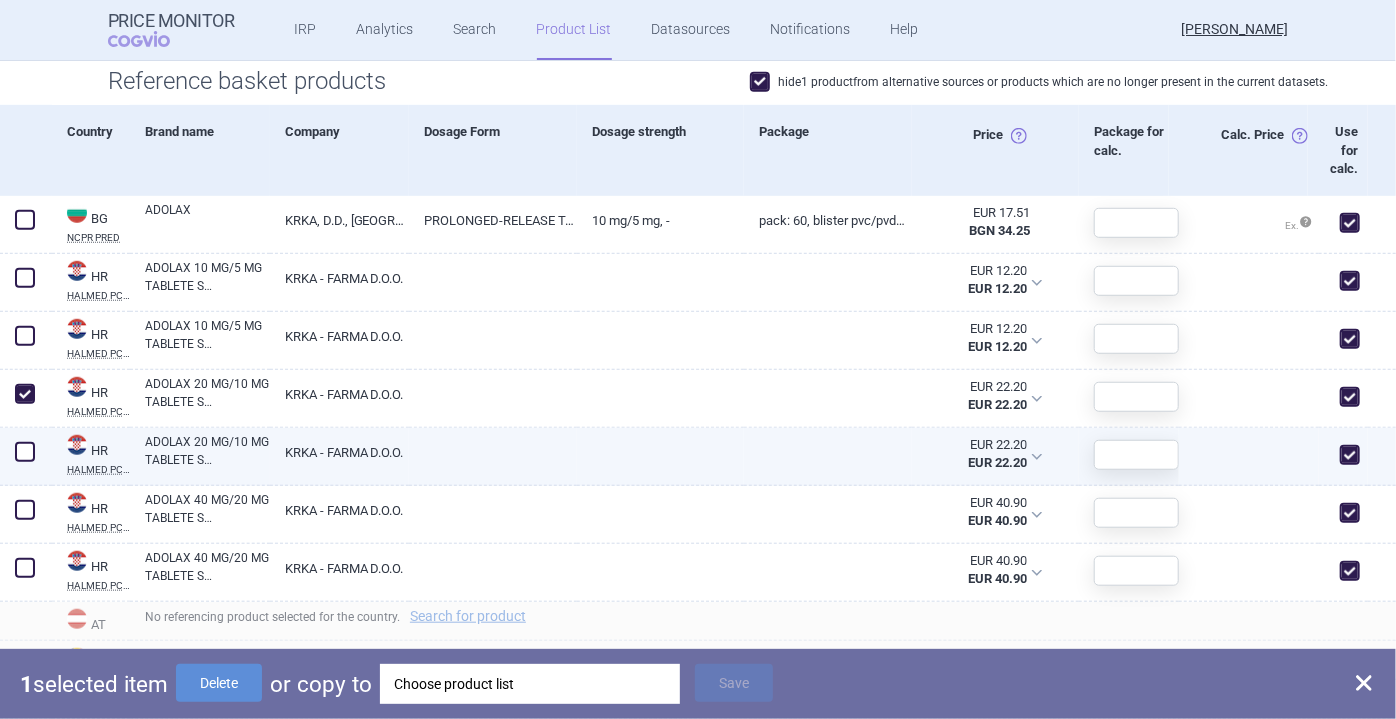 click at bounding box center (26, 457) 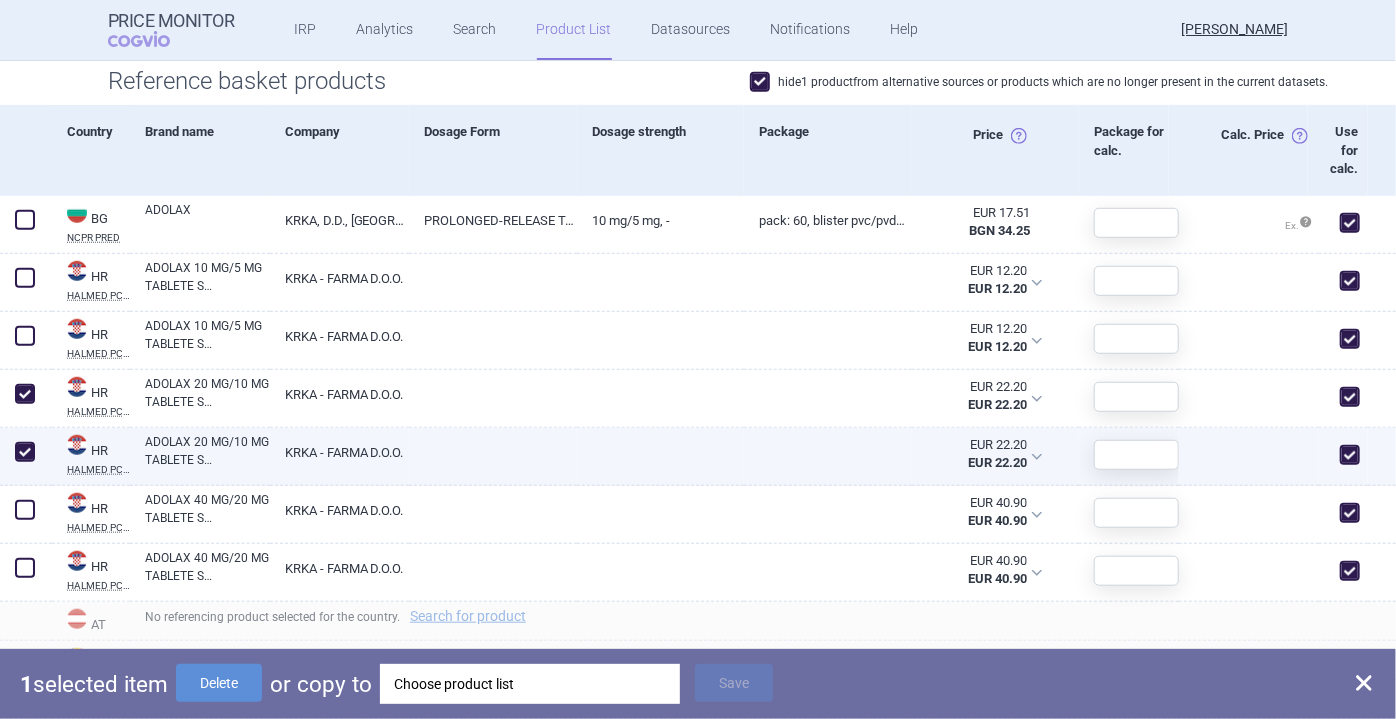 checkbox on "true" 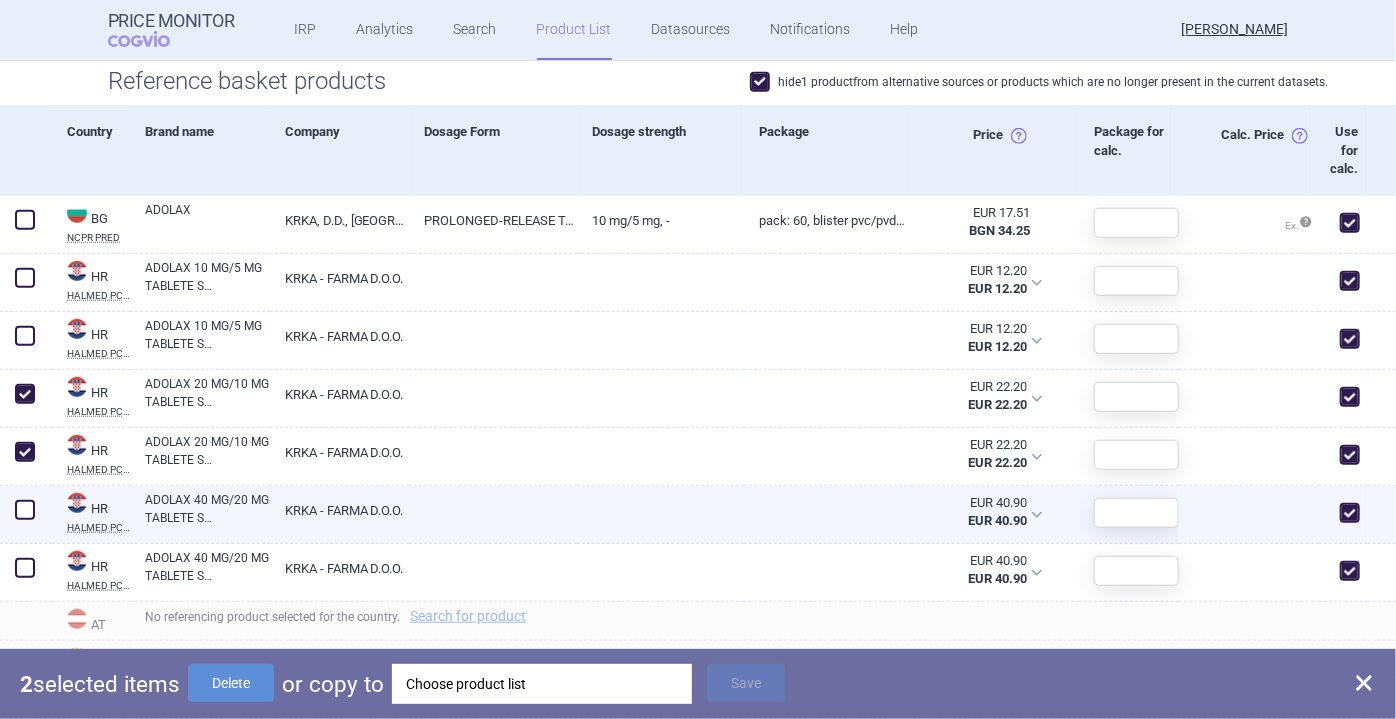 click at bounding box center (25, 510) 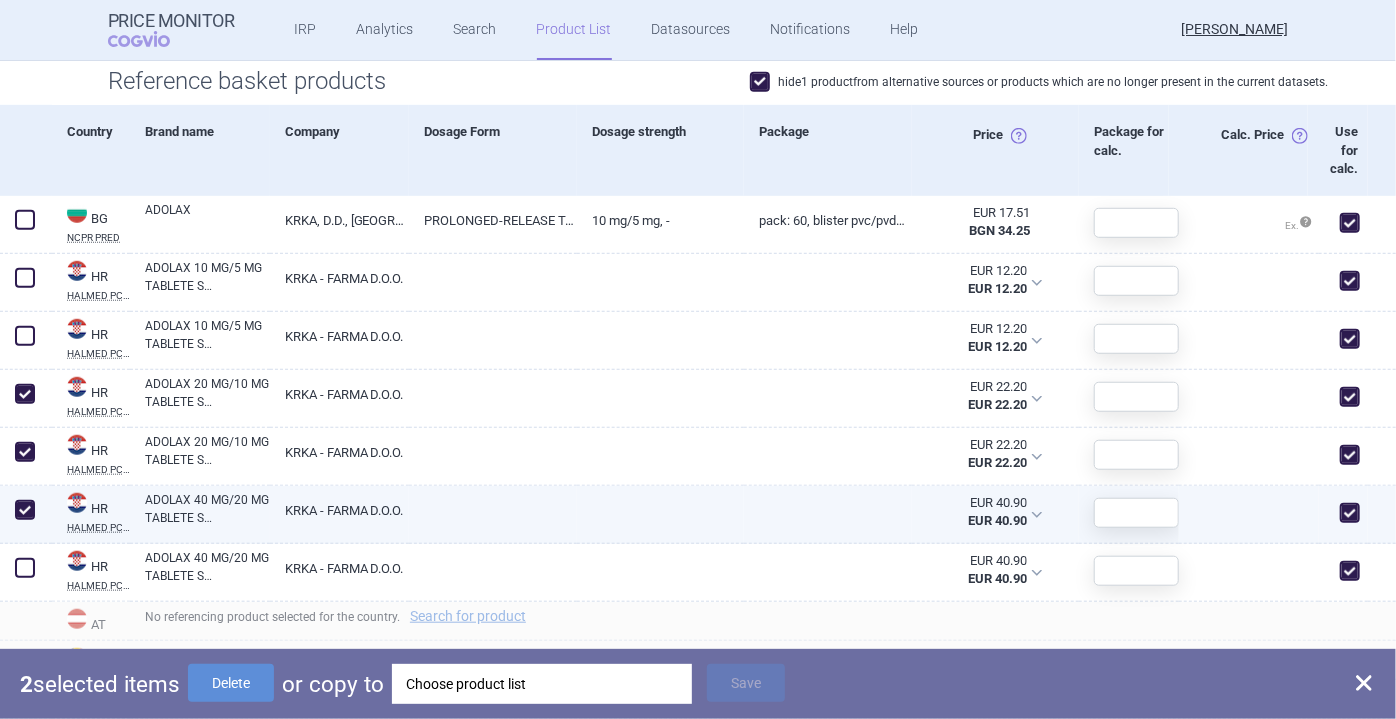 checkbox on "true" 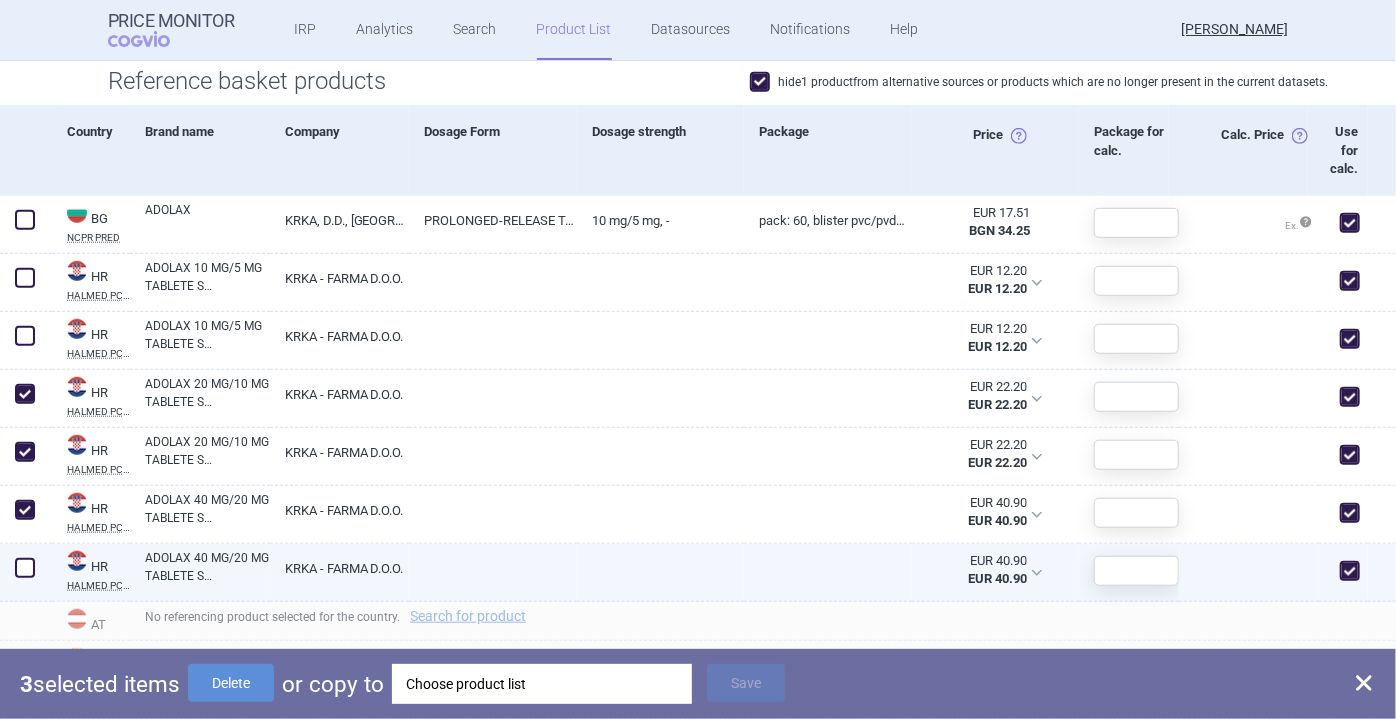 click at bounding box center (25, 568) 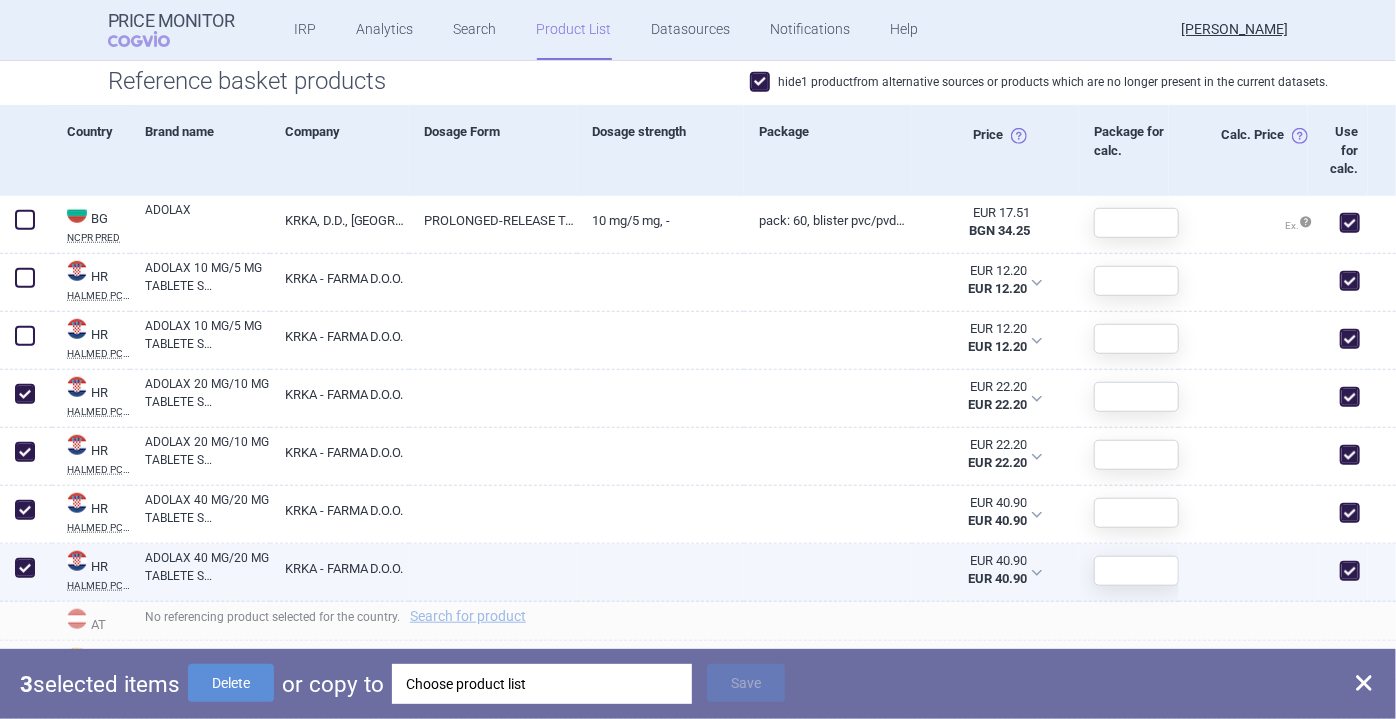 checkbox on "true" 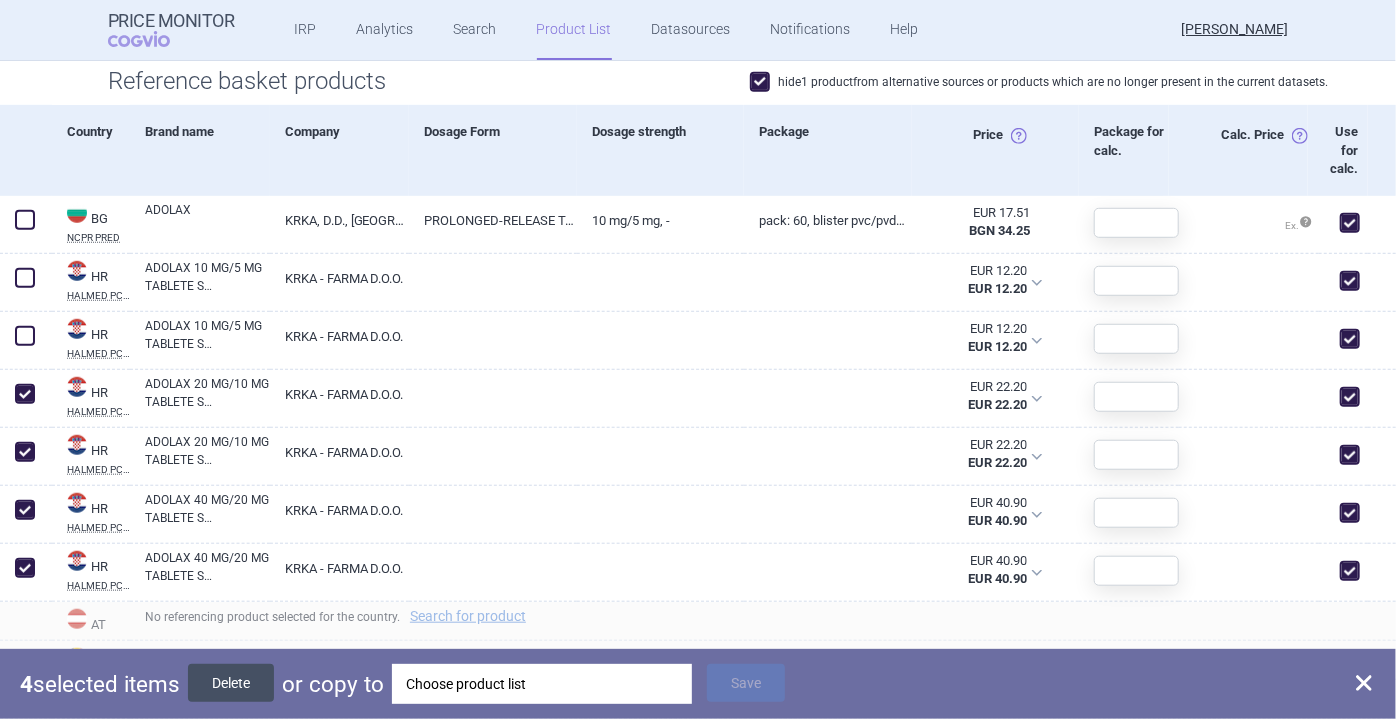 click on "Delete" at bounding box center (231, 683) 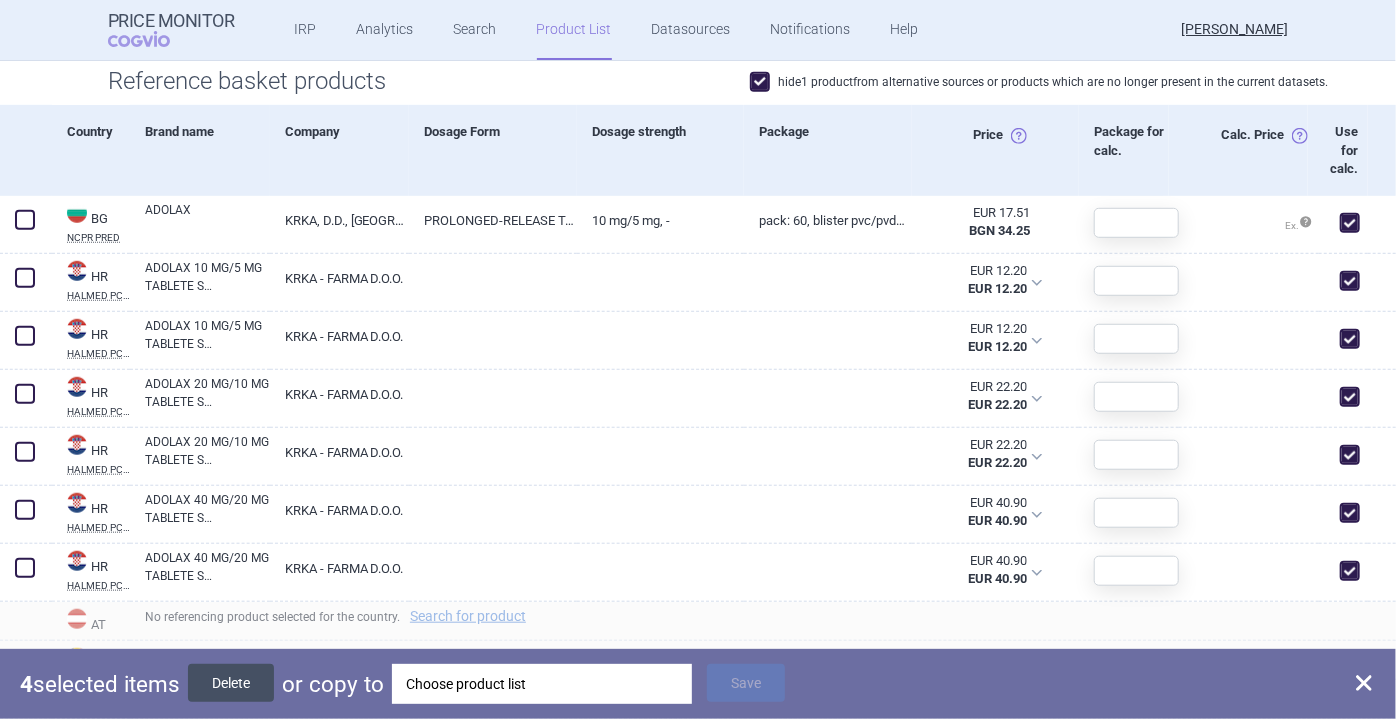 checkbox on "false" 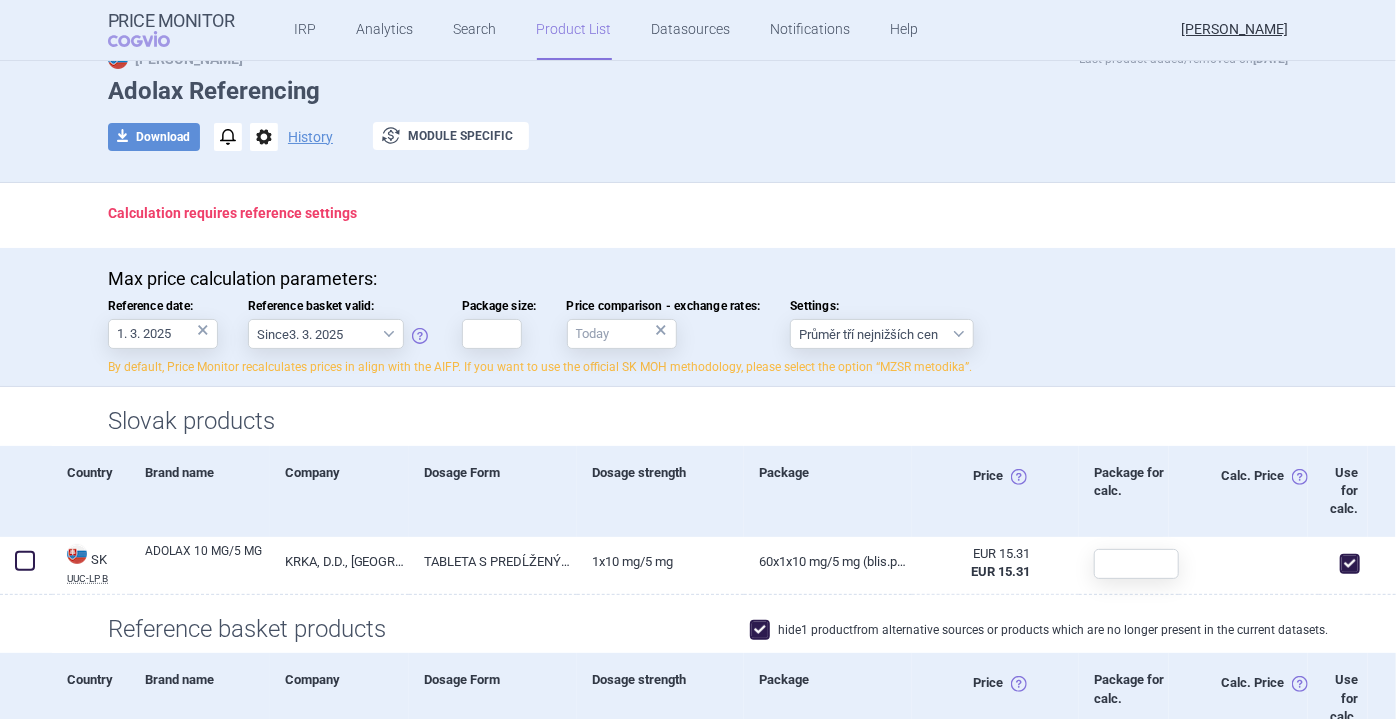 scroll, scrollTop: 74, scrollLeft: 0, axis: vertical 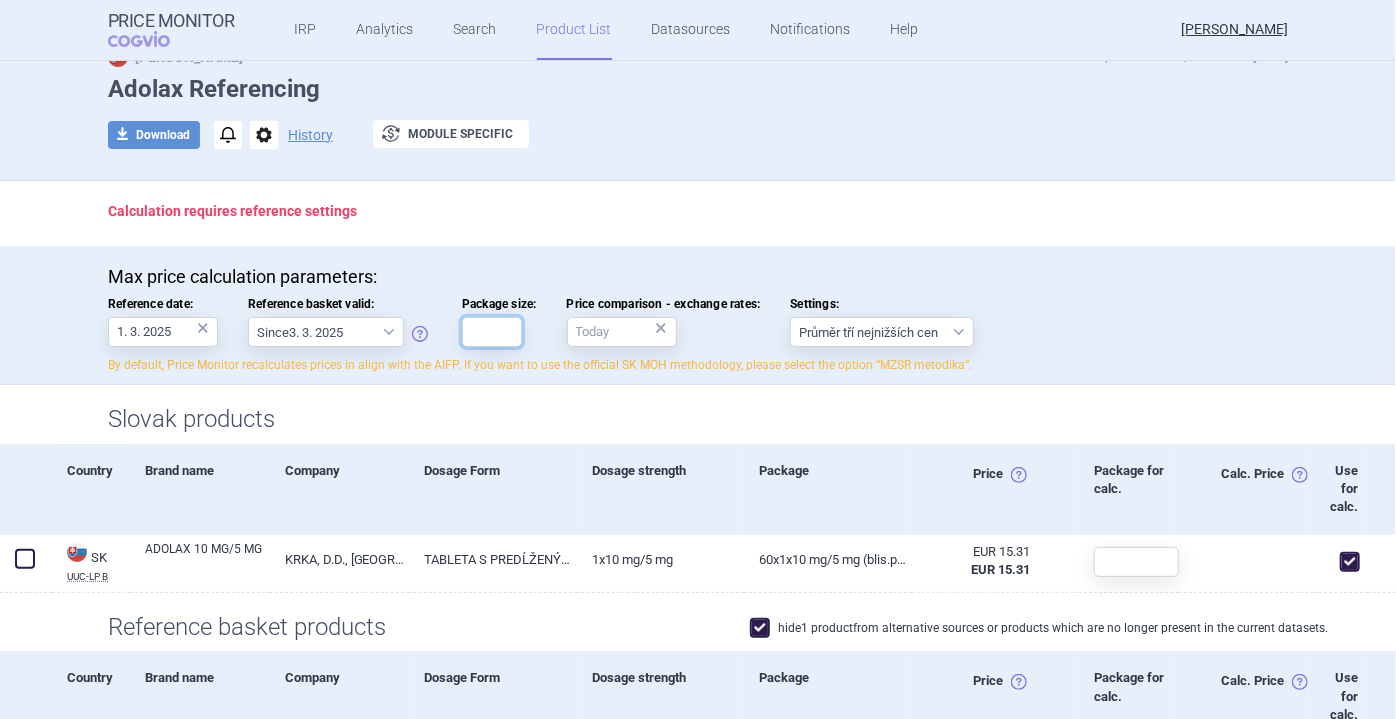 click on "Package size:" at bounding box center (492, 332) 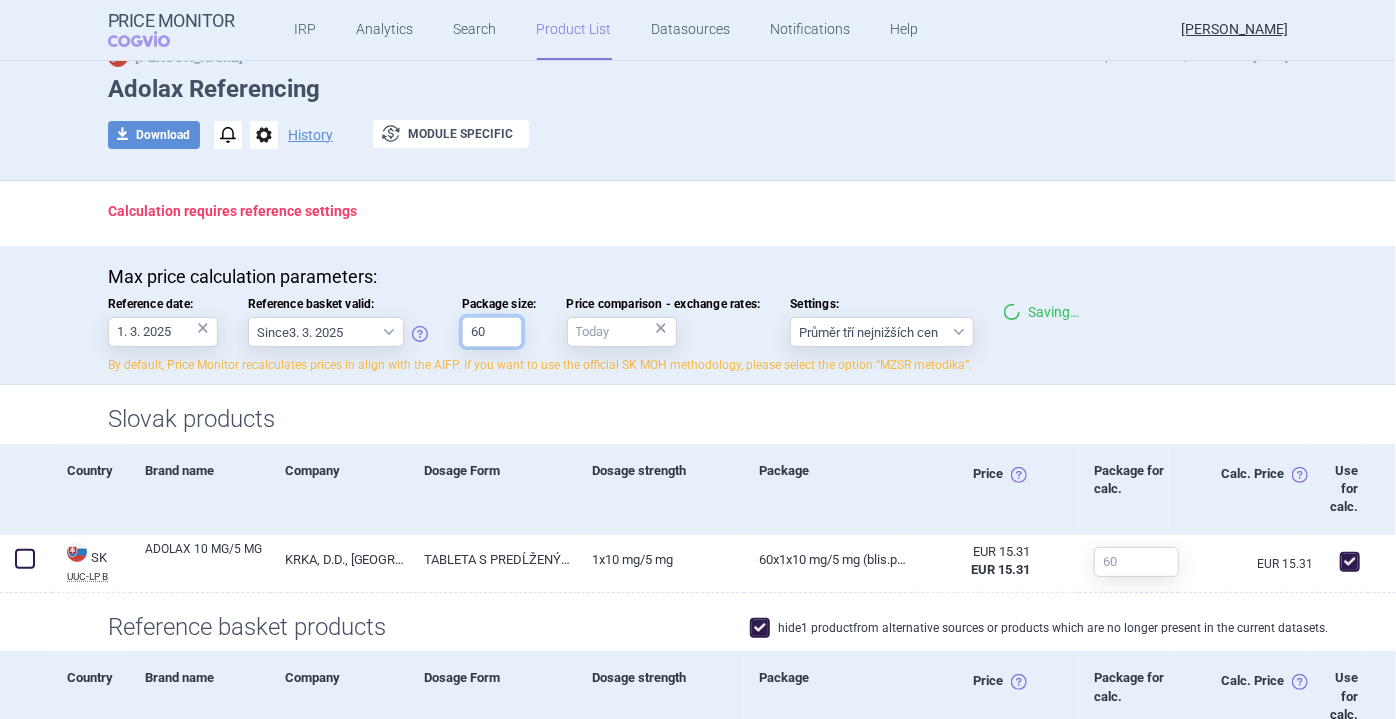 type on "60" 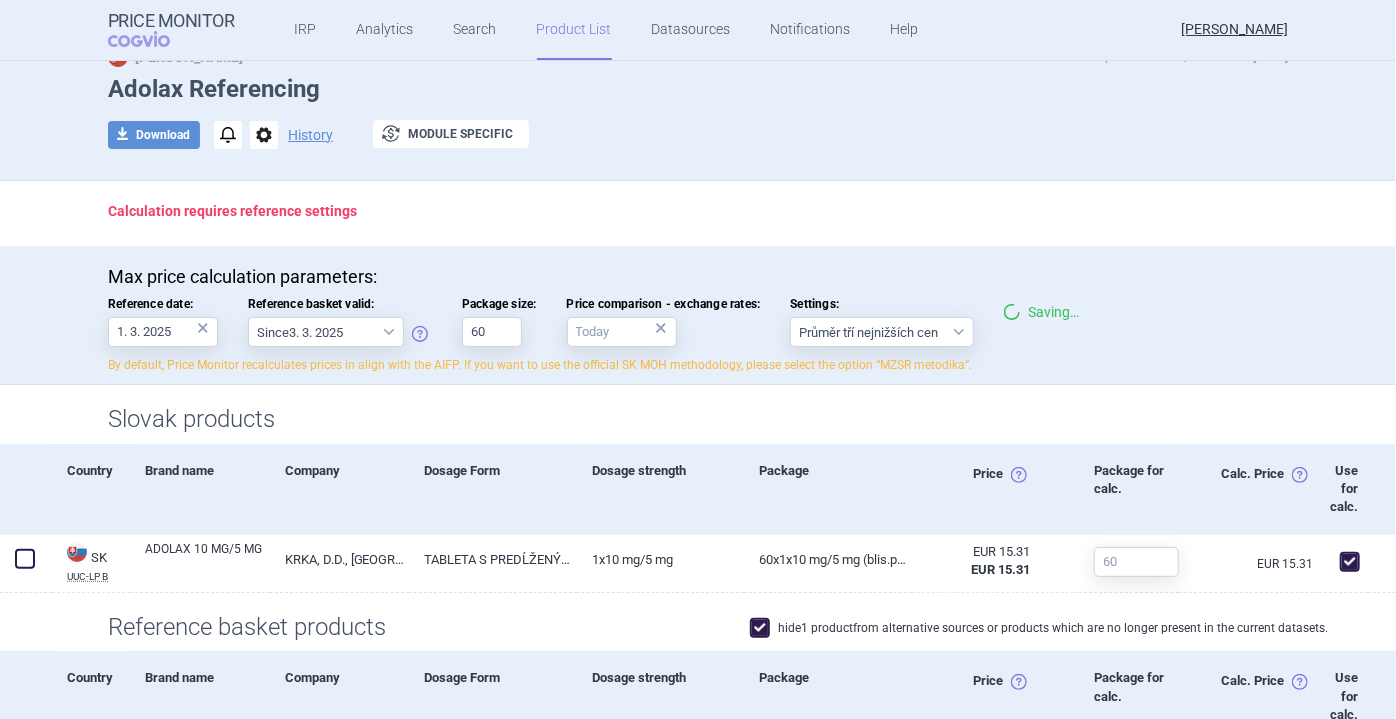 click on "Calculation requires reference settings" at bounding box center (698, 213) 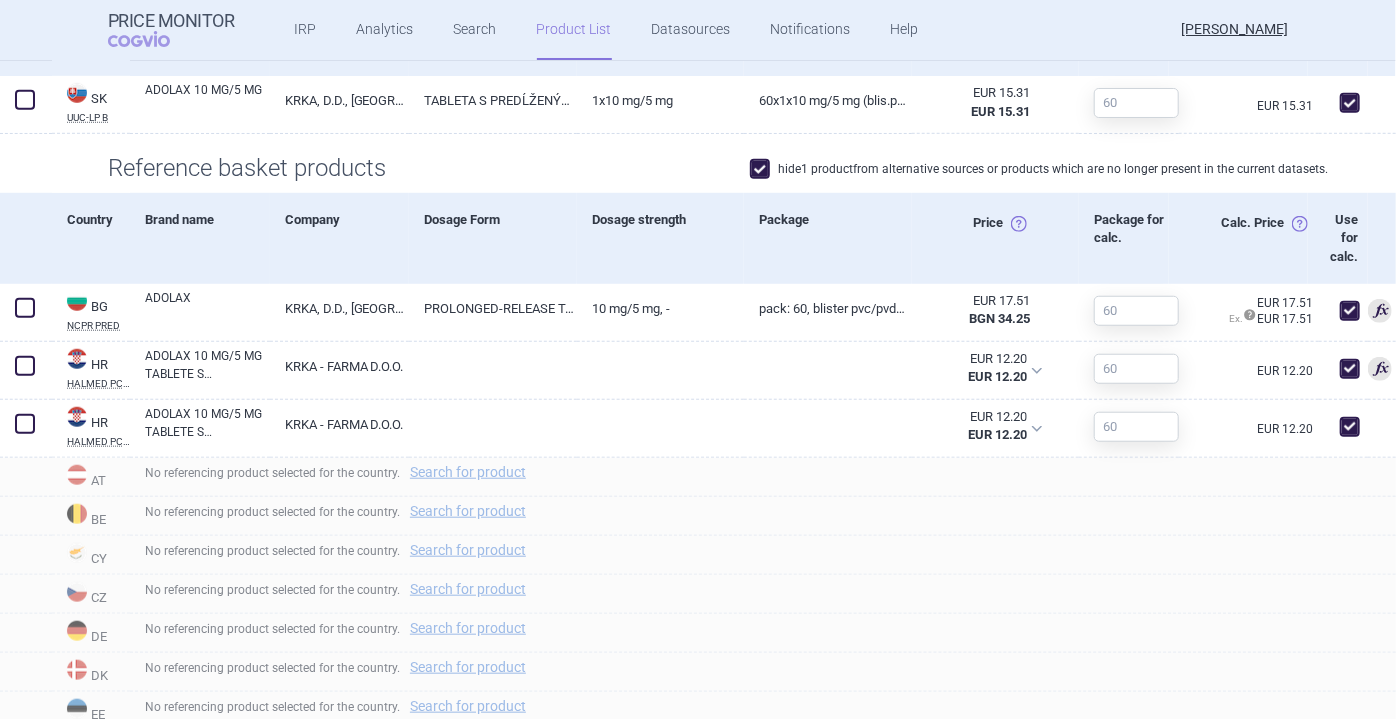 scroll, scrollTop: 695, scrollLeft: 0, axis: vertical 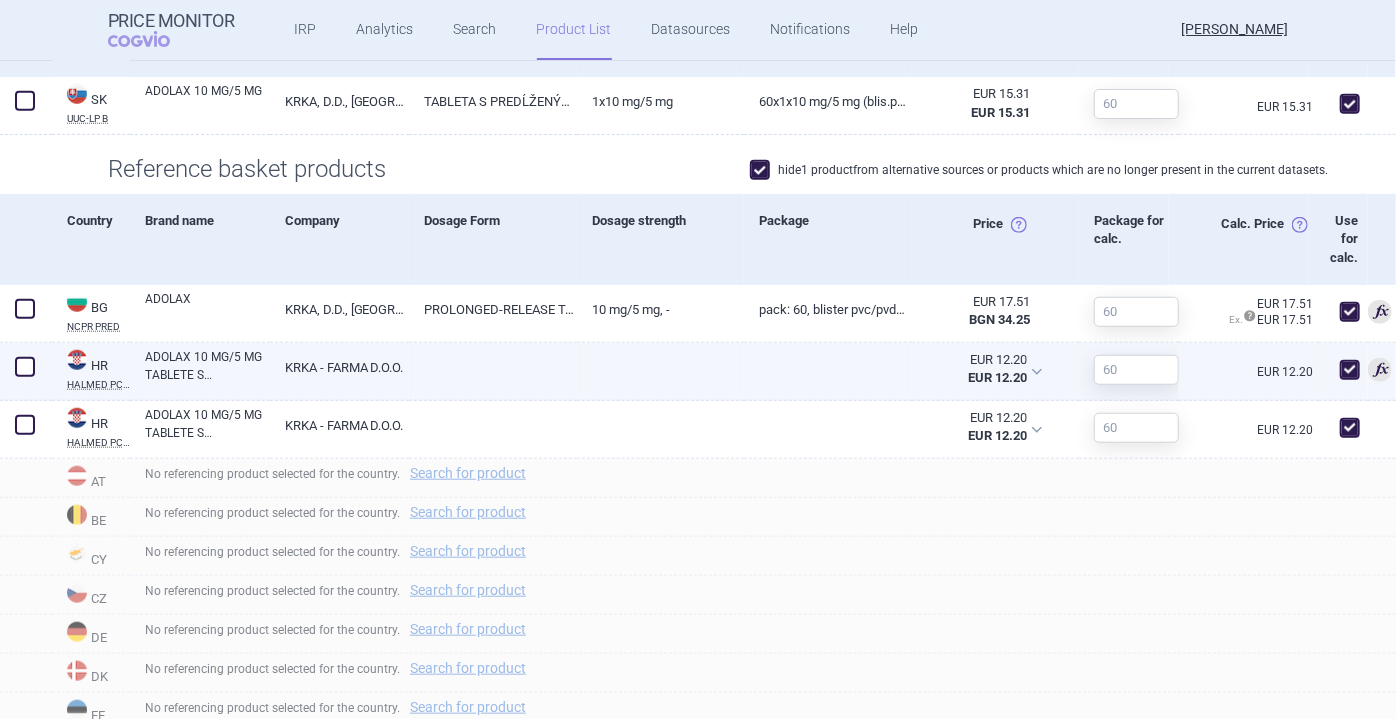 click at bounding box center [493, 361] 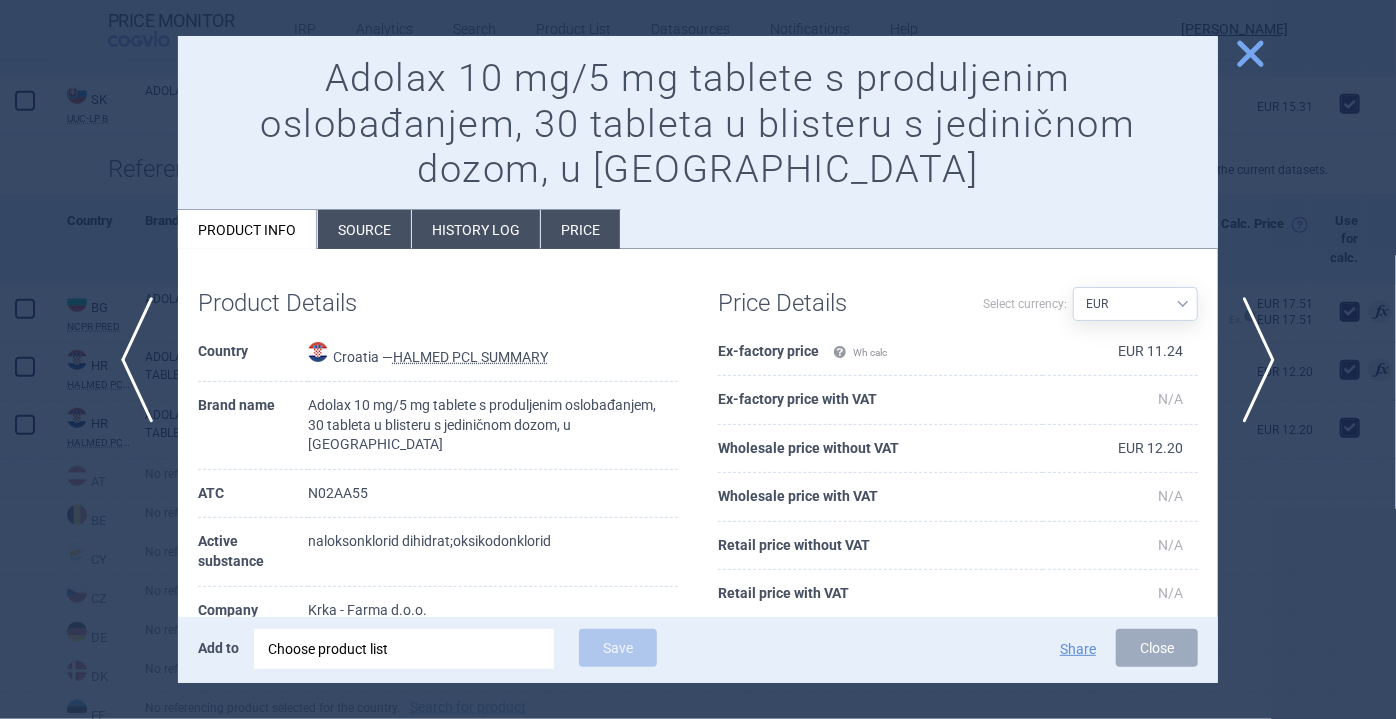 click on "Source" at bounding box center [364, 229] 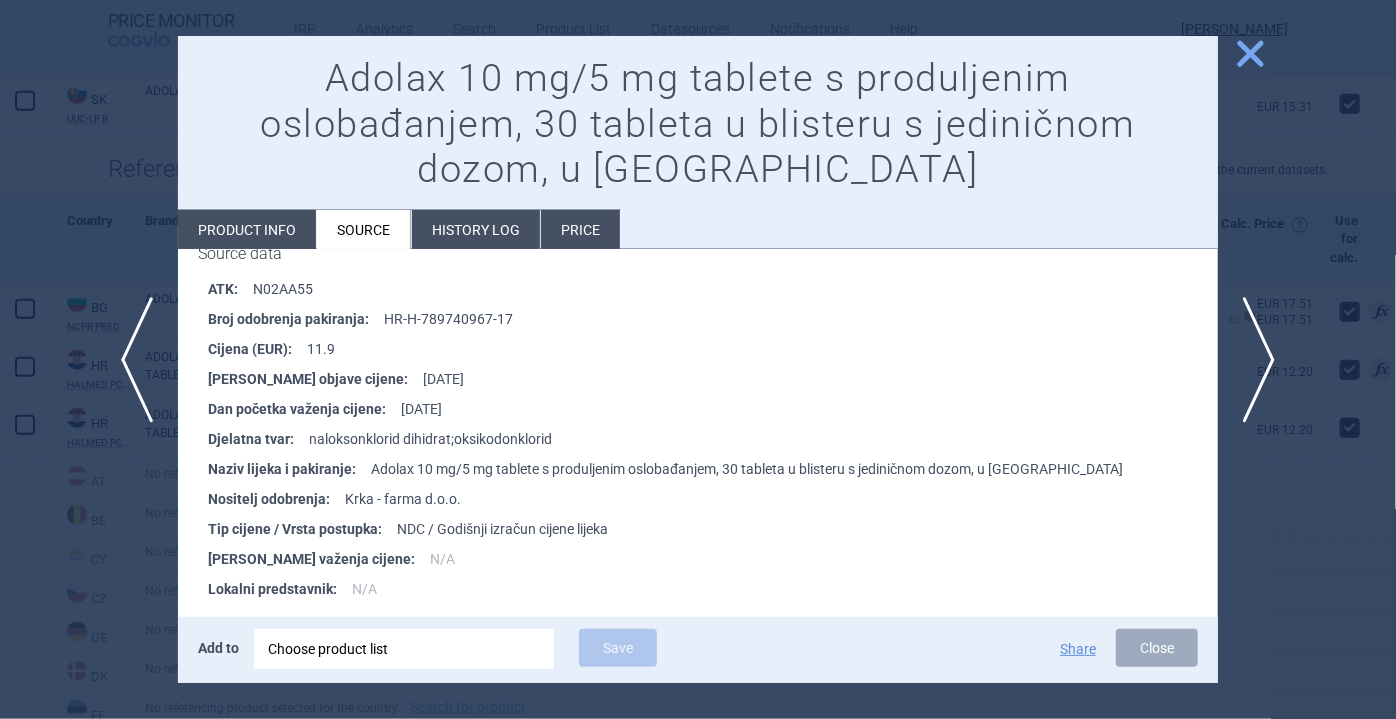 scroll, scrollTop: 336, scrollLeft: 0, axis: vertical 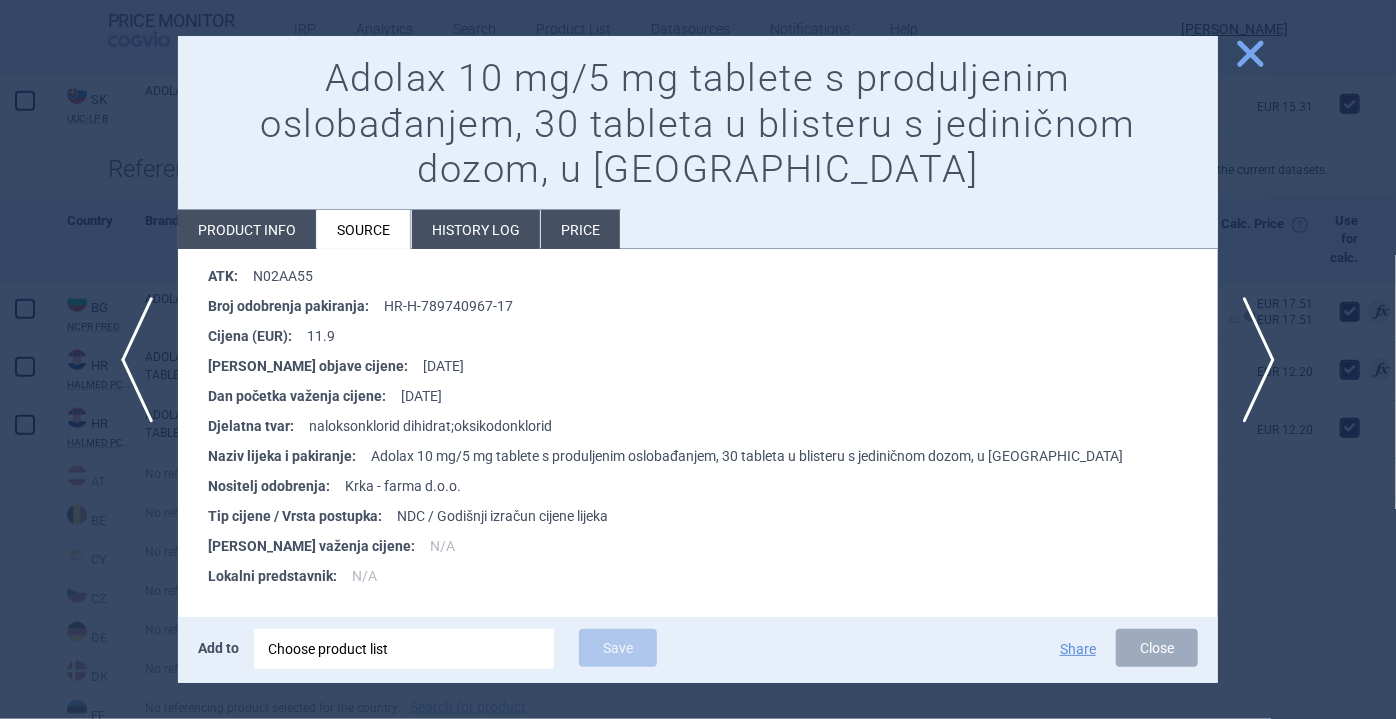 click on "Product info" at bounding box center (247, 229) 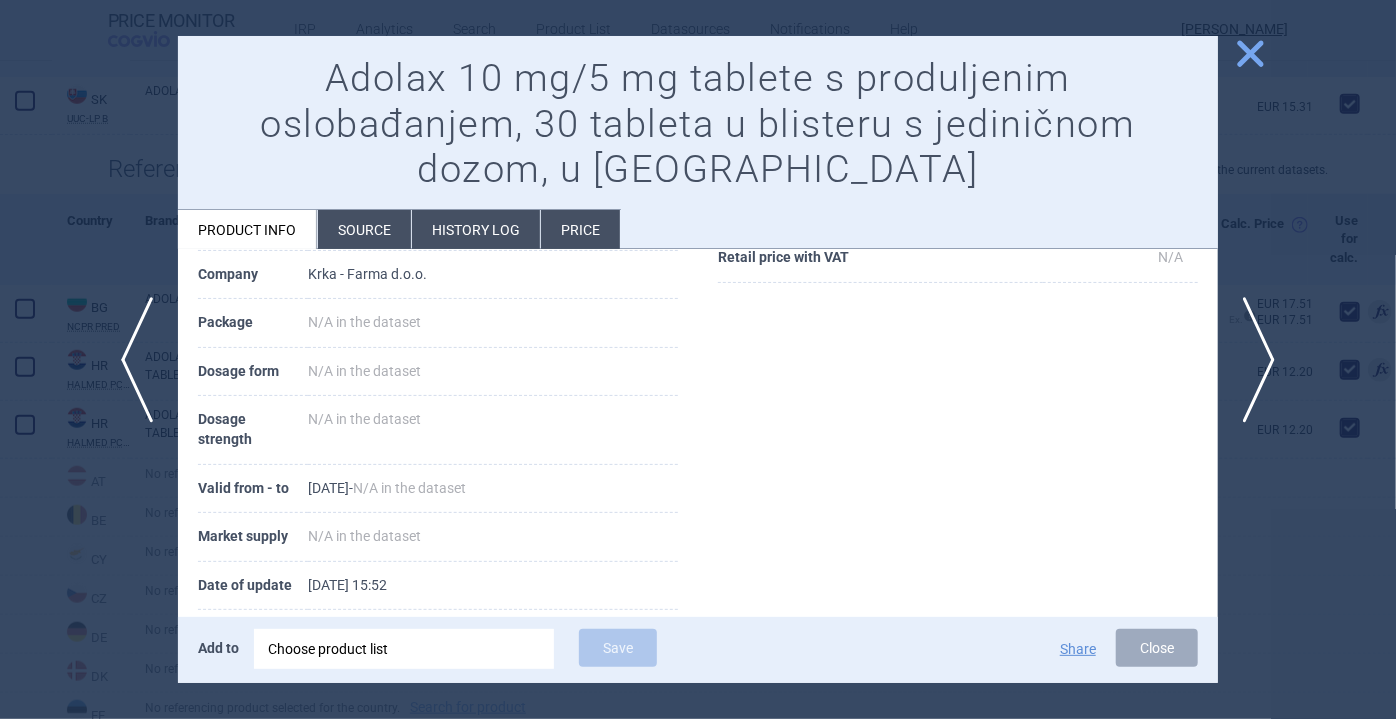 click on "Price" at bounding box center (580, 229) 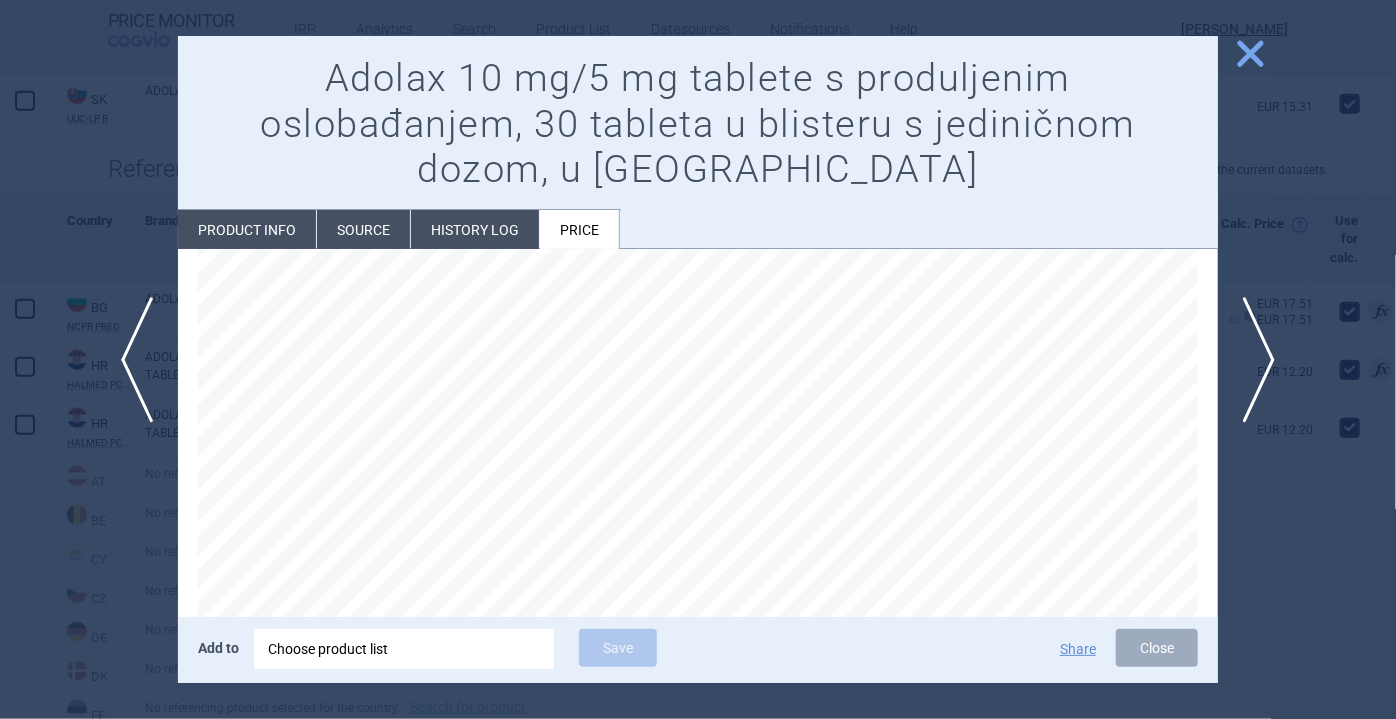 scroll, scrollTop: 116, scrollLeft: 0, axis: vertical 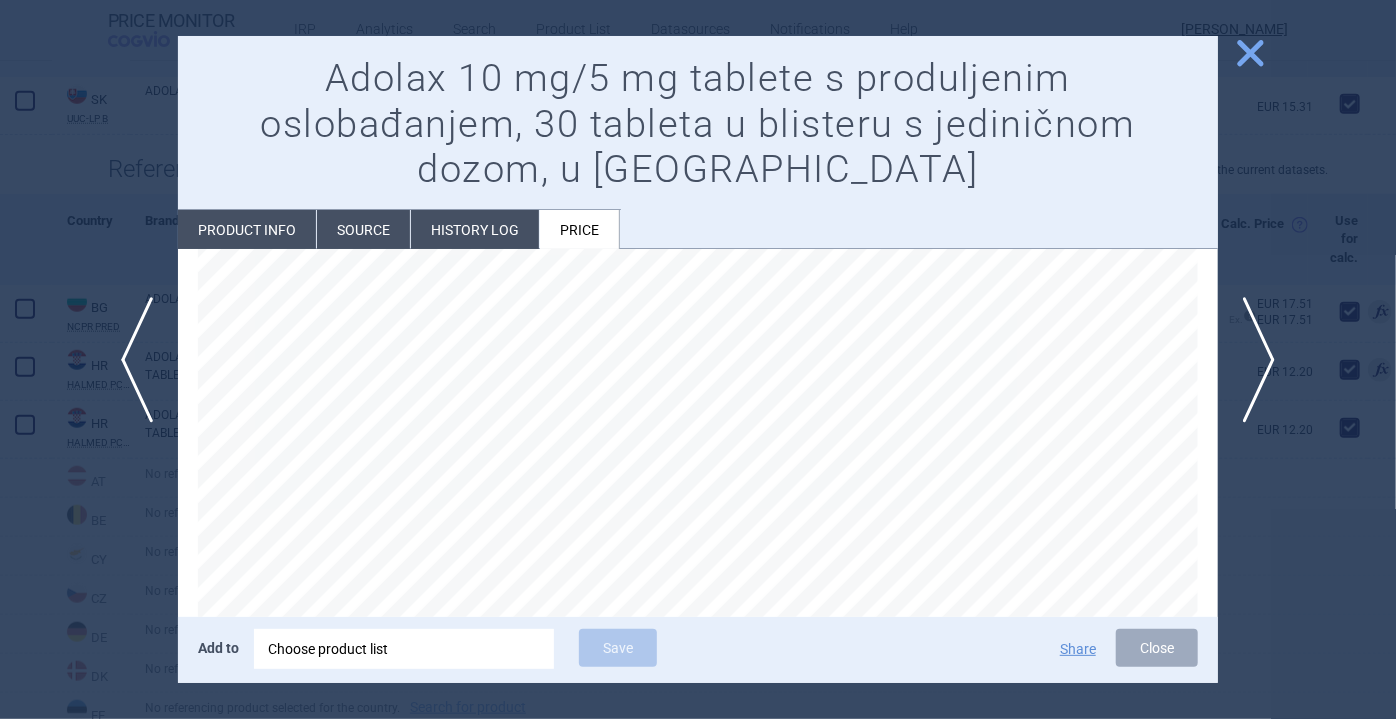 click on "close" at bounding box center (1250, 53) 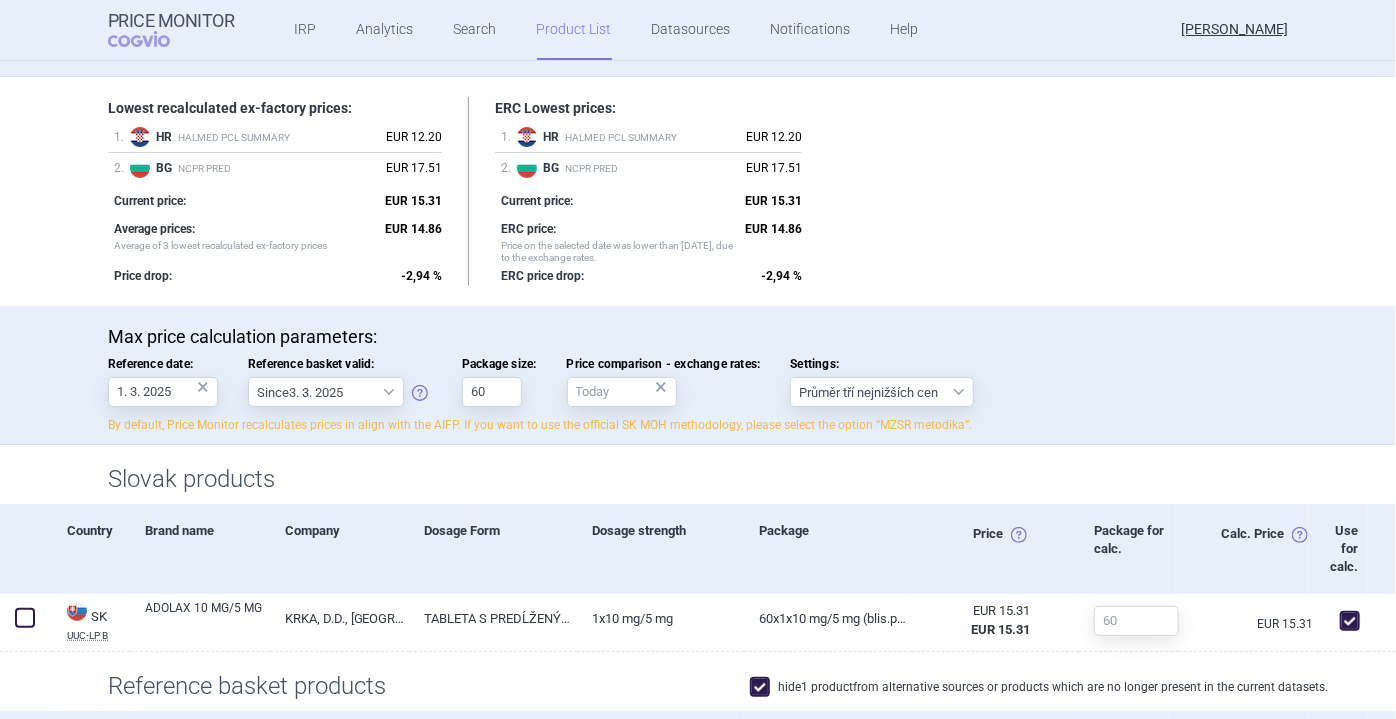 scroll, scrollTop: 177, scrollLeft: 0, axis: vertical 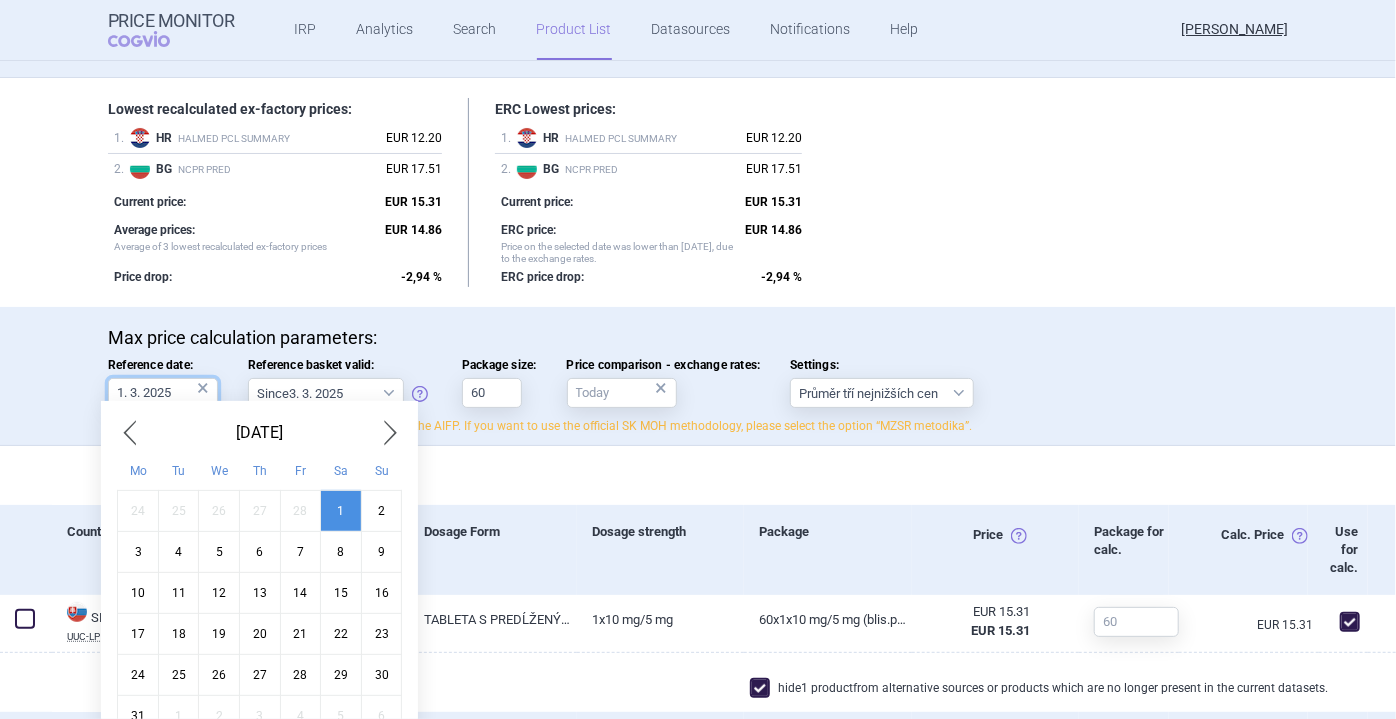 click on "1. 3. 2025" at bounding box center [163, 393] 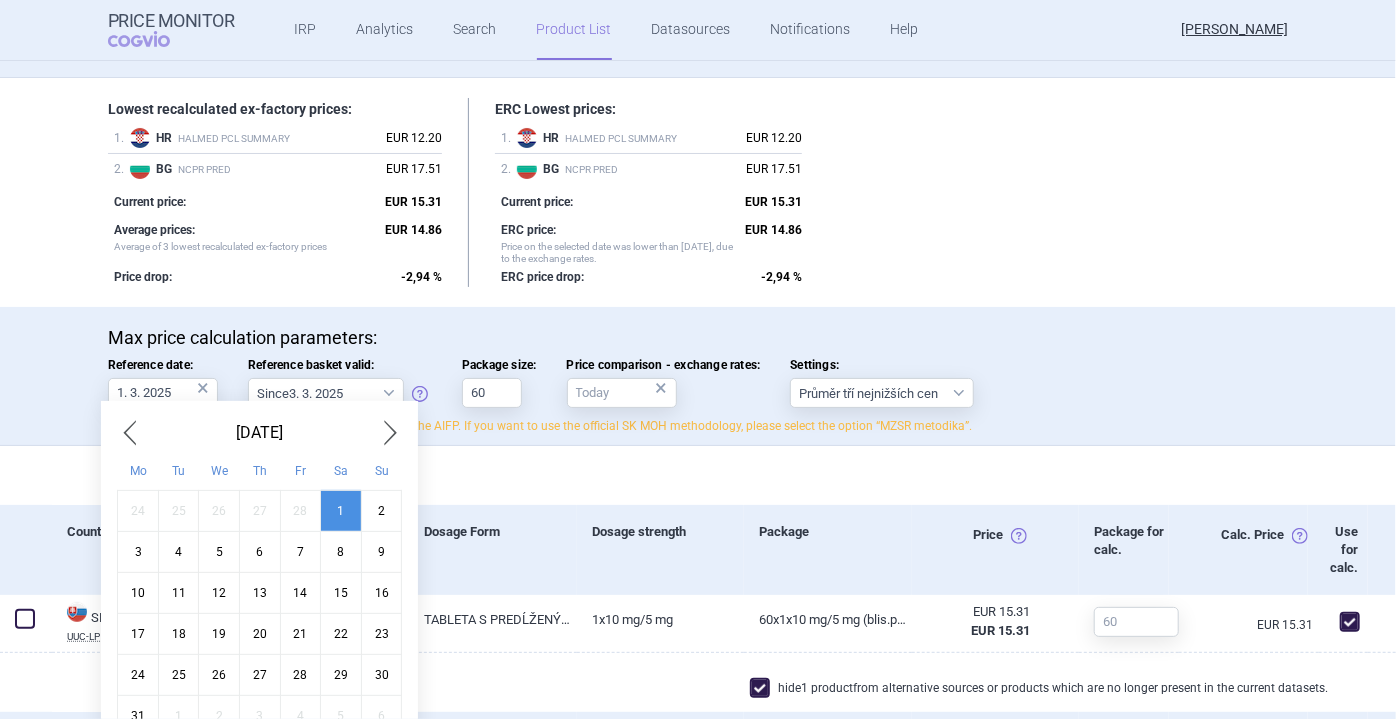 click on "Max price calculation parameters: Reference date: 1. 3. 2025 × Reference basket valid: Since  3. 3. 2025 Since  1. 7. 2023 Since  7. 4. 2023 Since  1. 12. 2022 Since  1. 9. 2022 Since  15. 3. 2022 Since  15. 10. 2021 Since  17. 8. 2021 Since  1. 2. 2020 Since  4. 4. 2016 Package size: 60 Price comparison - exchange rates: × Settings: Průměr tří nejnižších cen Saved! By default, Price Monitor recalculates prices in align with the AIFP. If you want to use the official SK MOH methodology, please select the option “MZSR metodika”." at bounding box center [698, 376] 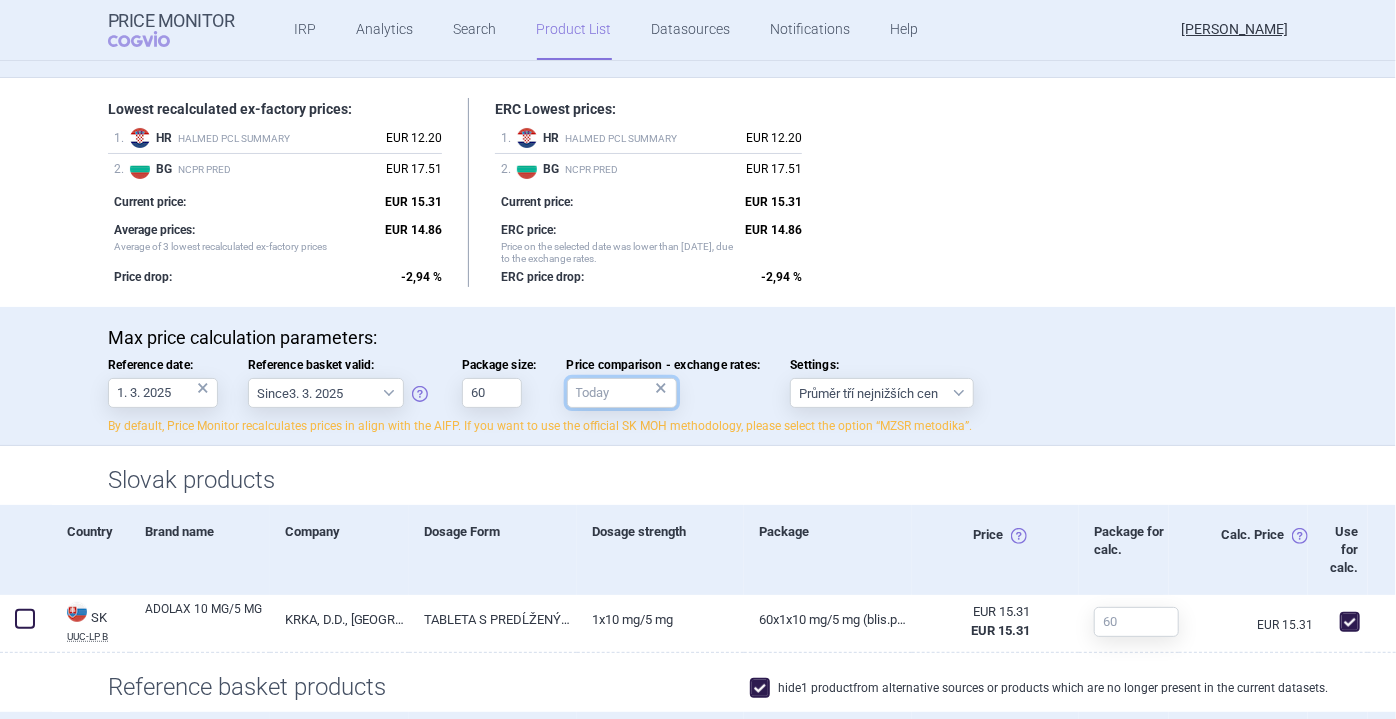 click on "Price comparison - exchange rates: ×" at bounding box center [622, 393] 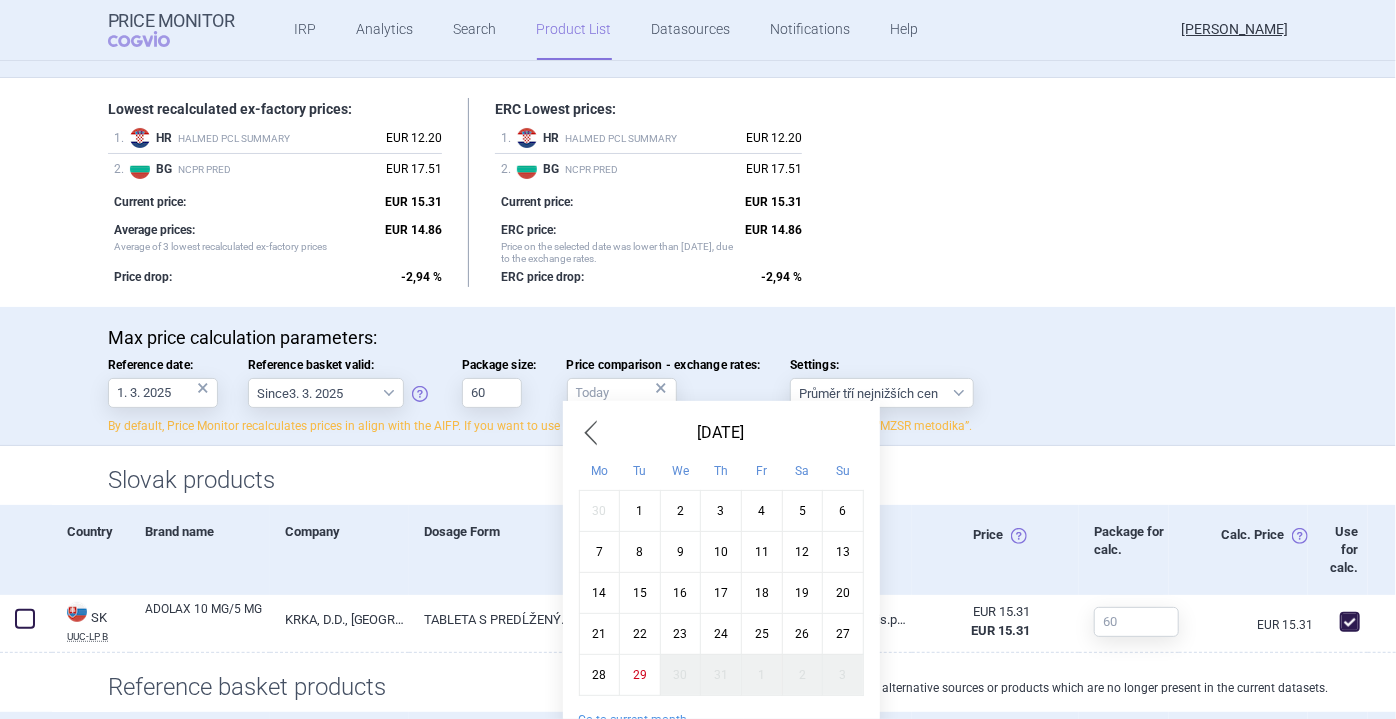 click at bounding box center (591, 433) 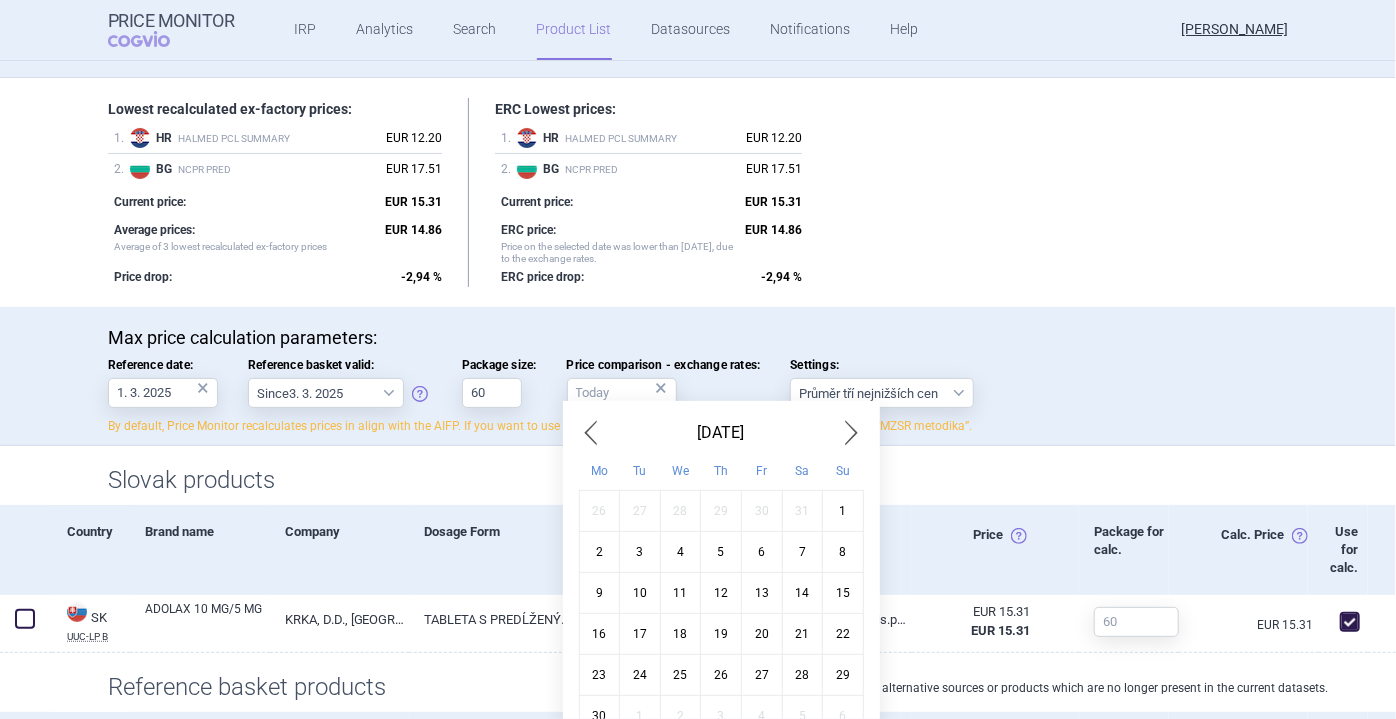 click at bounding box center [591, 433] 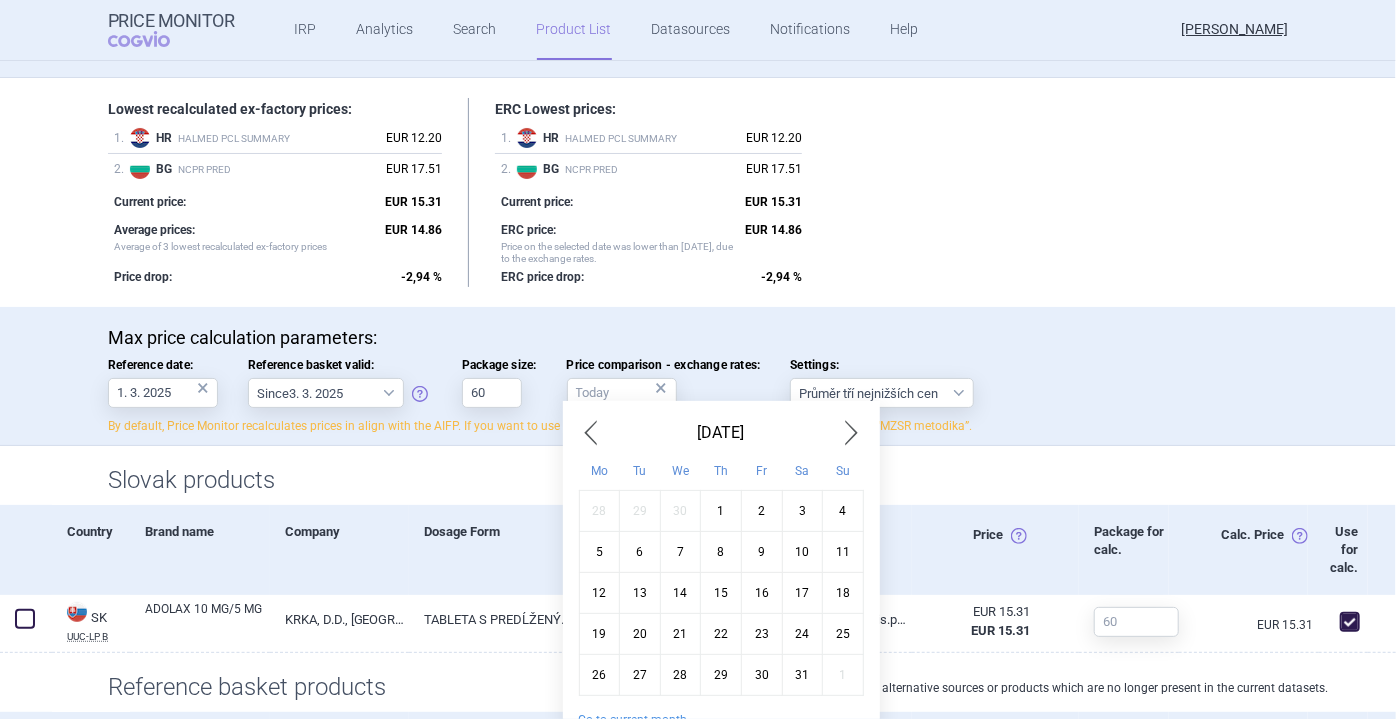 click at bounding box center (591, 433) 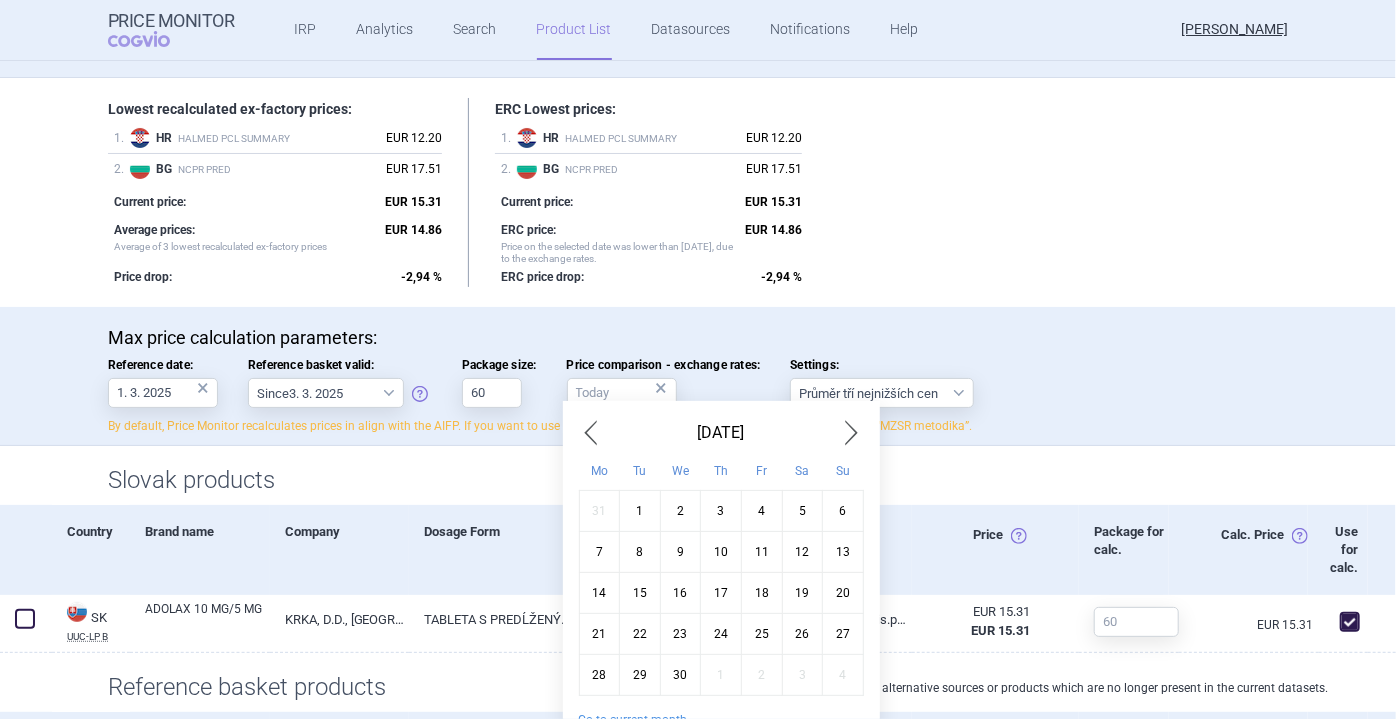 click at bounding box center (591, 433) 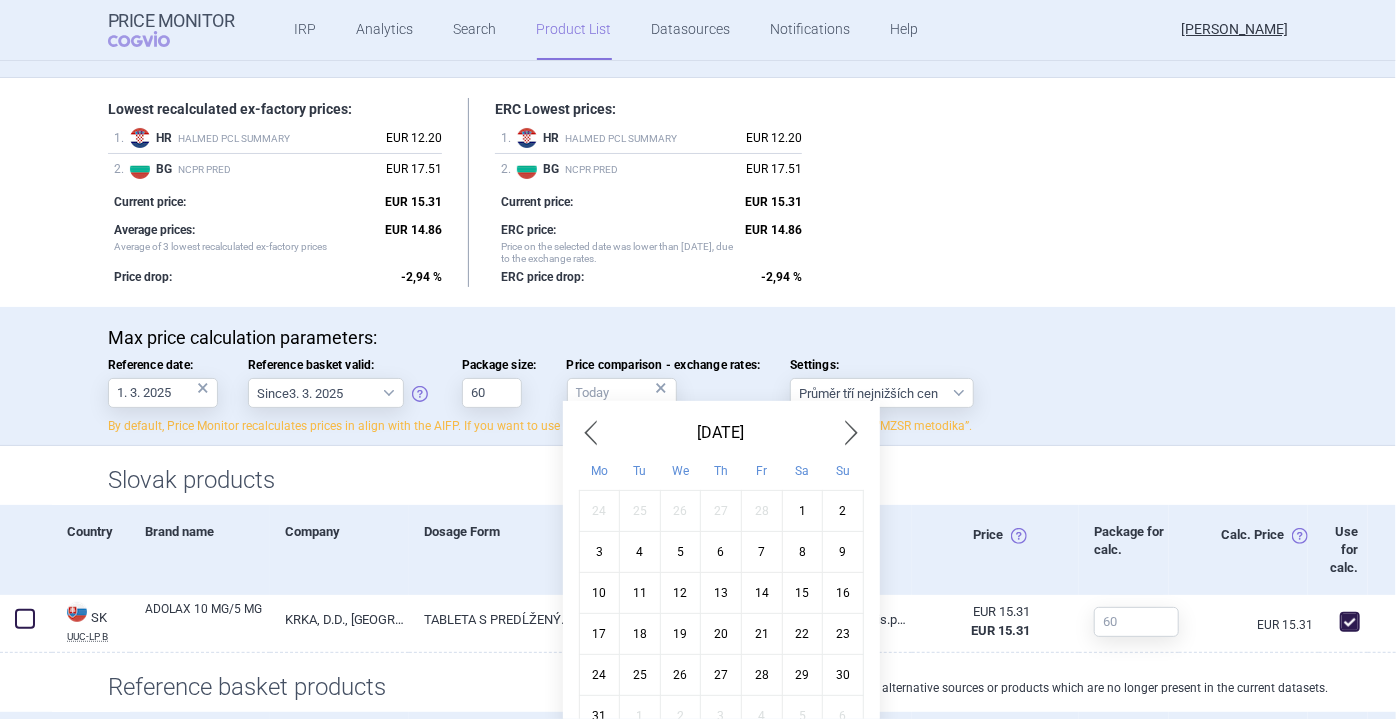 click on "1" at bounding box center (802, 510) 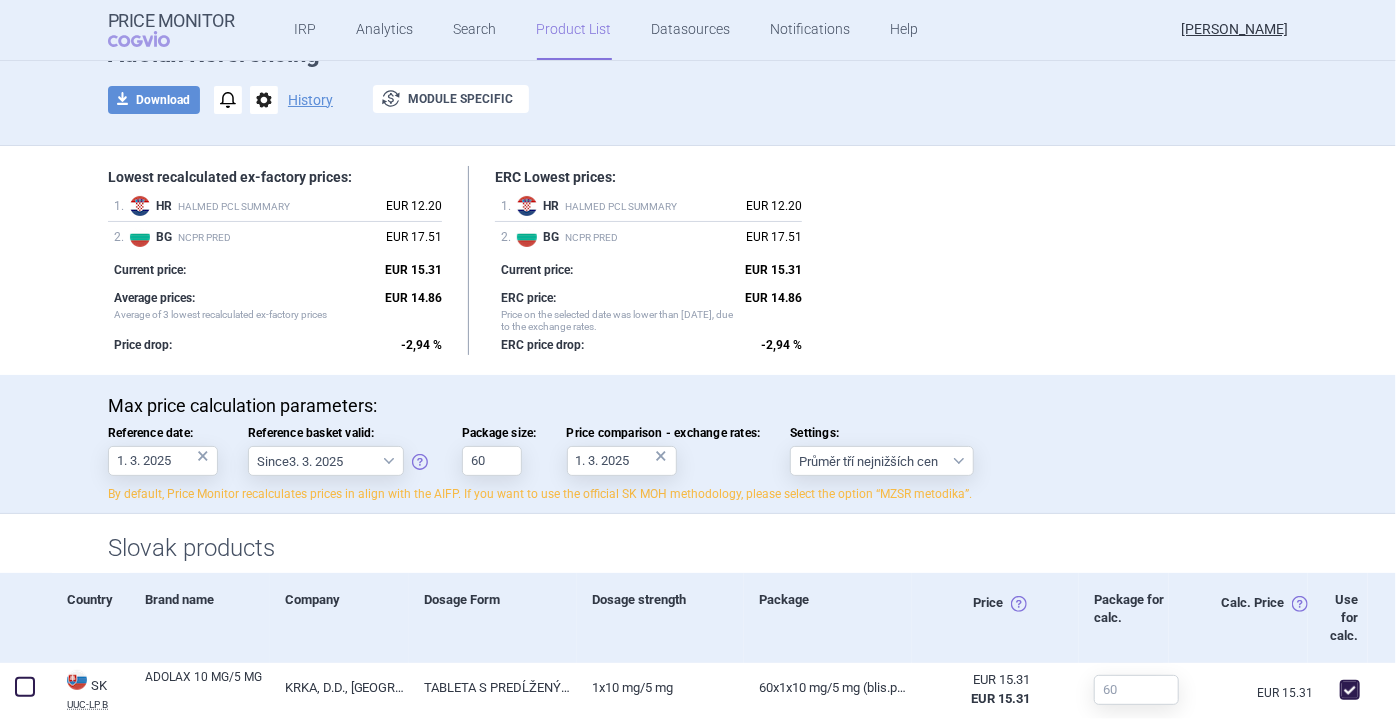 scroll, scrollTop: 0, scrollLeft: 0, axis: both 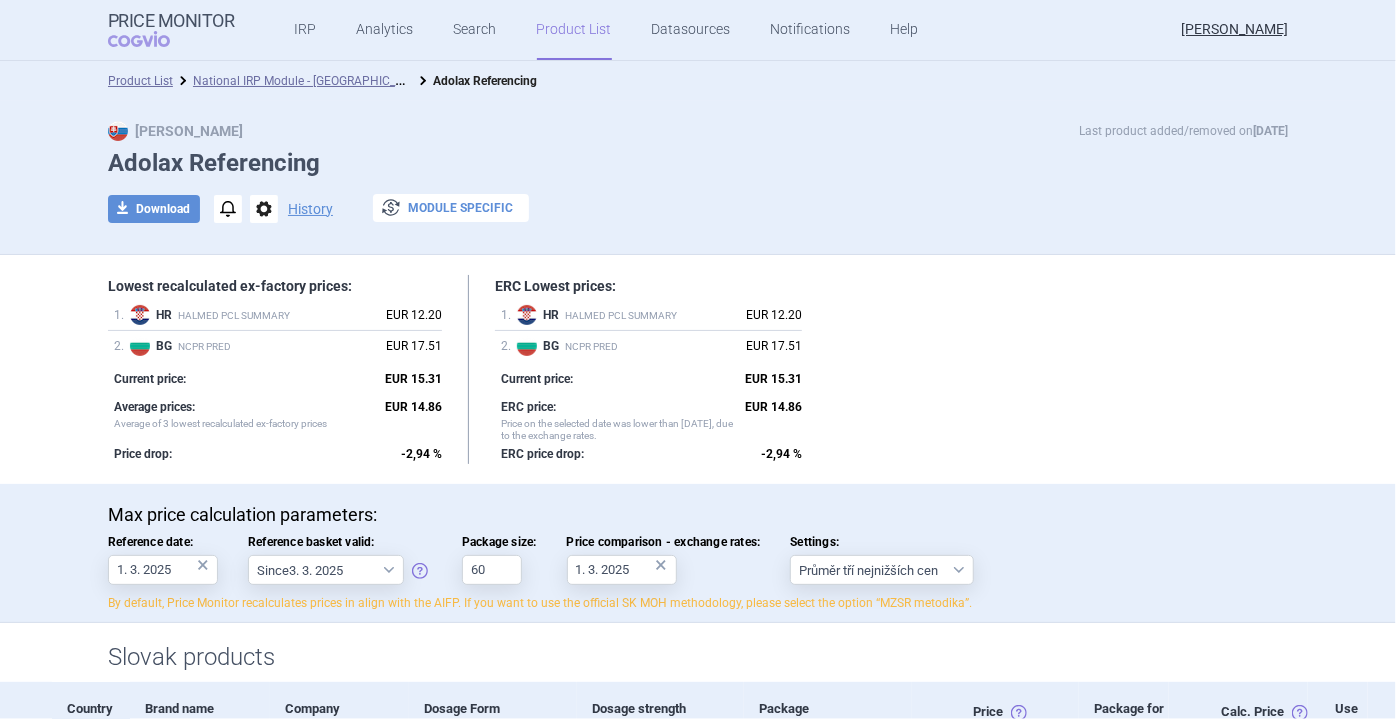 click on "exchange Module specific" at bounding box center [451, 208] 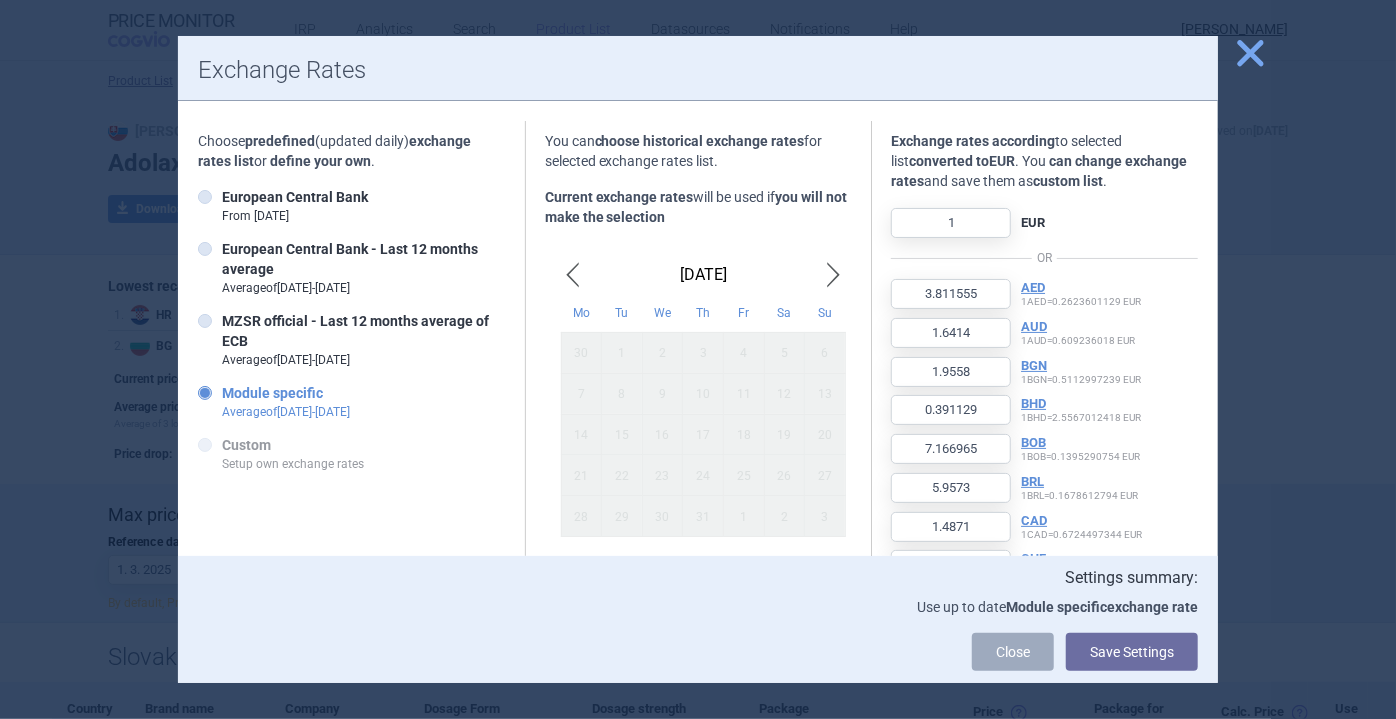 click on "close" at bounding box center (1250, 53) 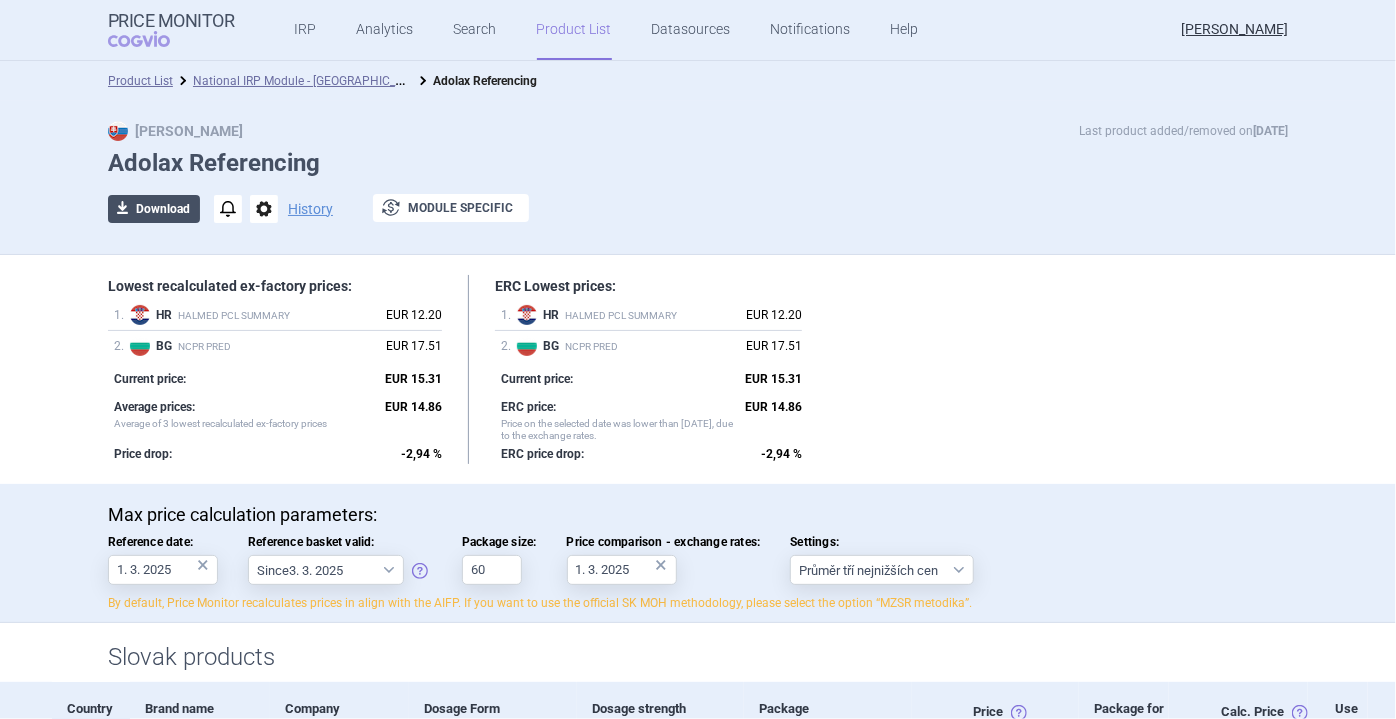 click on "download  Download" at bounding box center [154, 209] 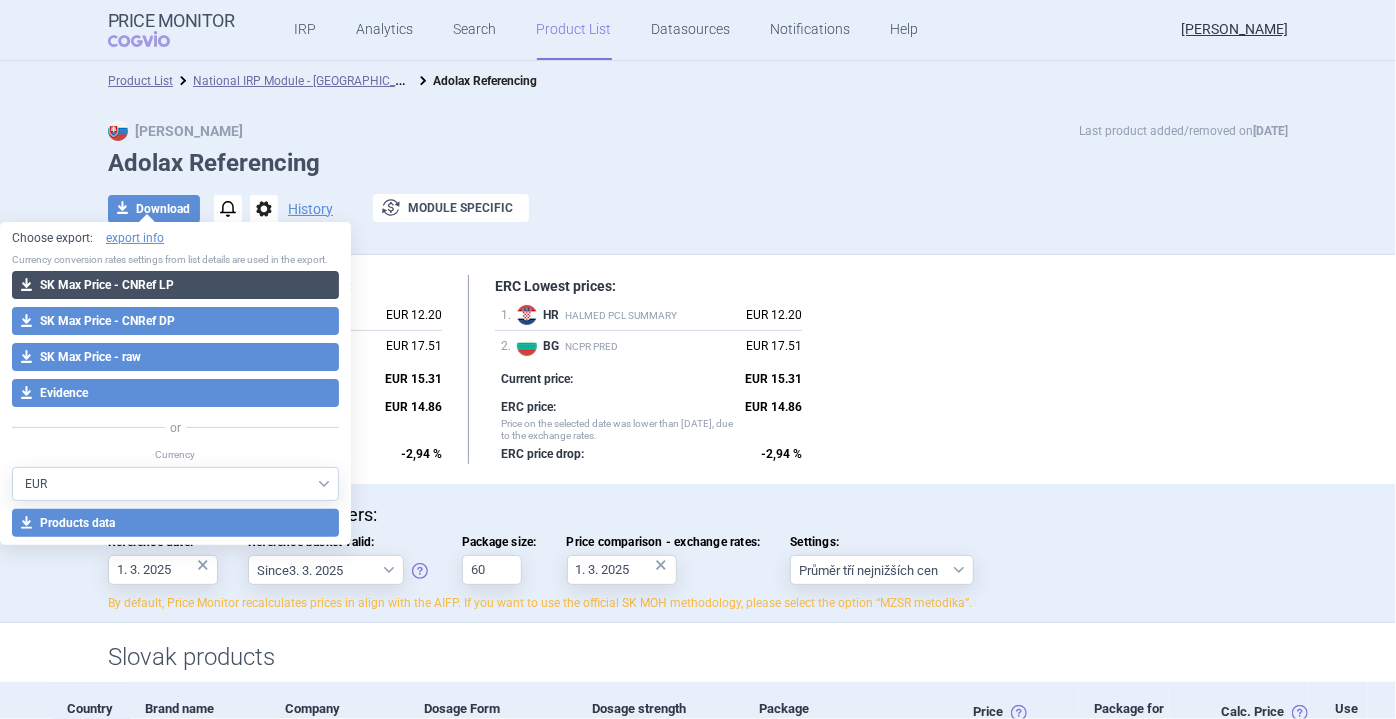 click on "download  SK Max Price - CNRef LP" at bounding box center [175, 285] 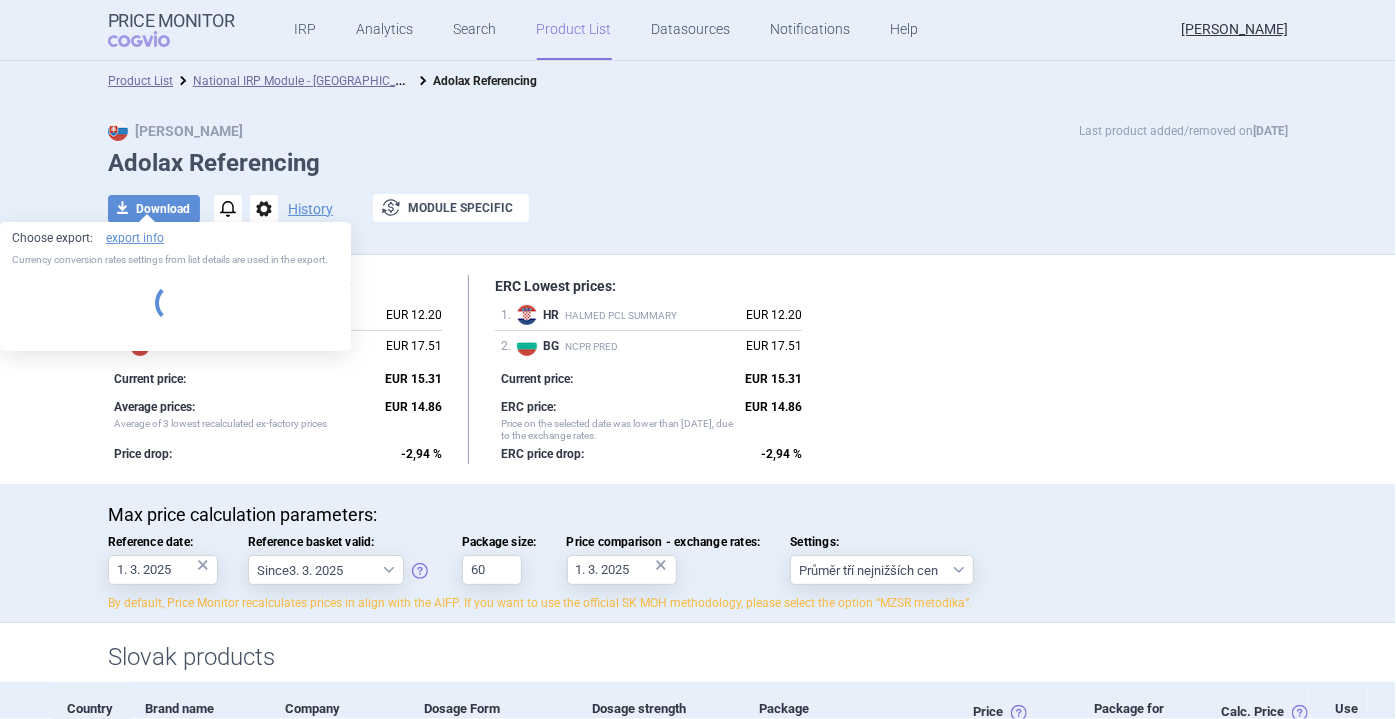 select on "EUR" 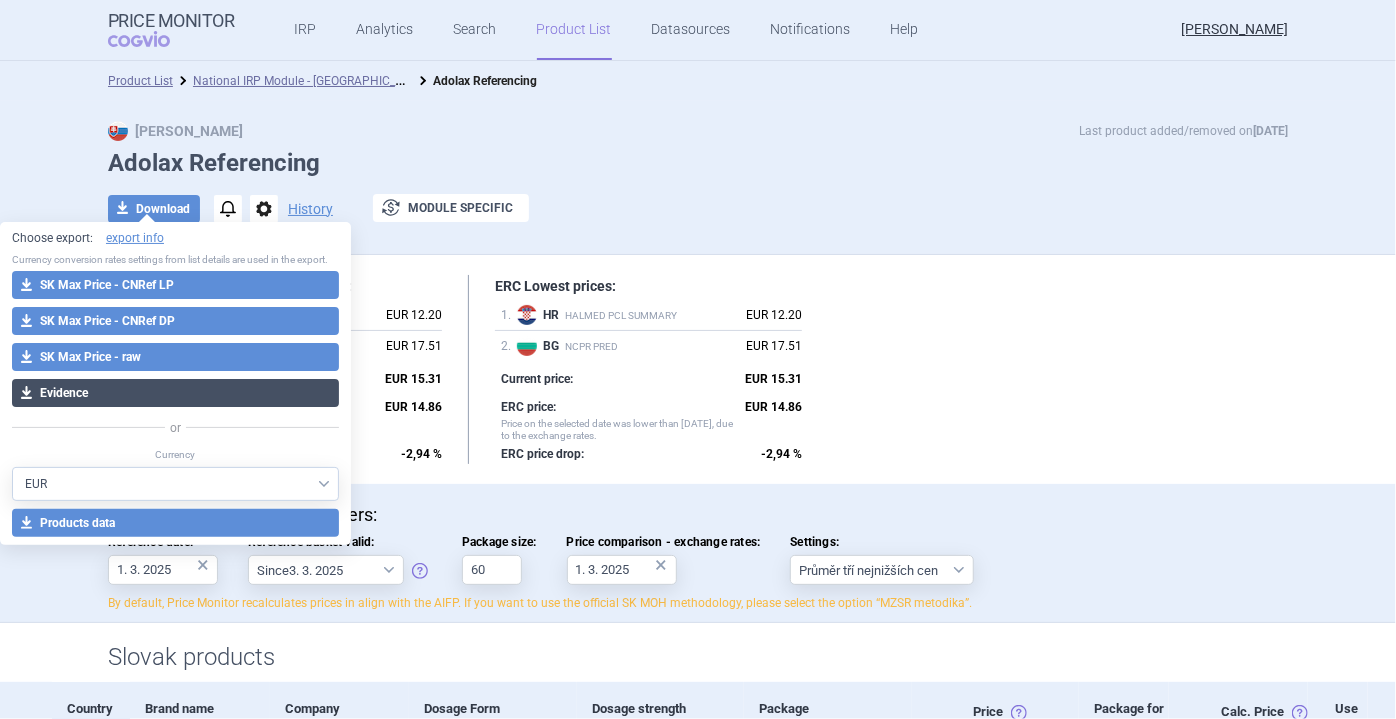 click on "download  Evidence" at bounding box center [175, 393] 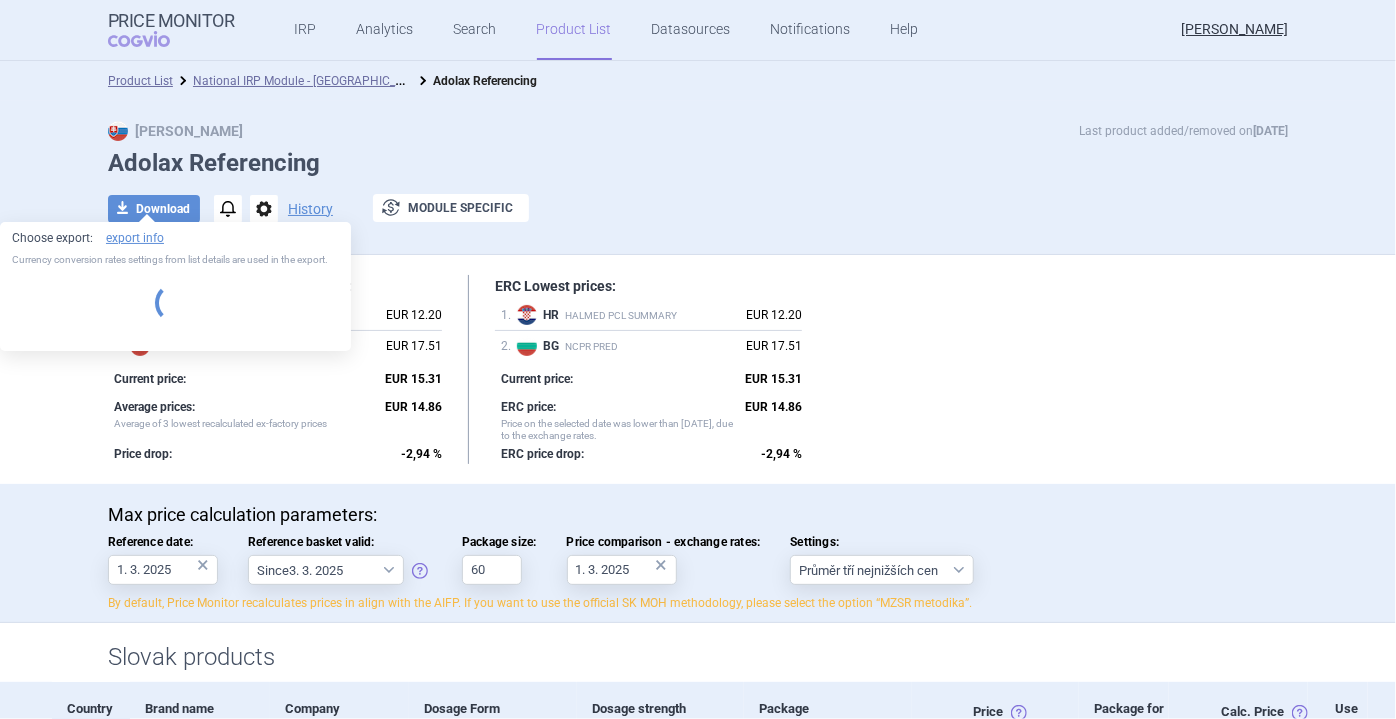 select on "EUR" 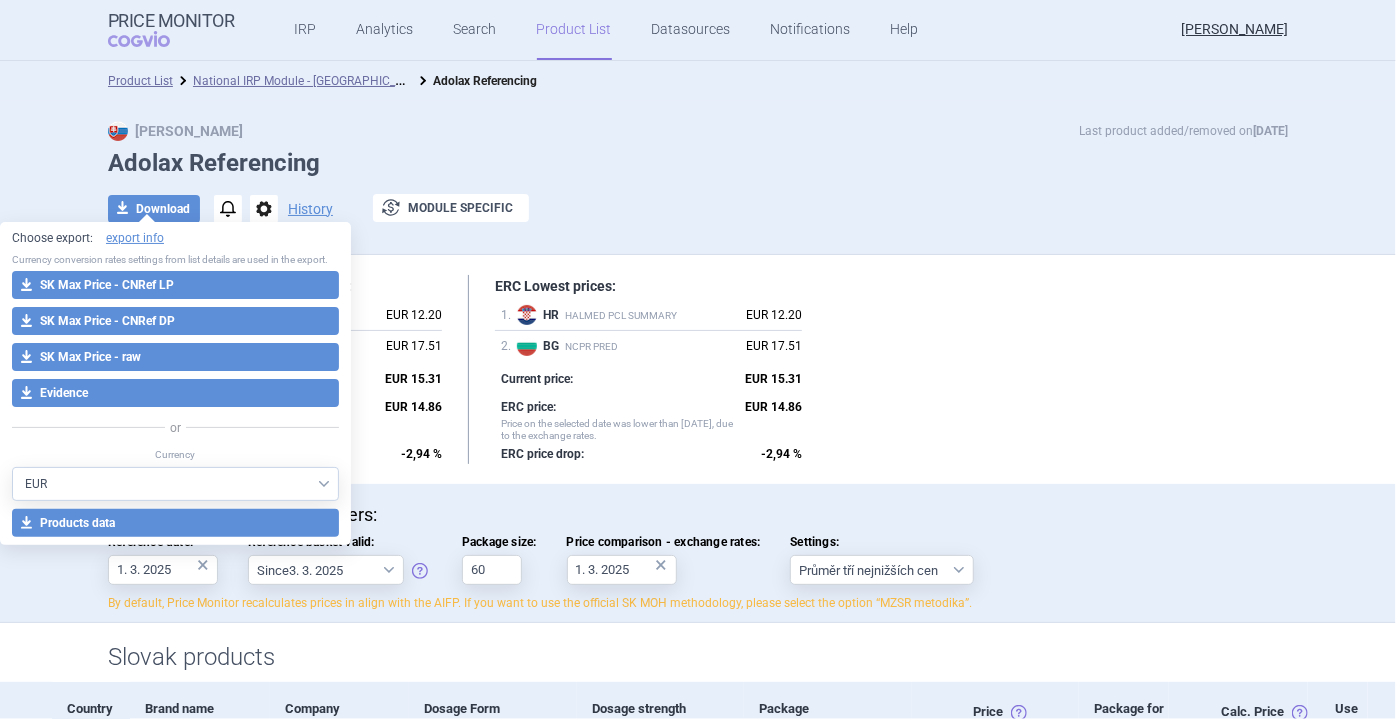 click on "download  Products data" at bounding box center (175, 523) 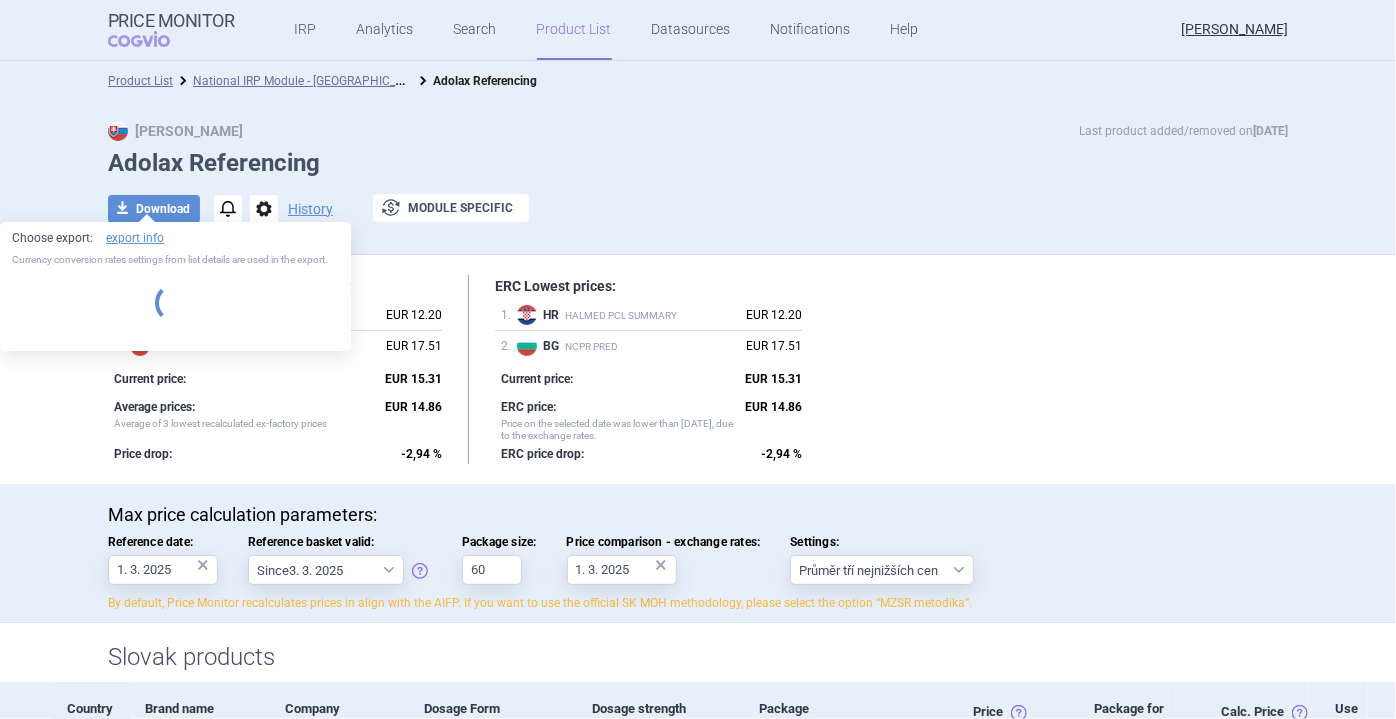 select on "EUR" 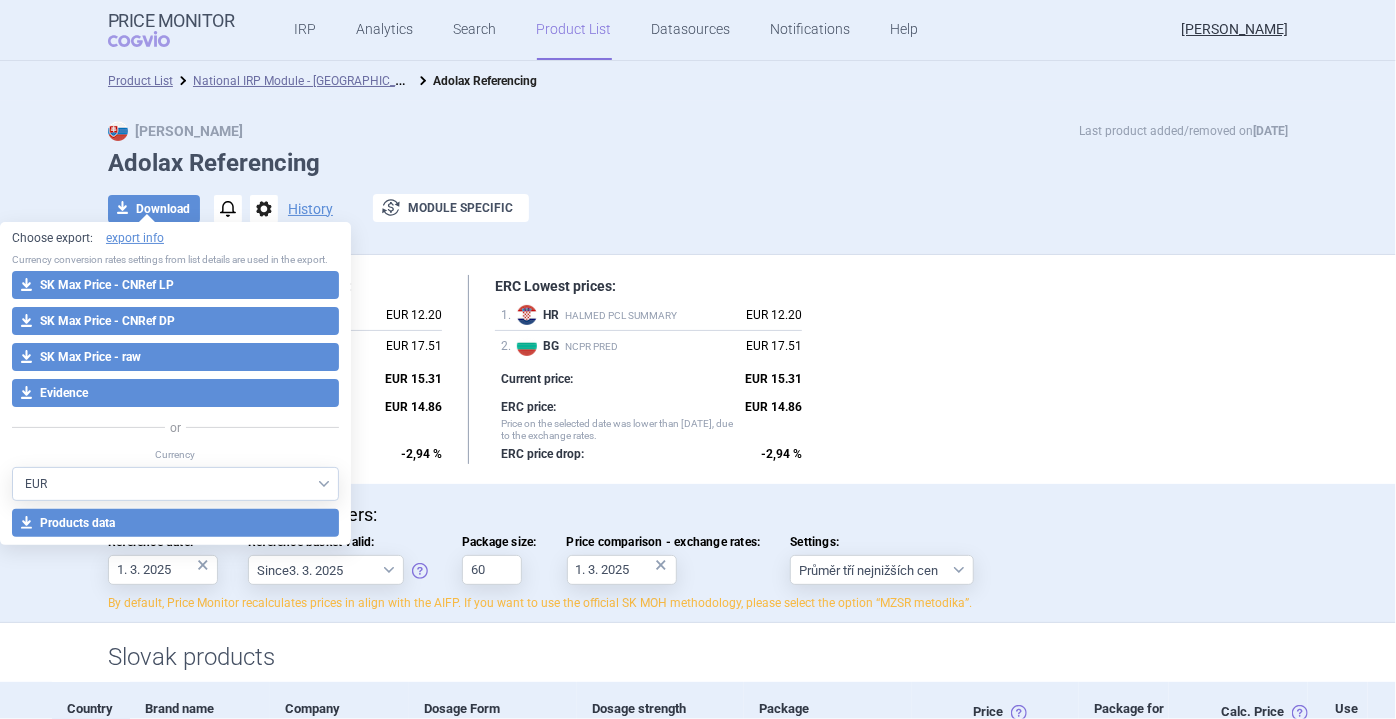 click on "Adolax Referencing" at bounding box center [698, 163] 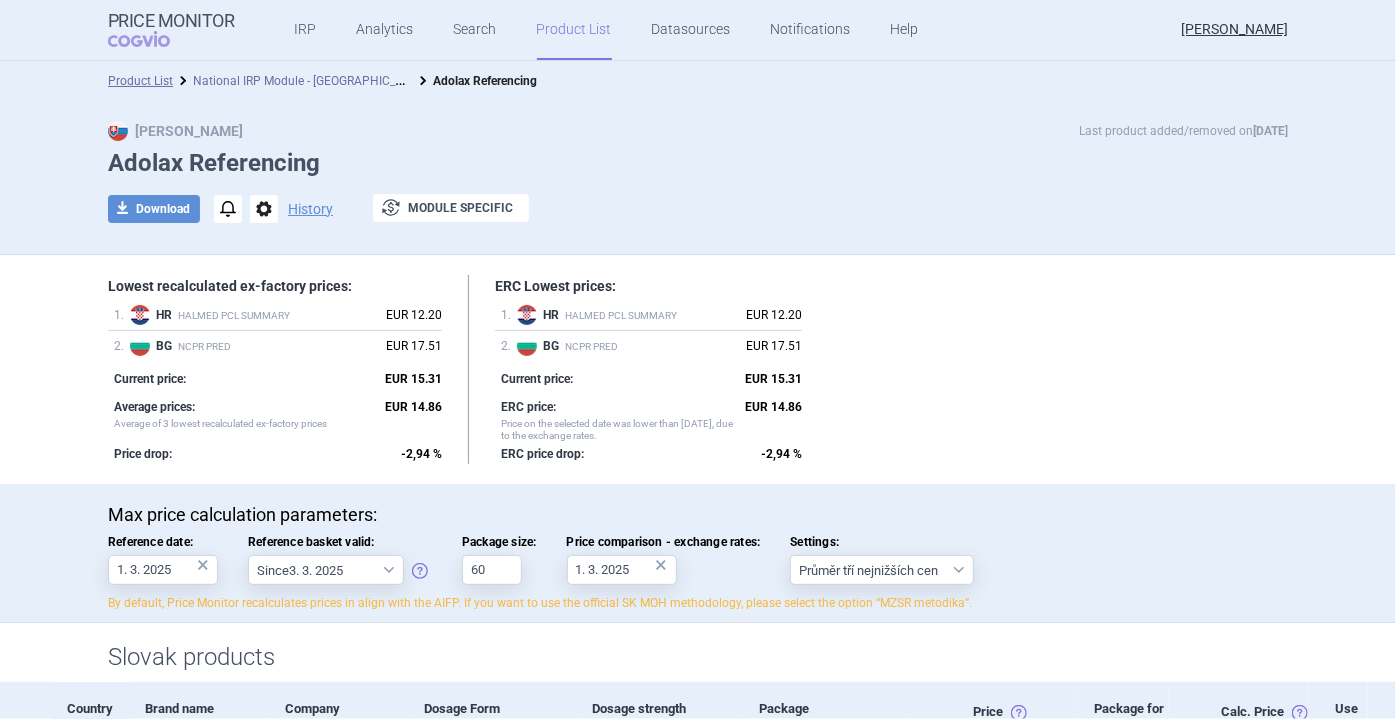 click on "National IRP Module - [GEOGRAPHIC_DATA]" at bounding box center (310, 79) 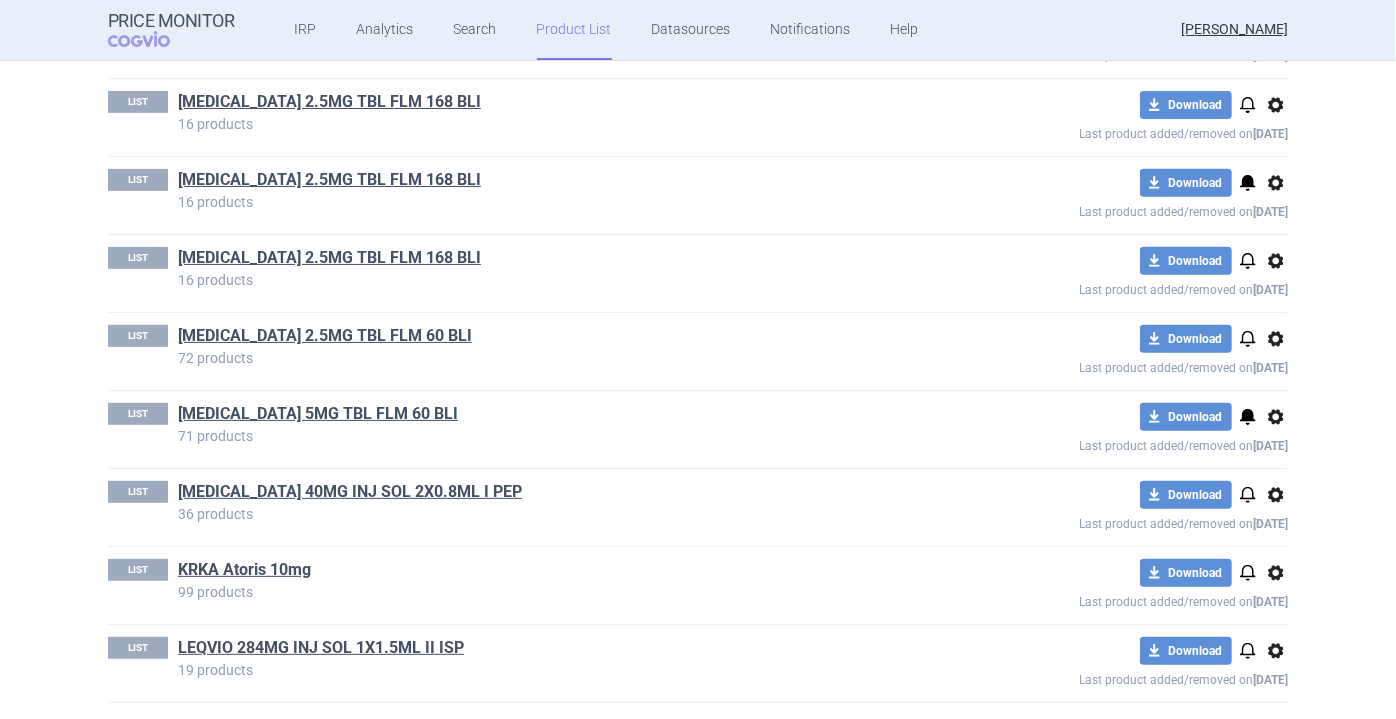 scroll, scrollTop: 410, scrollLeft: 0, axis: vertical 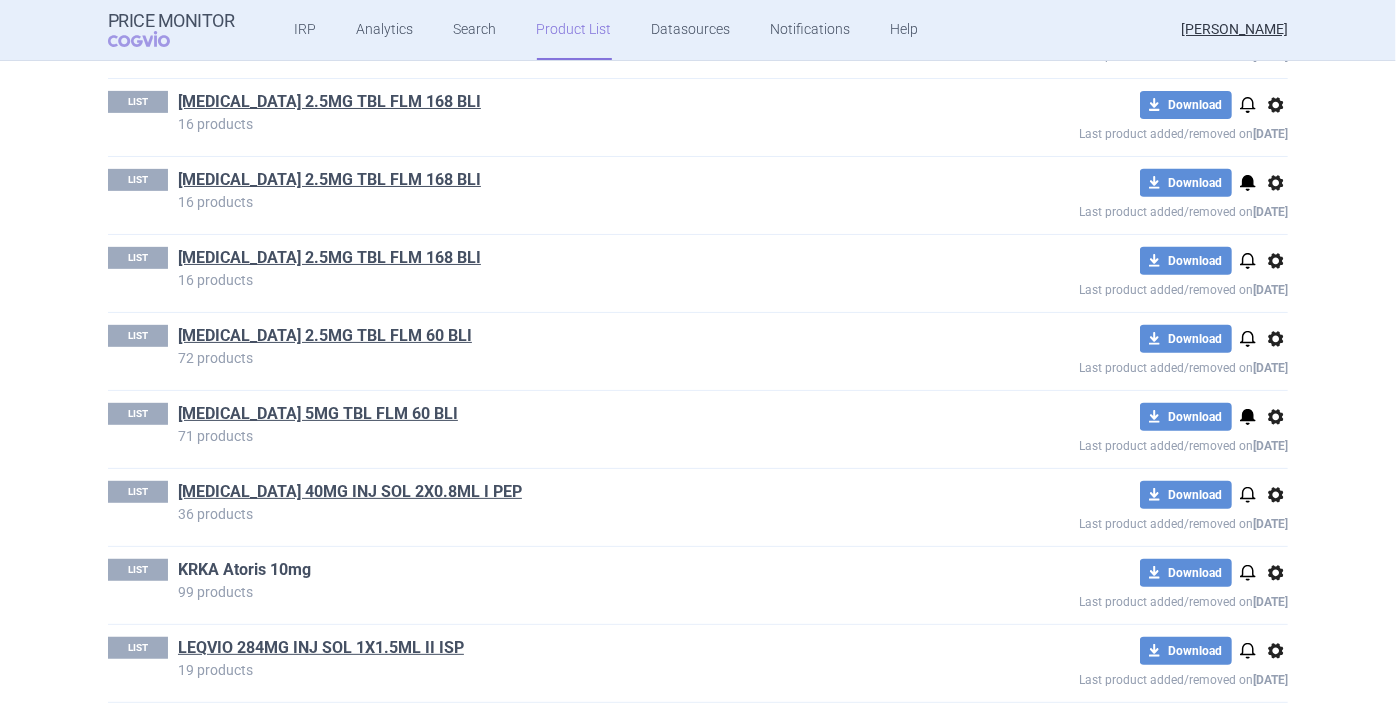click on "KRKA Atoris 10mg" at bounding box center [244, 570] 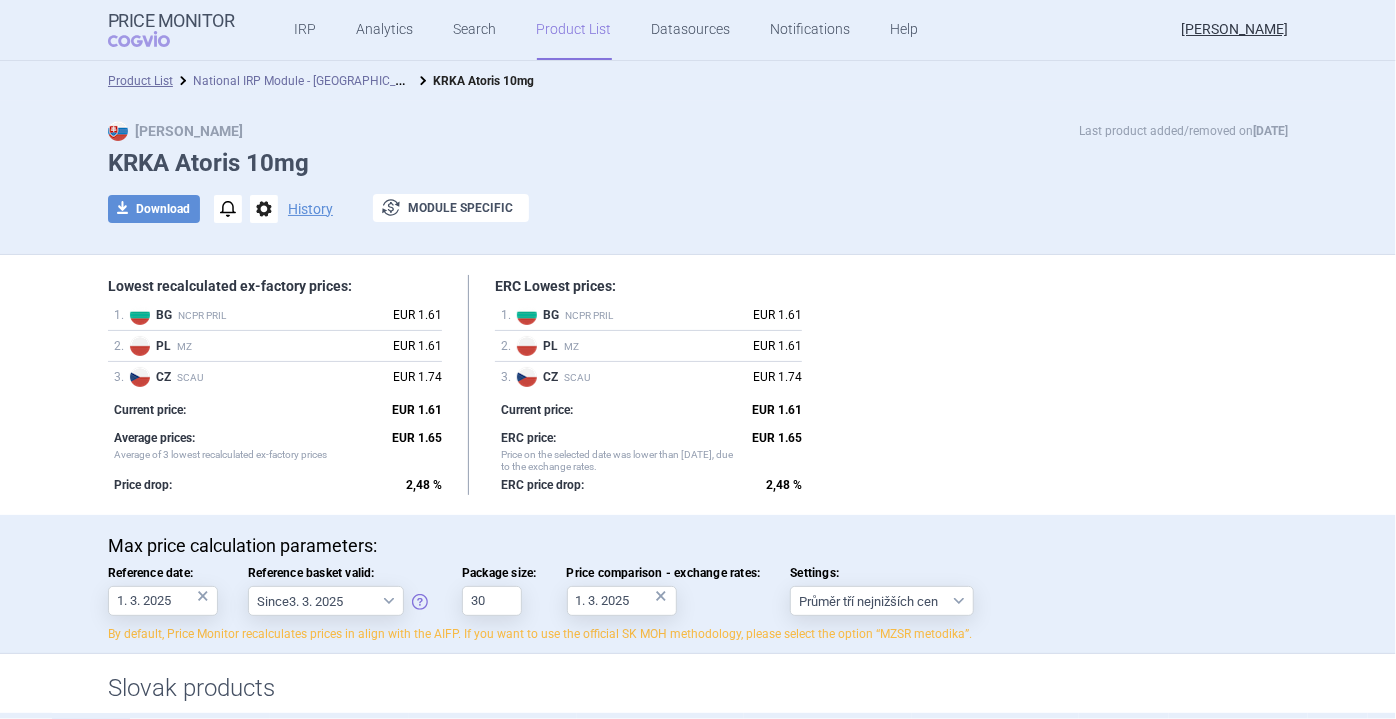 click on "National IRP Module - [GEOGRAPHIC_DATA]" at bounding box center [310, 79] 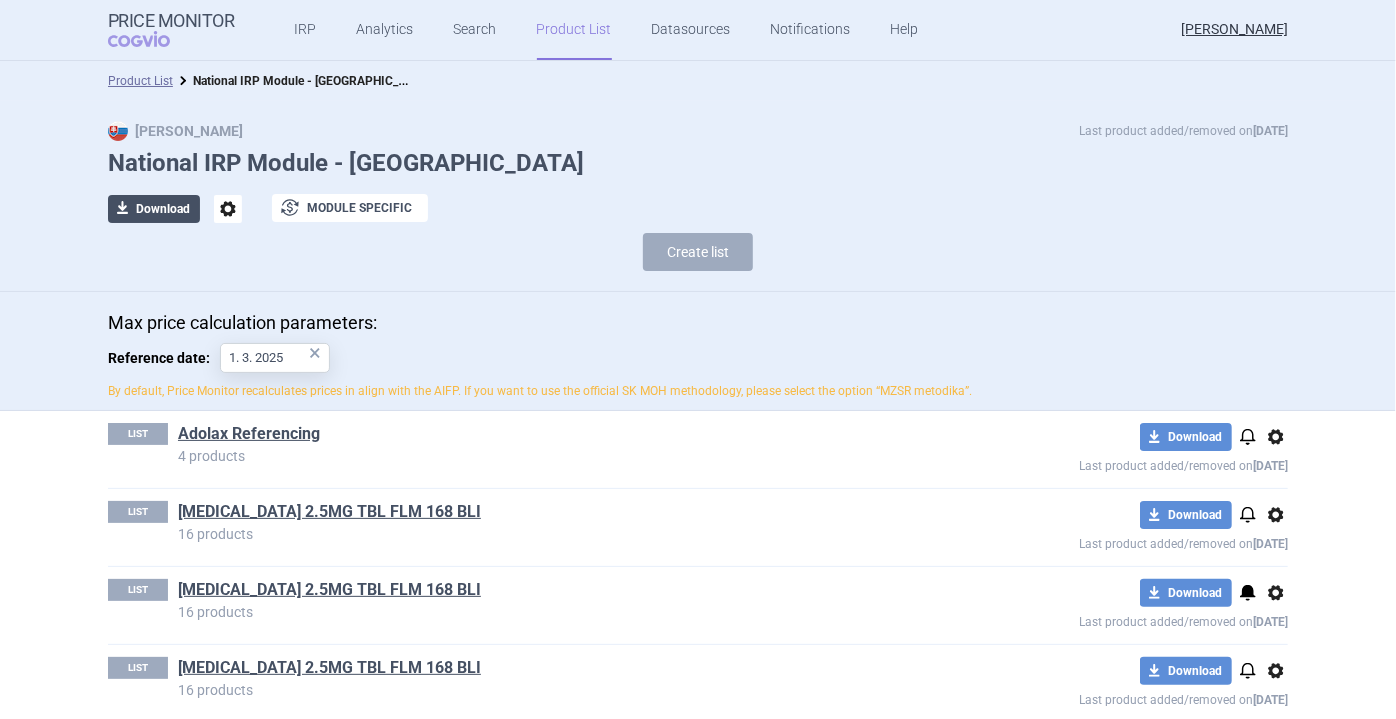 click on "download  Download" at bounding box center (154, 209) 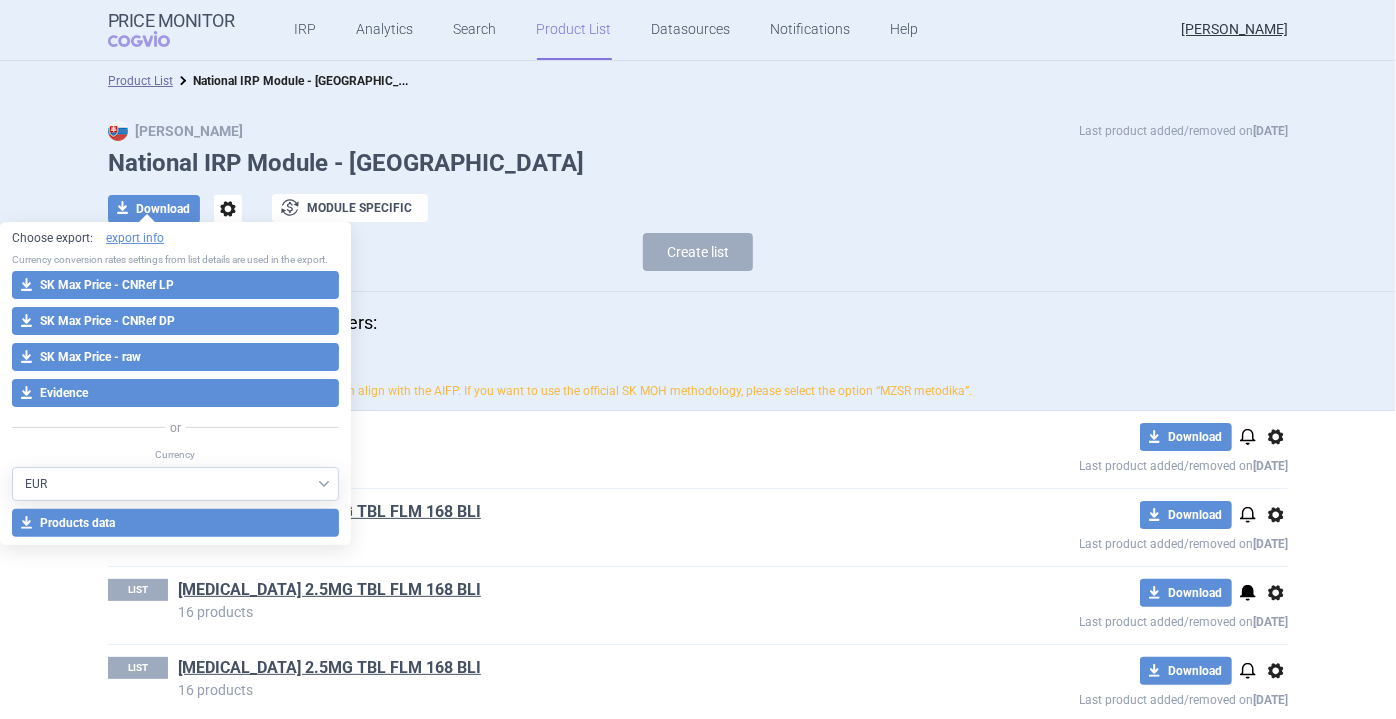 click on "Max Price Last product added/removed on  [DATE] National IRP Module - [GEOGRAPHIC_DATA] download  Download options exchange Module specific Create list" at bounding box center (698, 201) 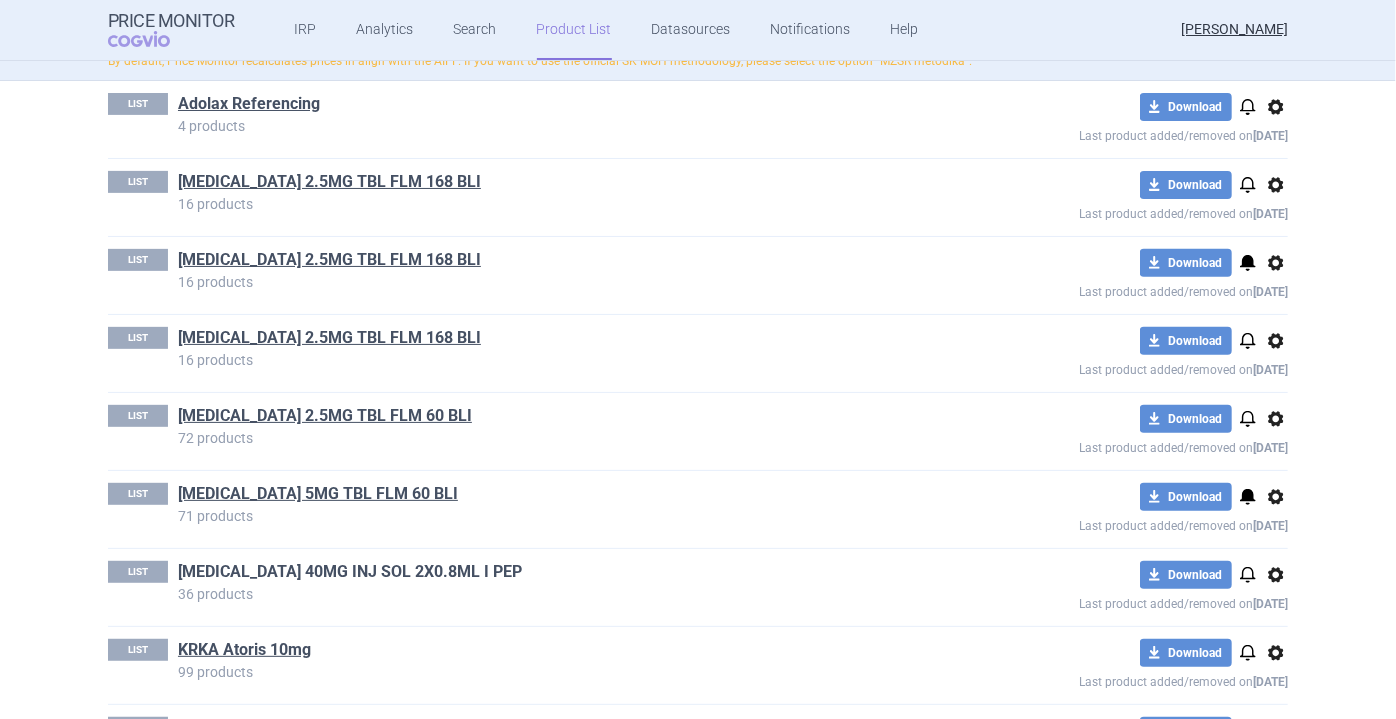 scroll, scrollTop: 330, scrollLeft: 0, axis: vertical 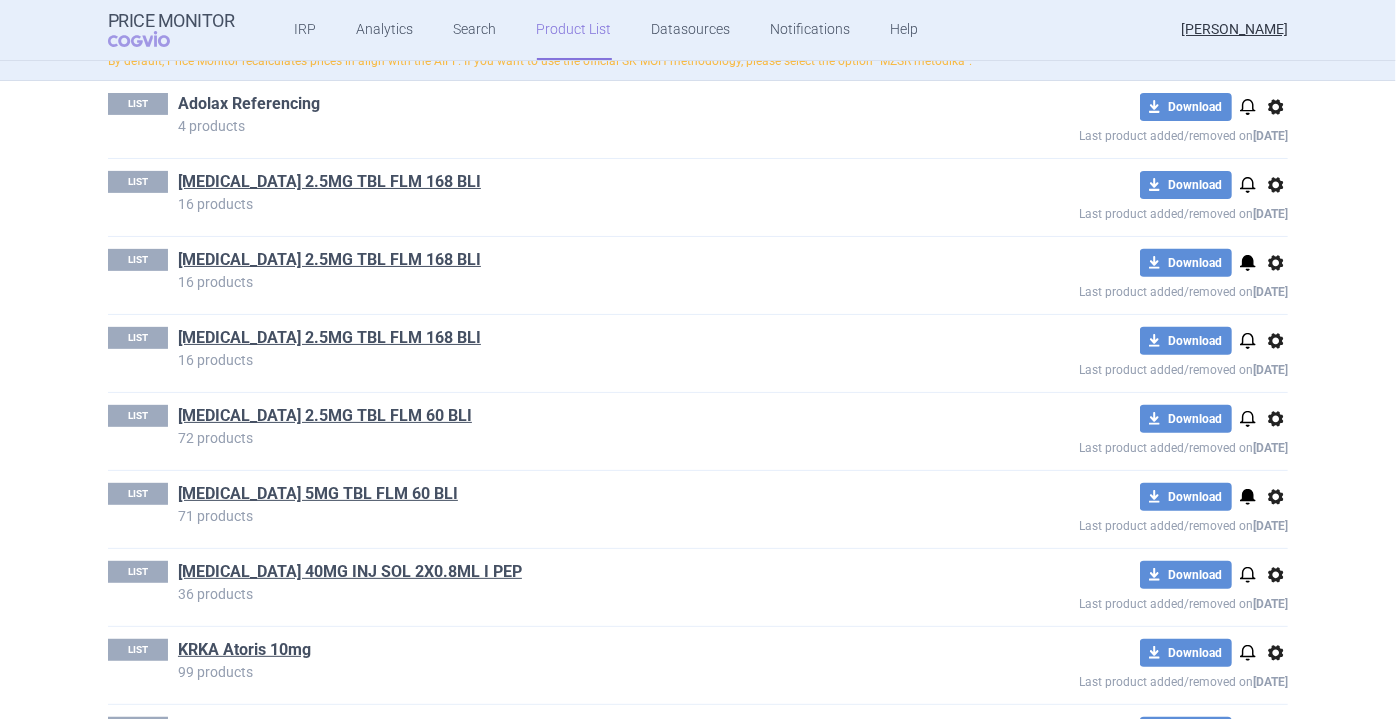click on "Adolax Referencing" at bounding box center [249, 104] 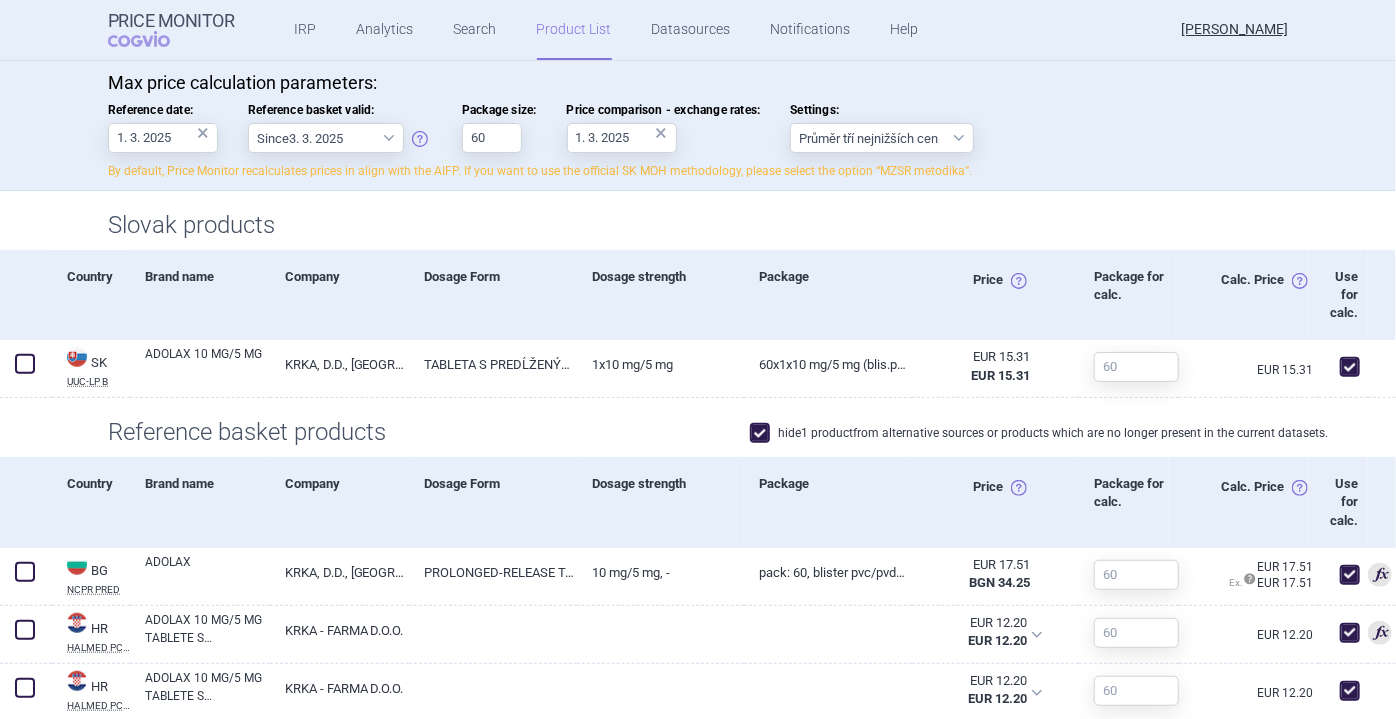 scroll, scrollTop: 502, scrollLeft: 0, axis: vertical 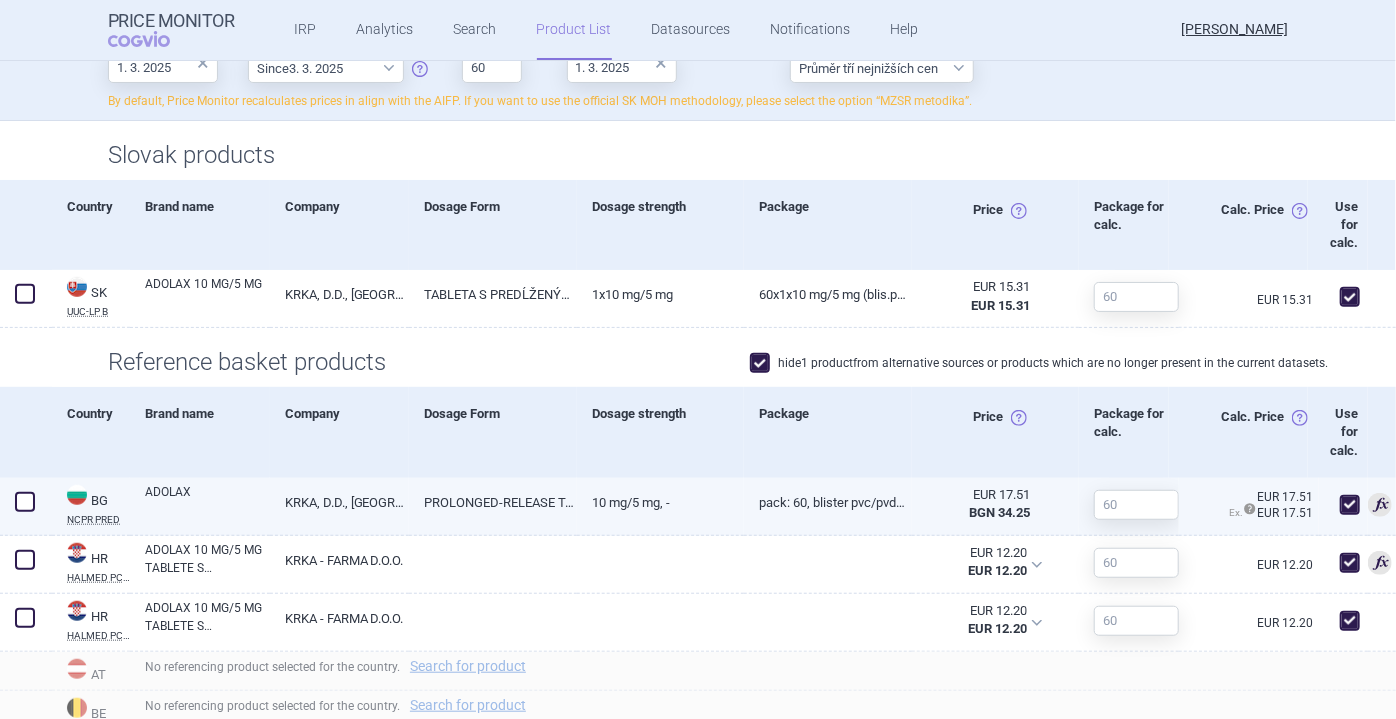 click on "ADOLAX" at bounding box center [207, 501] 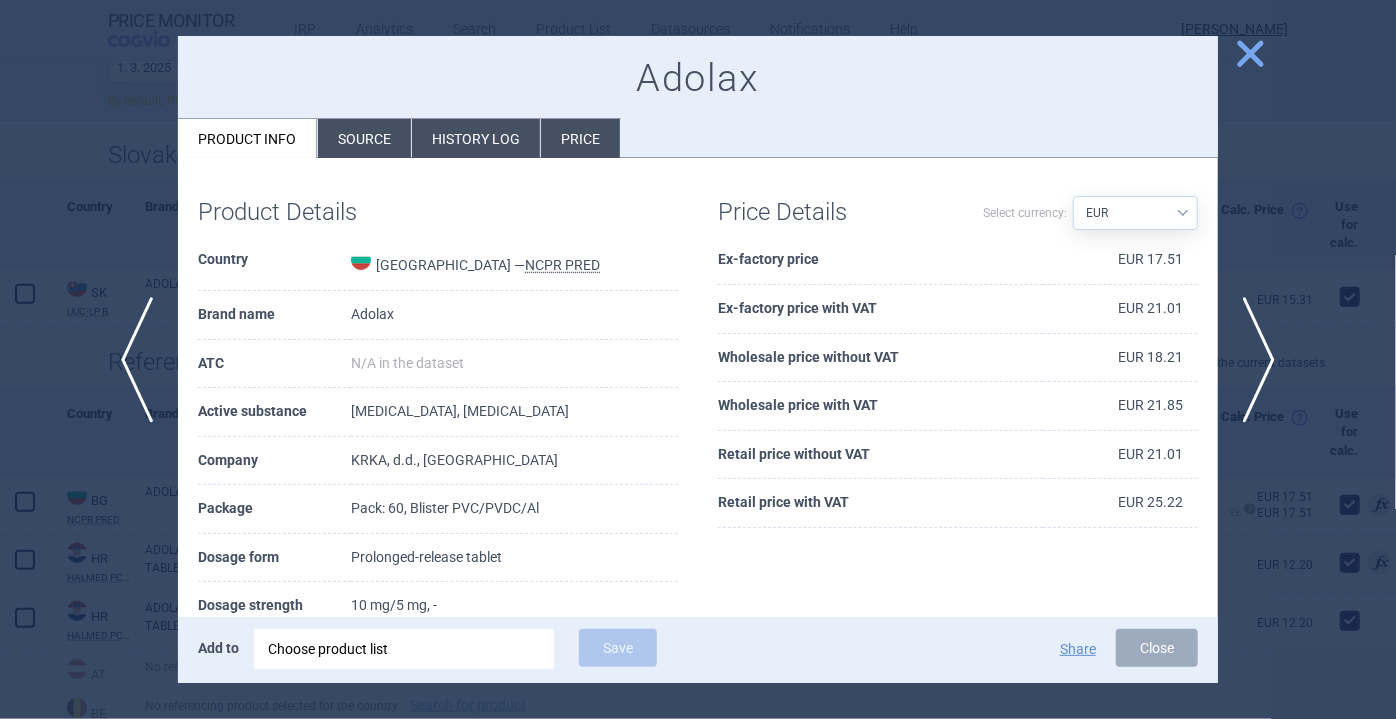 click at bounding box center (698, 359) 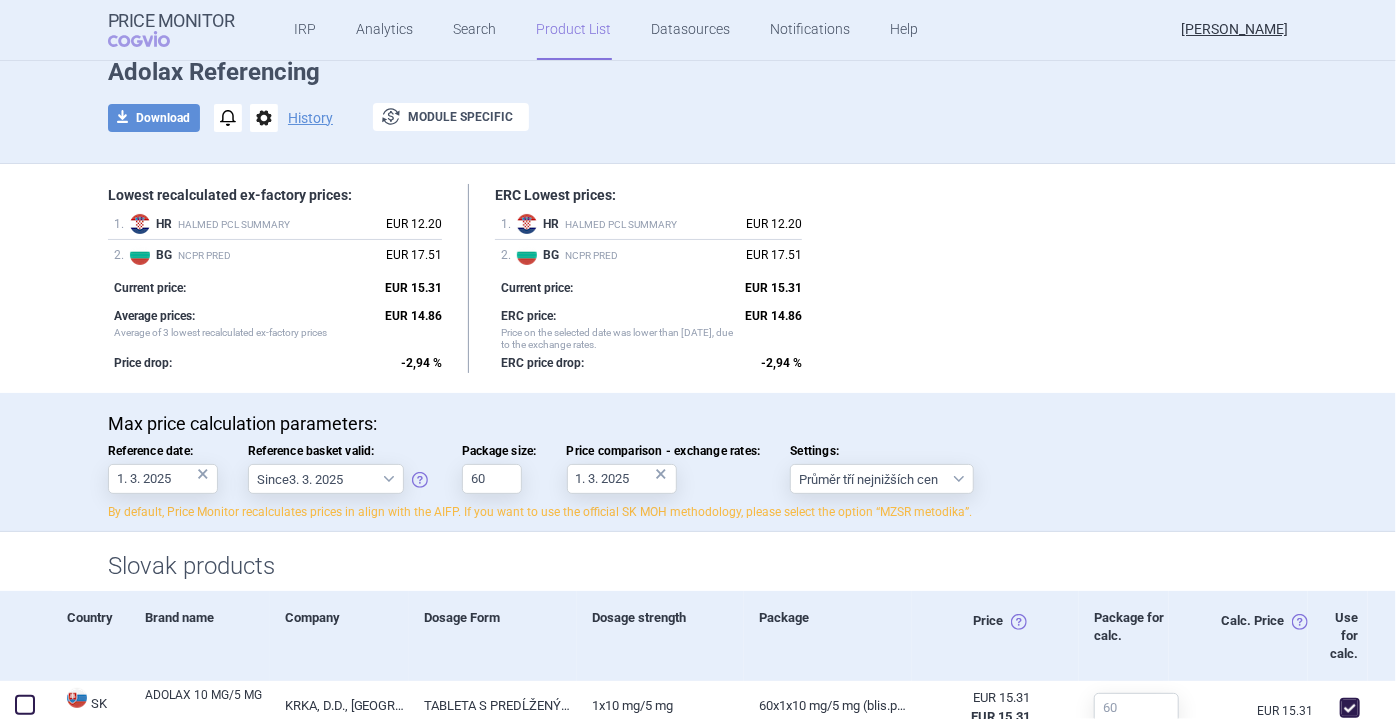 scroll, scrollTop: 0, scrollLeft: 0, axis: both 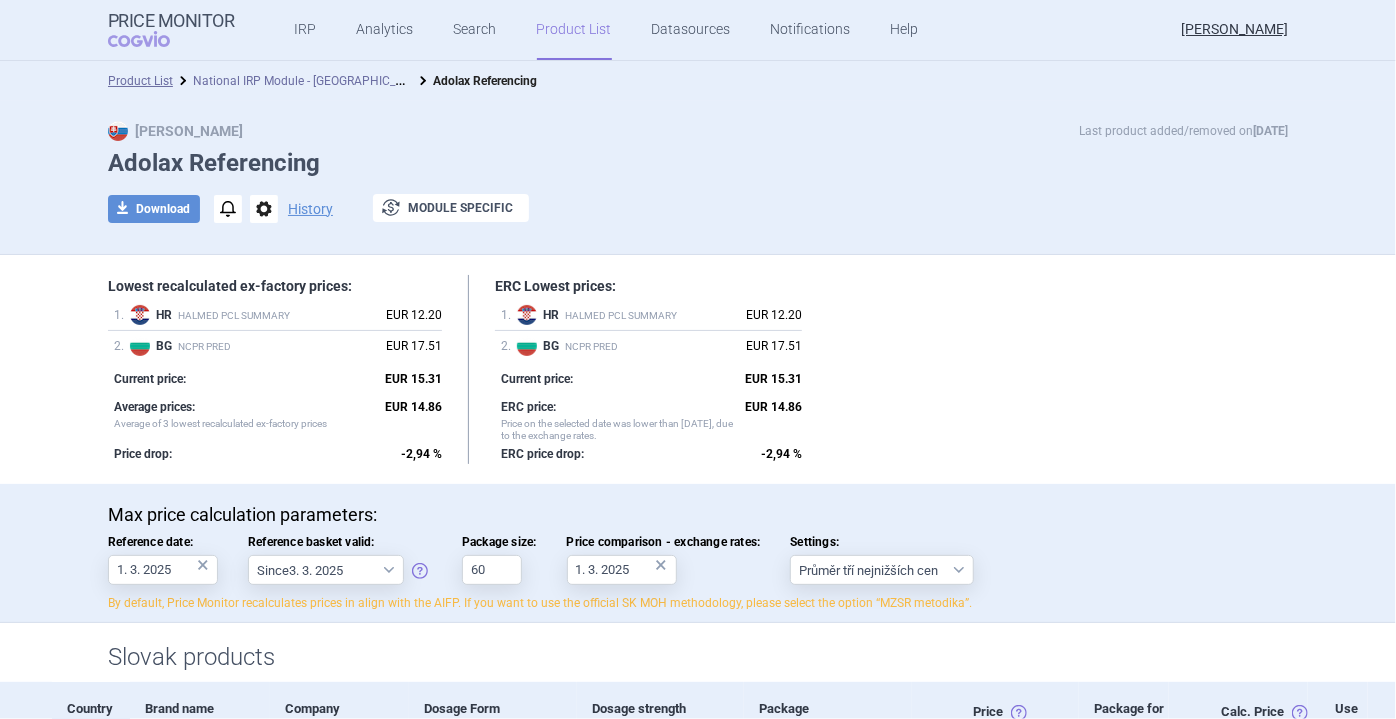 click on "National IRP Module - [GEOGRAPHIC_DATA]" at bounding box center [310, 79] 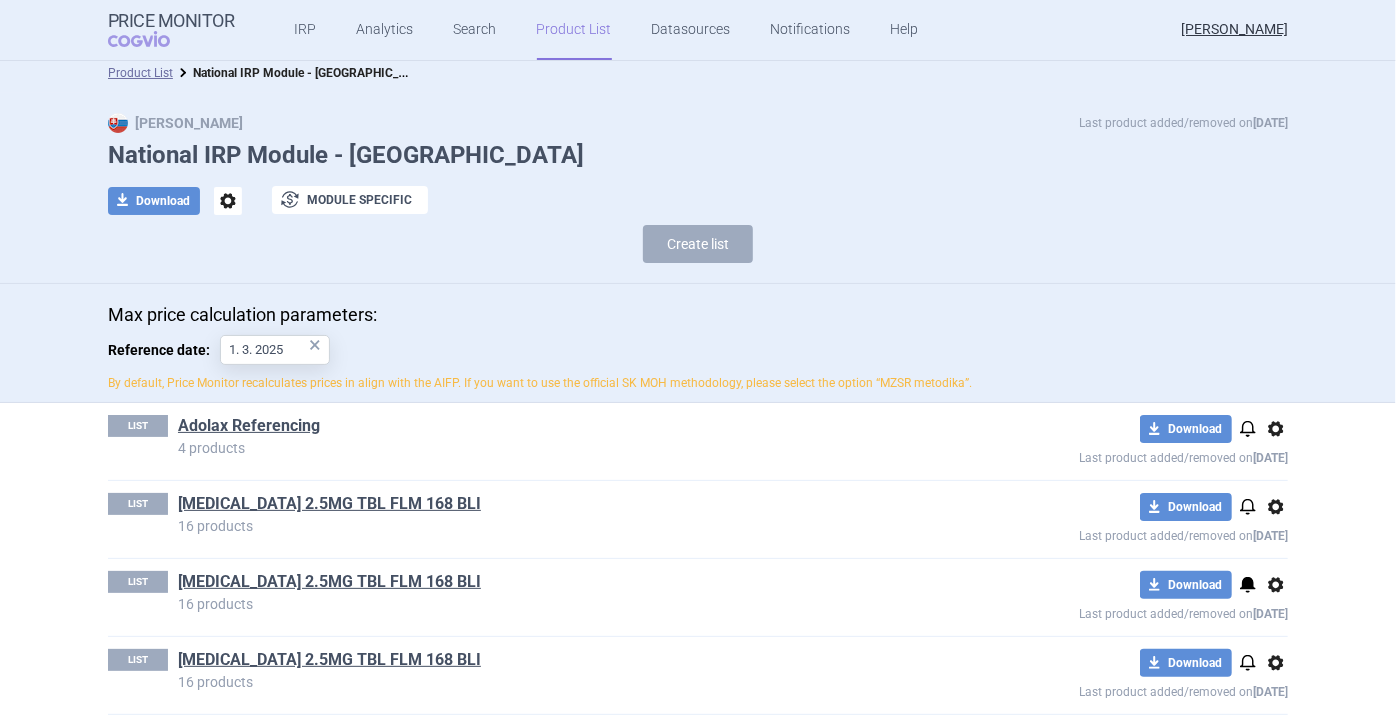 scroll, scrollTop: 0, scrollLeft: 0, axis: both 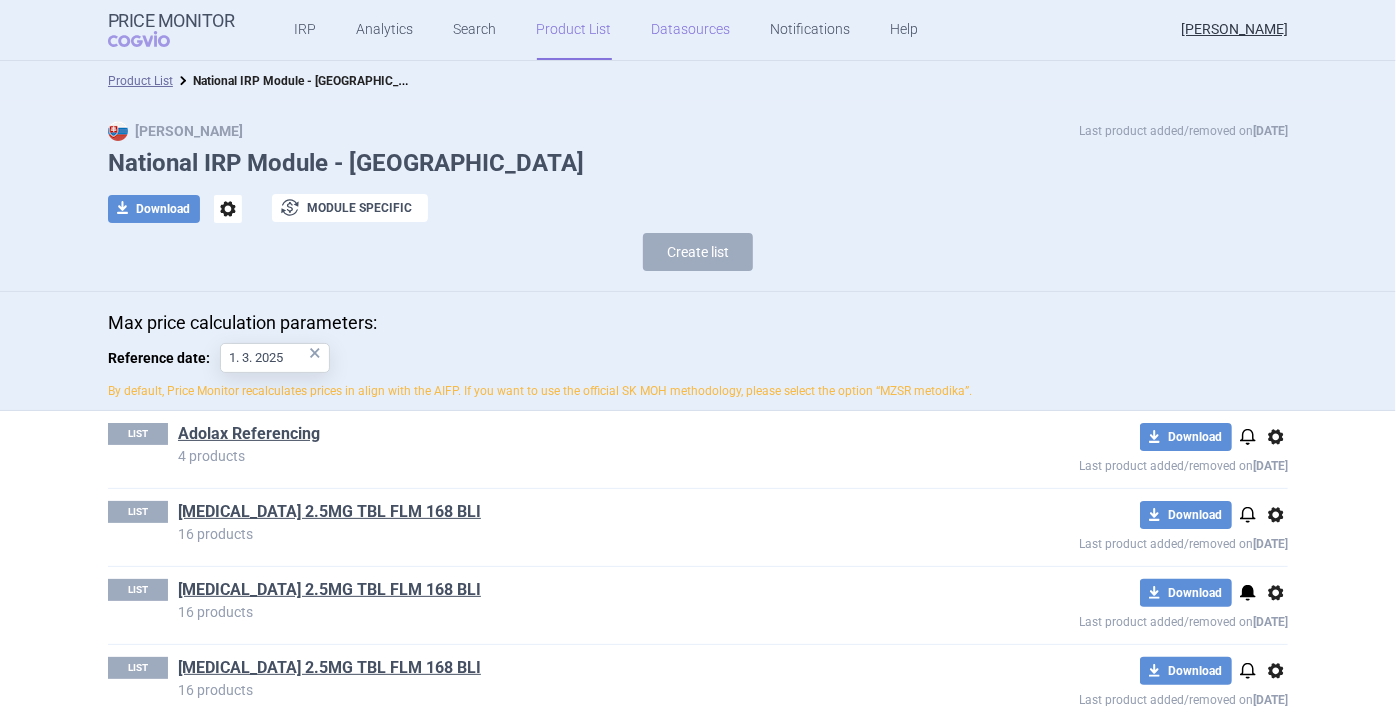click on "Datasources" at bounding box center [691, 30] 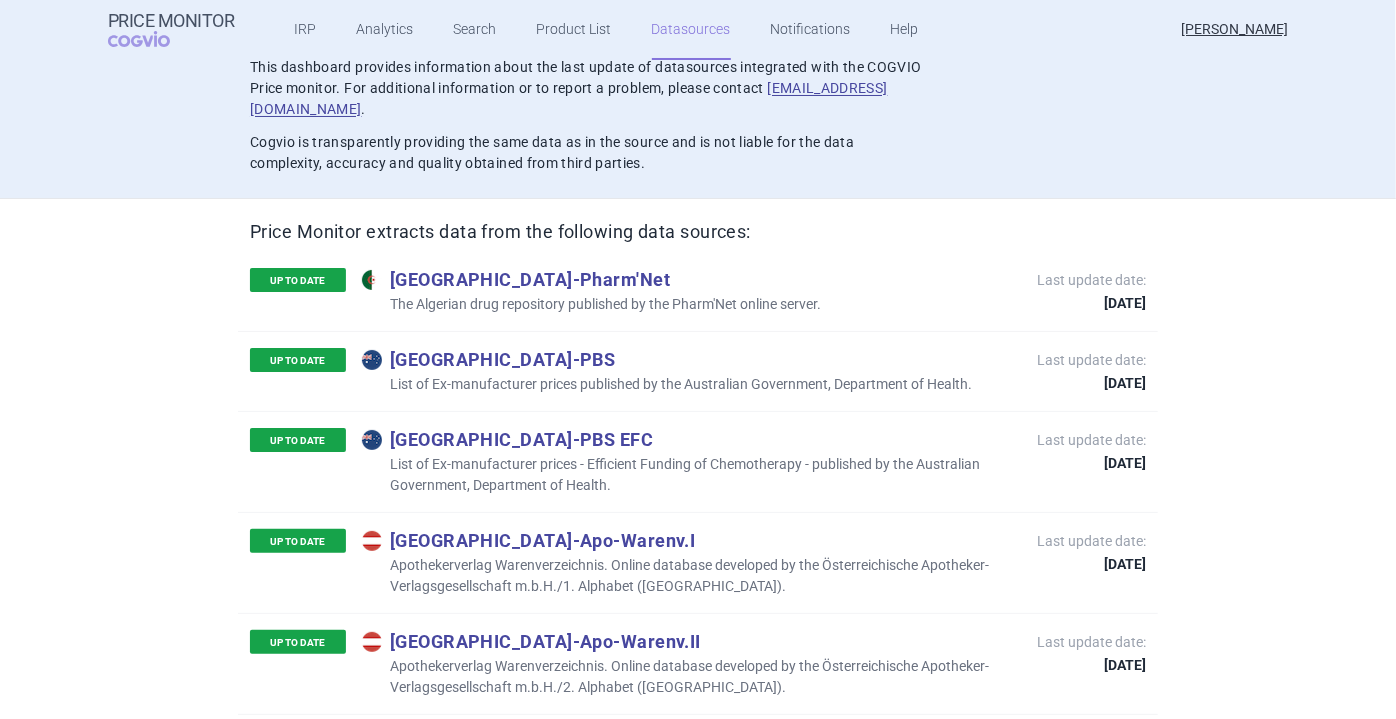 scroll, scrollTop: 0, scrollLeft: 0, axis: both 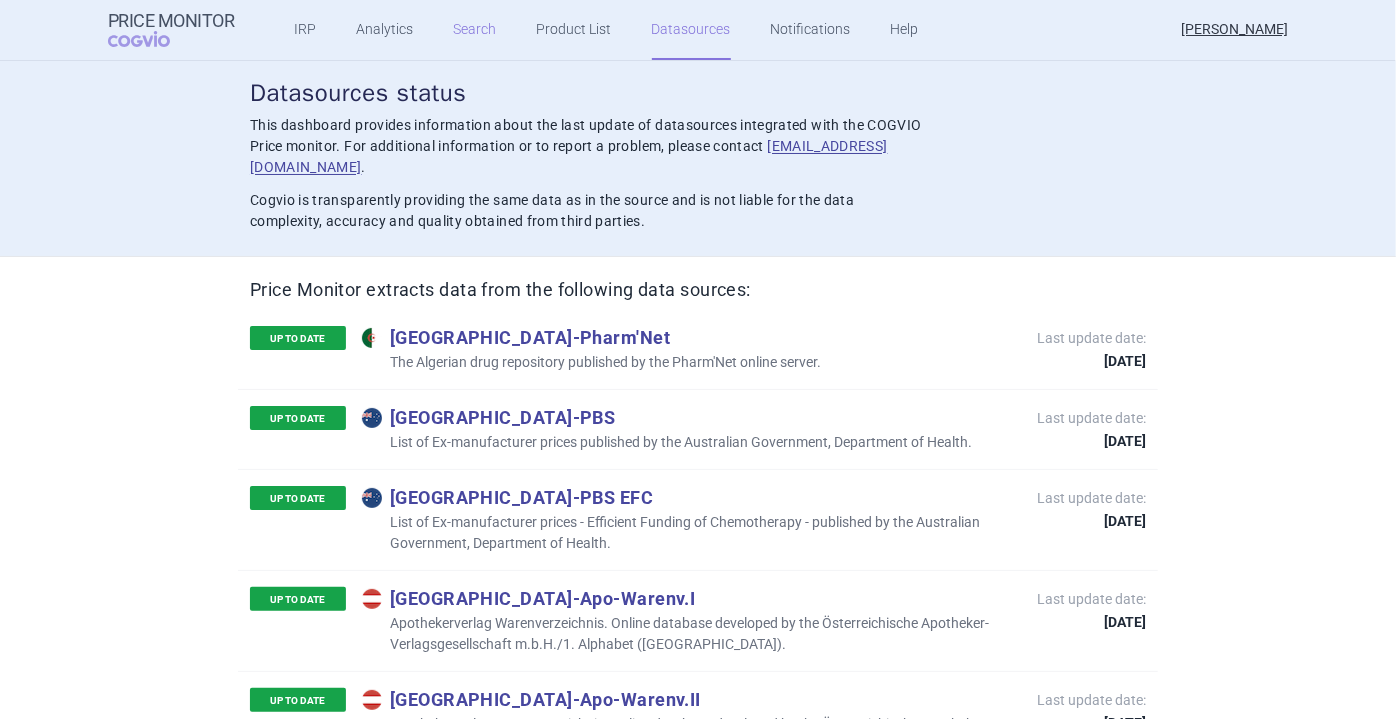 click on "Search" at bounding box center (475, 30) 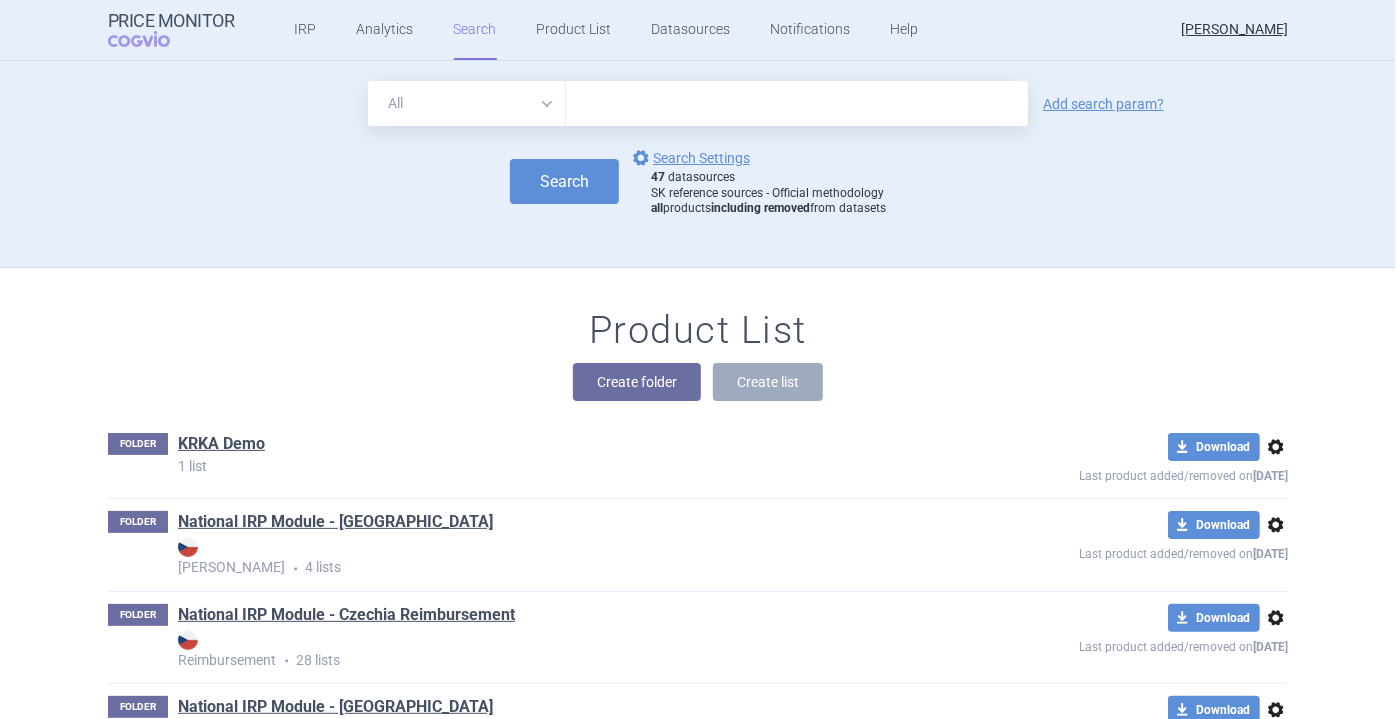 click on "All Brand Name ATC Company Active Substance Country Newer than" at bounding box center (467, 103) 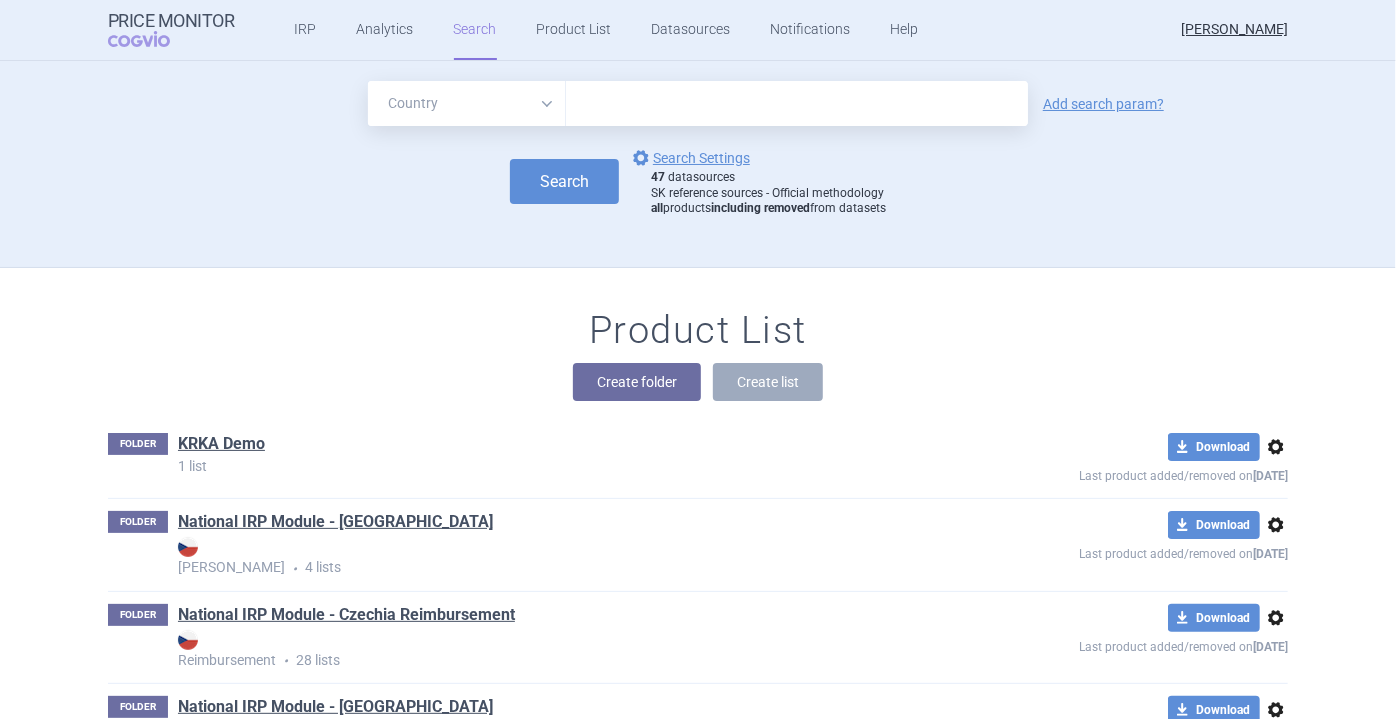 click on "All Brand Name ATC Company Active Substance Country Newer than" at bounding box center (467, 103) 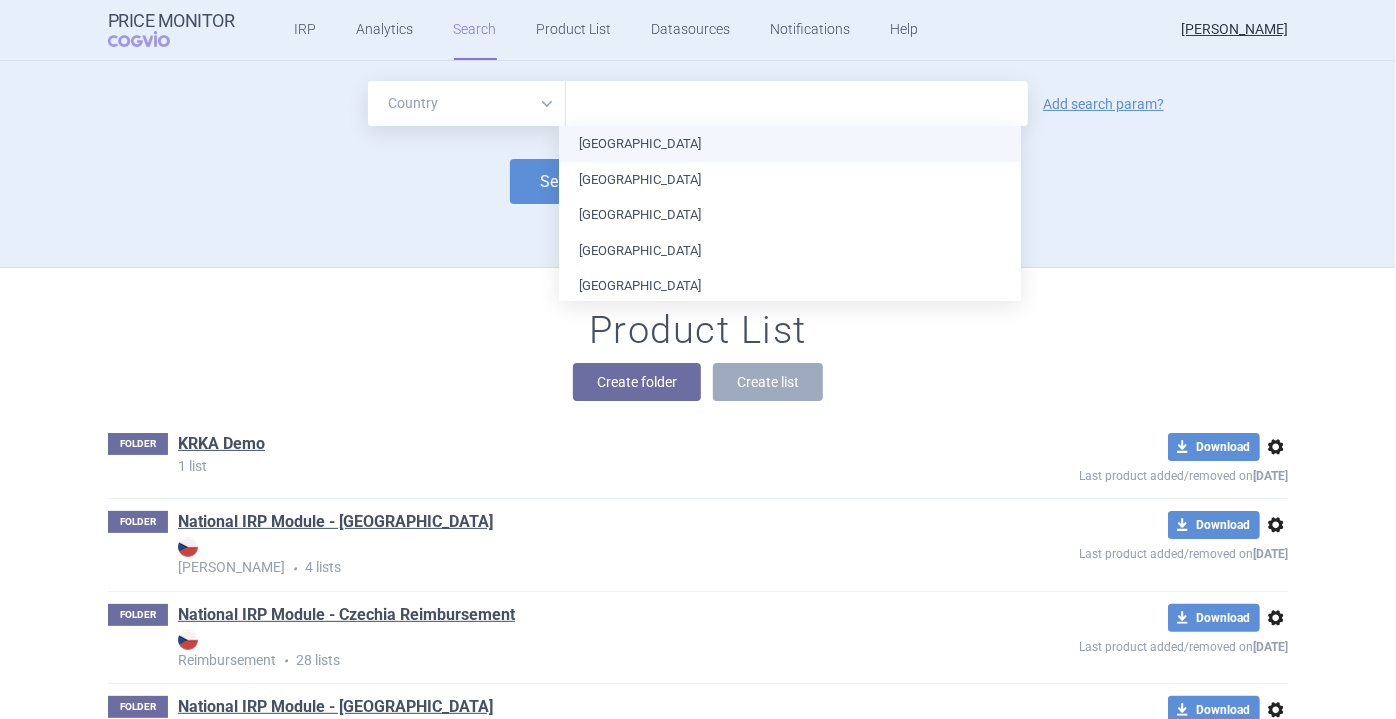 click at bounding box center (797, 104) 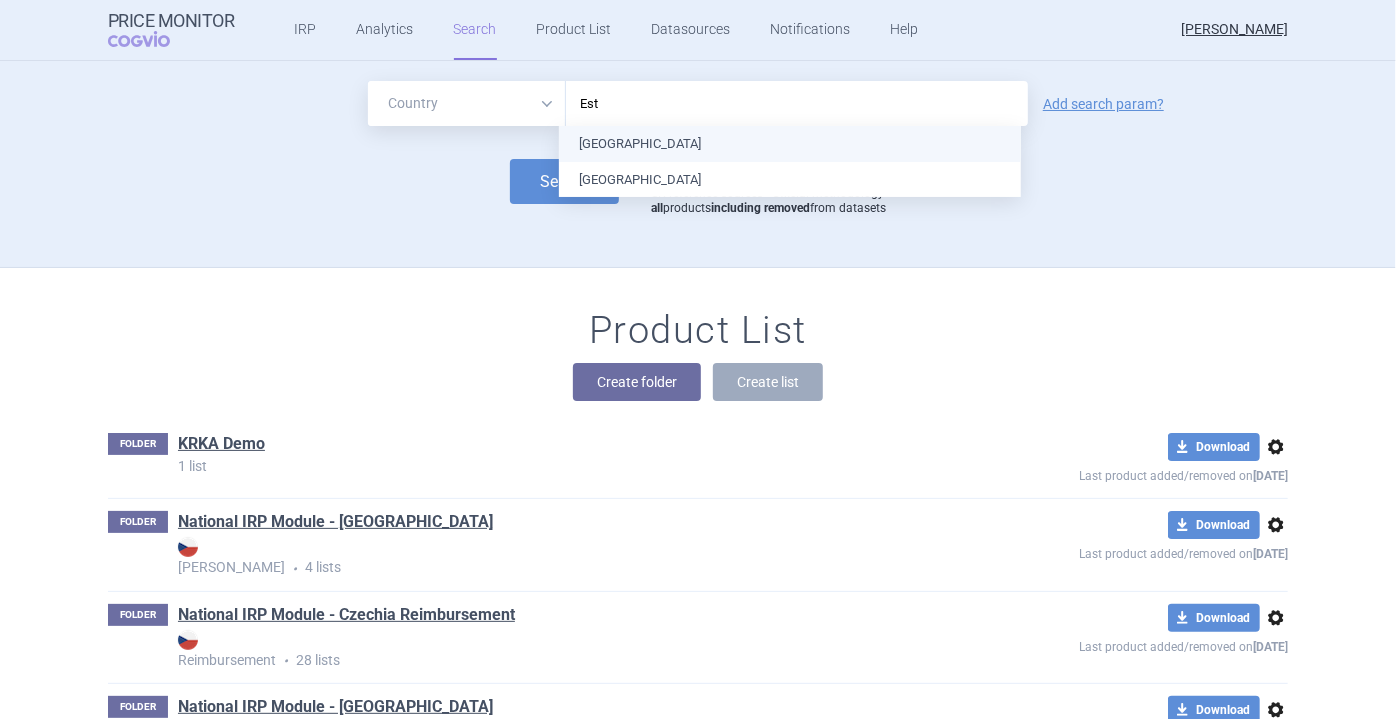 type on "Esto" 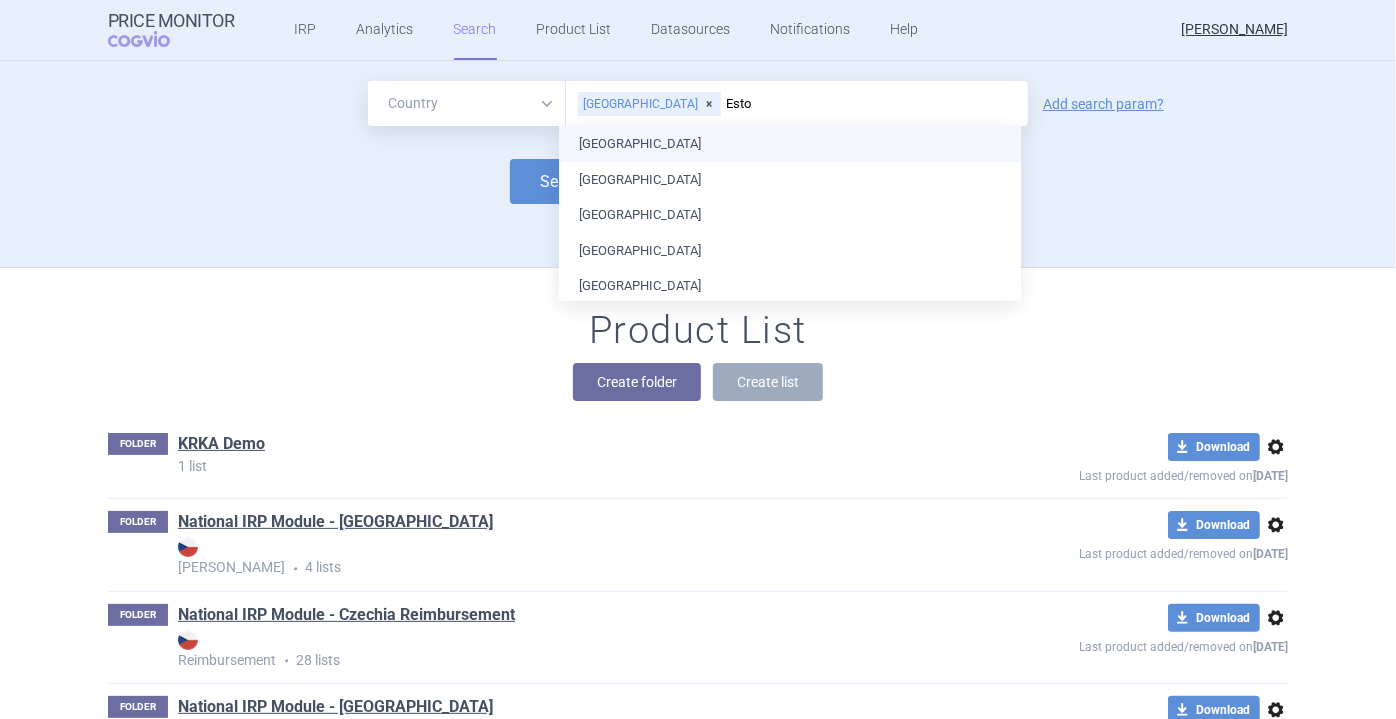 type 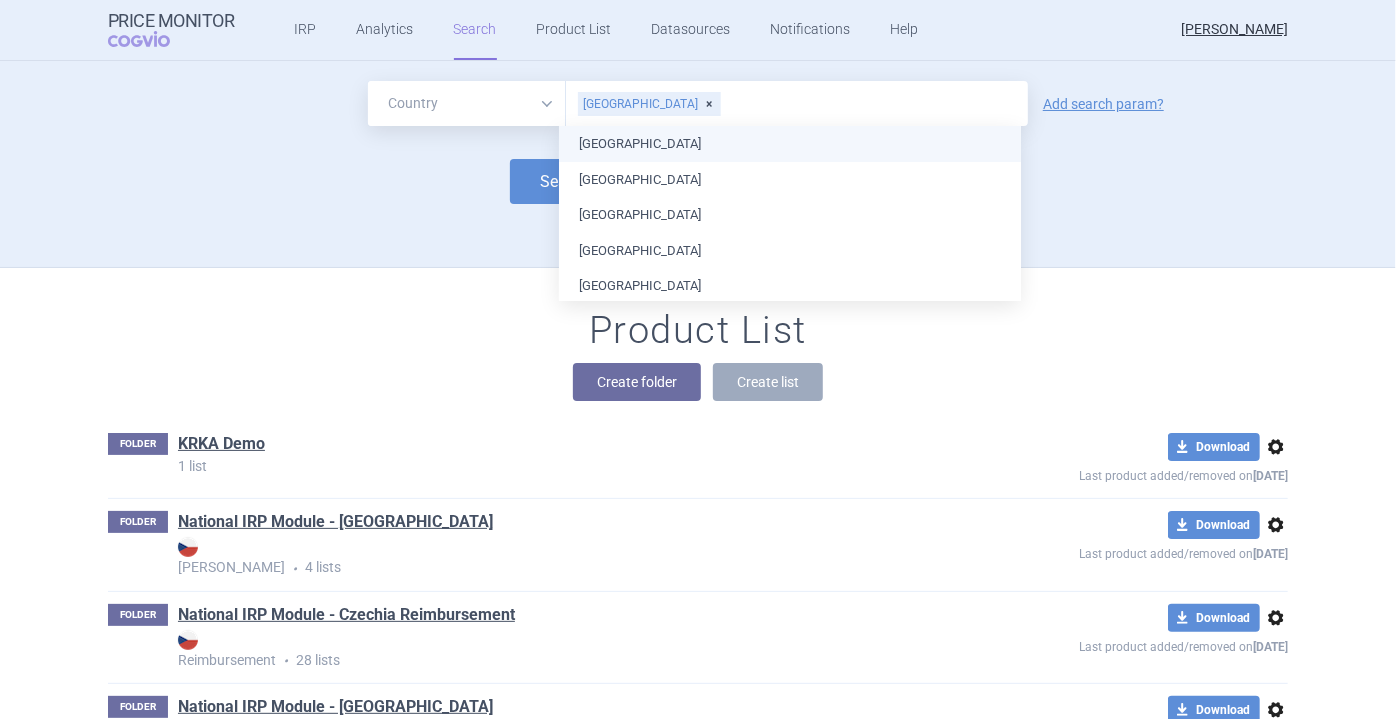 click on "[GEOGRAPHIC_DATA] [GEOGRAPHIC_DATA] [GEOGRAPHIC_DATA] [GEOGRAPHIC_DATA] [GEOGRAPHIC_DATA] [GEOGRAPHIC_DATA] [GEOGRAPHIC_DATA] [GEOGRAPHIC_DATA] [GEOGRAPHIC_DATA] [GEOGRAPHIC_DATA] [GEOGRAPHIC_DATA] [GEOGRAPHIC_DATA] [GEOGRAPHIC_DATA] [GEOGRAPHIC_DATA] [GEOGRAPHIC_DATA] [GEOGRAPHIC_DATA] [GEOGRAPHIC_DATA] [GEOGRAPHIC_DATA] [GEOGRAPHIC_DATA] [GEOGRAPHIC_DATA] [GEOGRAPHIC_DATA] [GEOGRAPHIC_DATA] [GEOGRAPHIC_DATA], Republic of [GEOGRAPHIC_DATA] [GEOGRAPHIC_DATA] [GEOGRAPHIC_DATA] [GEOGRAPHIC_DATA], [GEOGRAPHIC_DATA] [GEOGRAPHIC_DATA] [GEOGRAPHIC_DATA] [GEOGRAPHIC_DATA] [GEOGRAPHIC_DATA] [GEOGRAPHIC_DATA] [GEOGRAPHIC_DATA] [GEOGRAPHIC_DATA] [GEOGRAPHIC_DATA] [GEOGRAPHIC_DATA] [GEOGRAPHIC_DATA] [GEOGRAPHIC_DATA] [GEOGRAPHIC_DATA] [GEOGRAPHIC_DATA] [GEOGRAPHIC_DATA] [GEOGRAPHIC_DATA]" at bounding box center (790, 891) 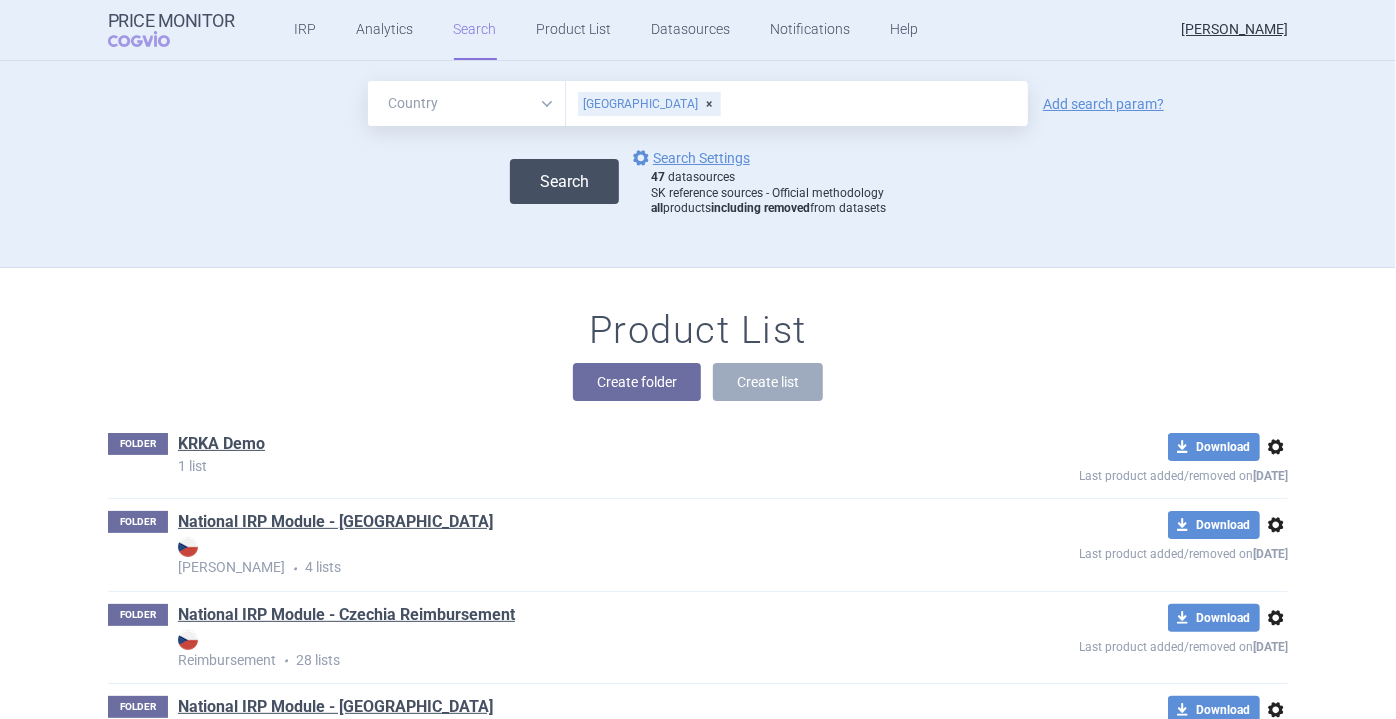 click on "Search" at bounding box center [564, 181] 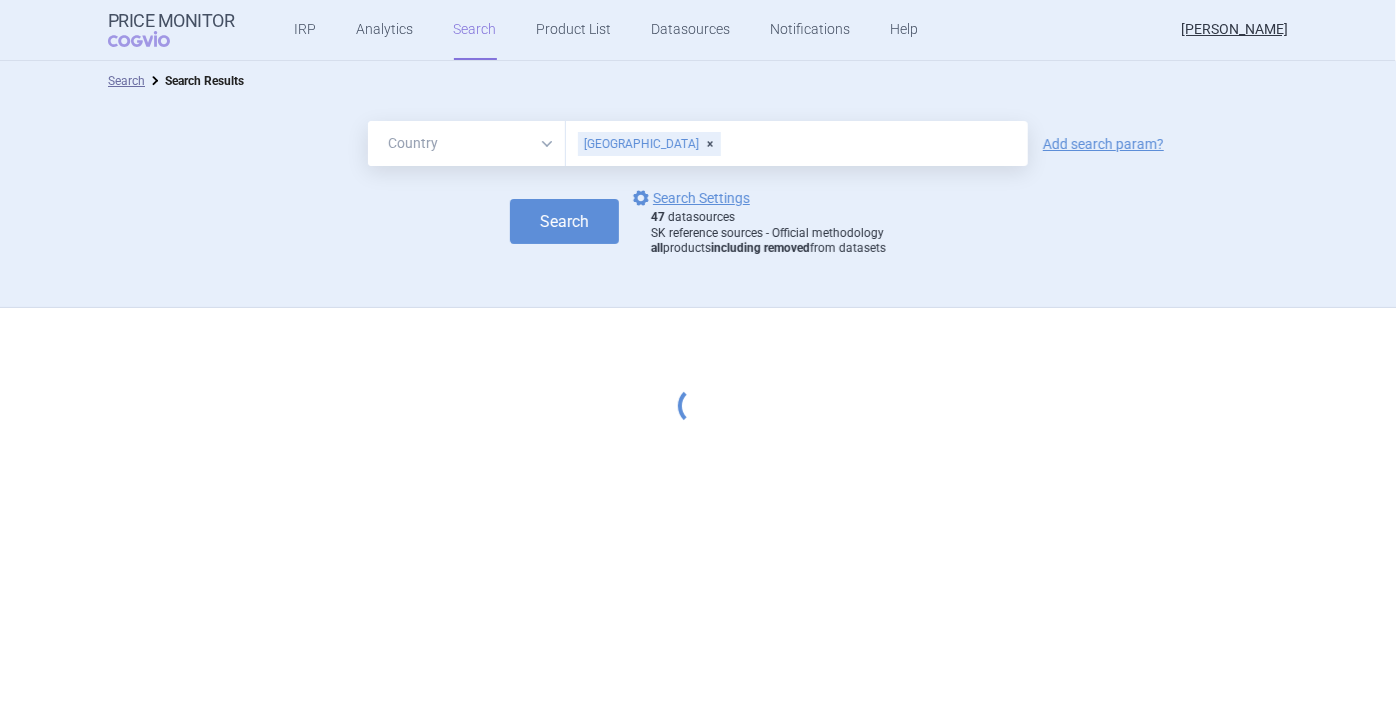 click on "All Brand Name ATC Company Active Substance Country Newer than [GEOGRAPHIC_DATA] Add search param?" at bounding box center (698, 143) 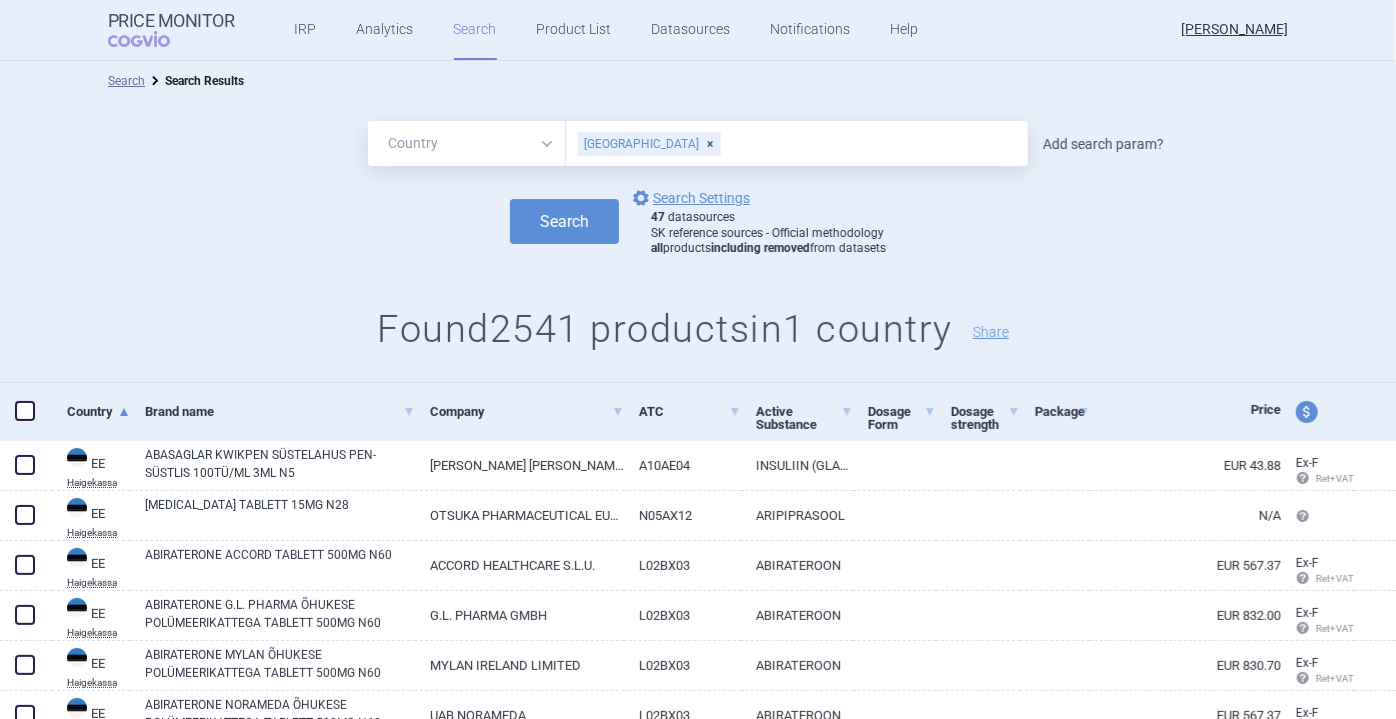 click on "Add search param?" at bounding box center (1103, 144) 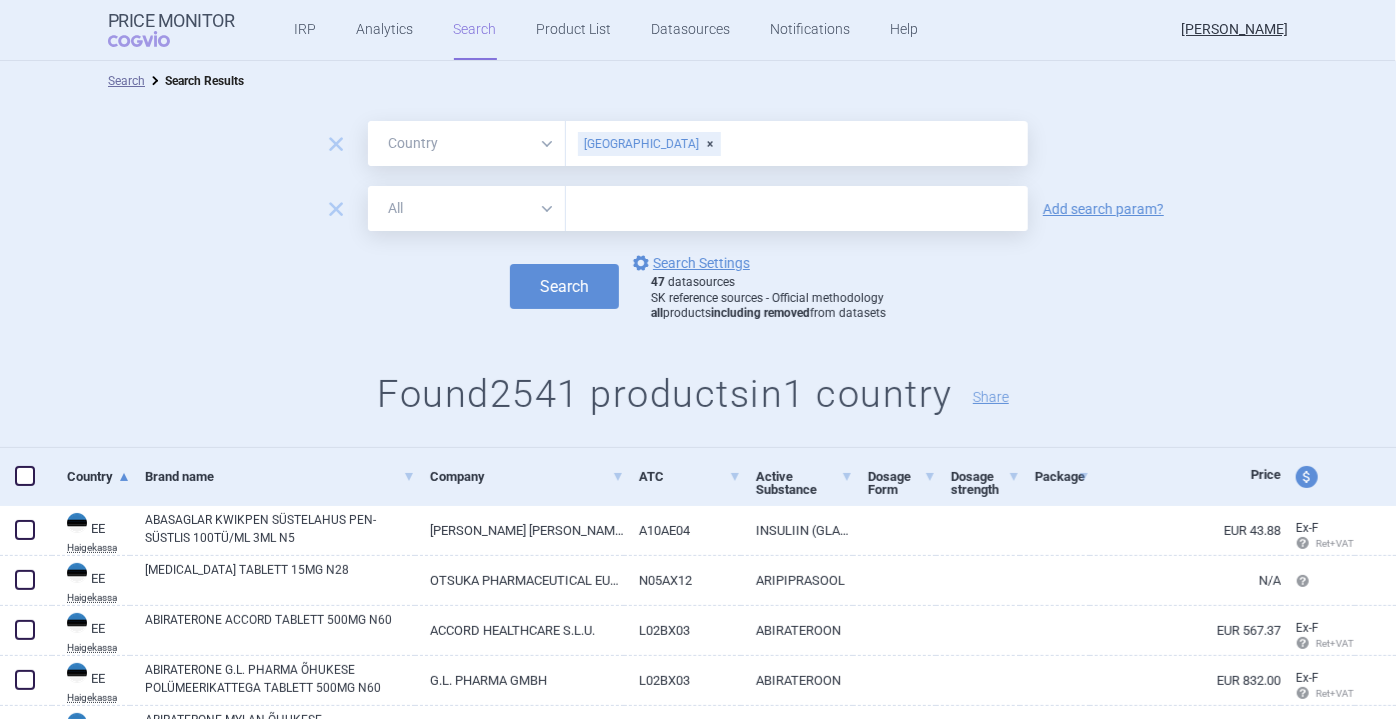 click on "All Brand Name ATC Company Active Substance Country Newer than" at bounding box center [467, 208] 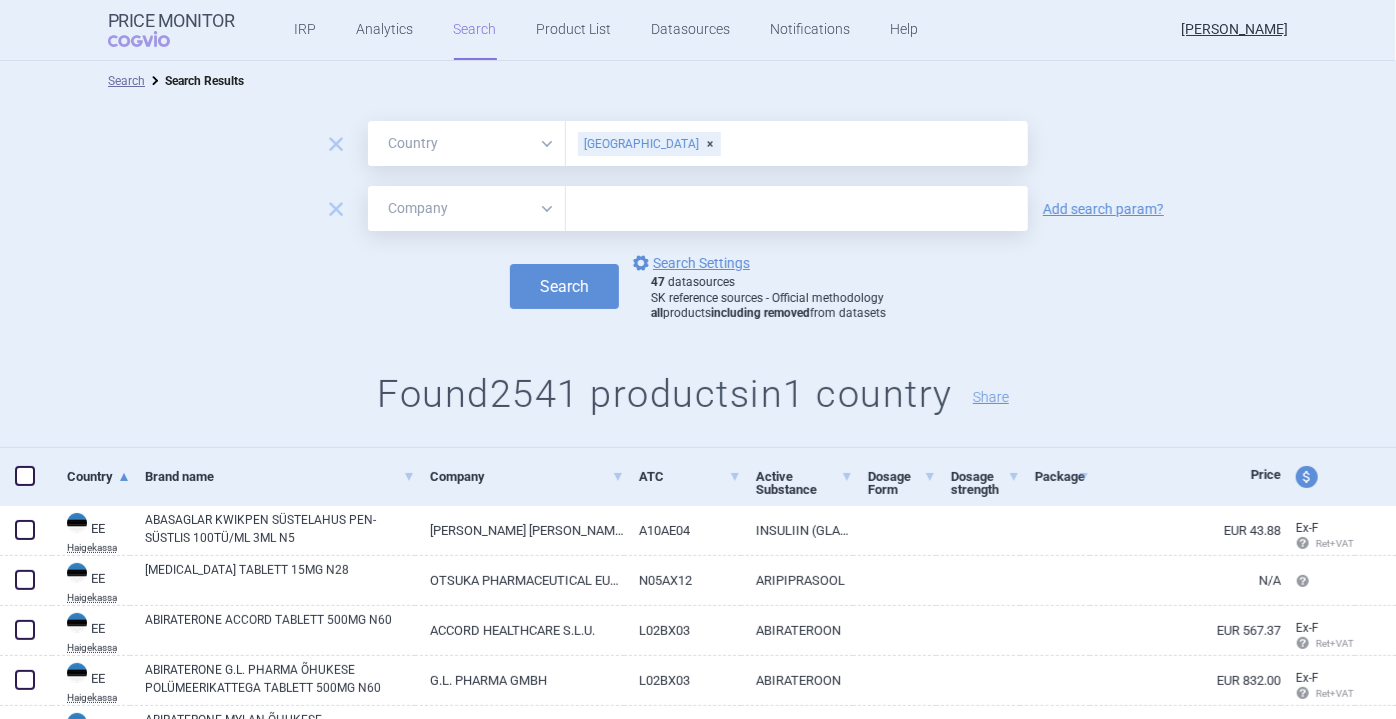 click on "All Brand Name ATC Company Active Substance Country Newer than" at bounding box center [467, 208] 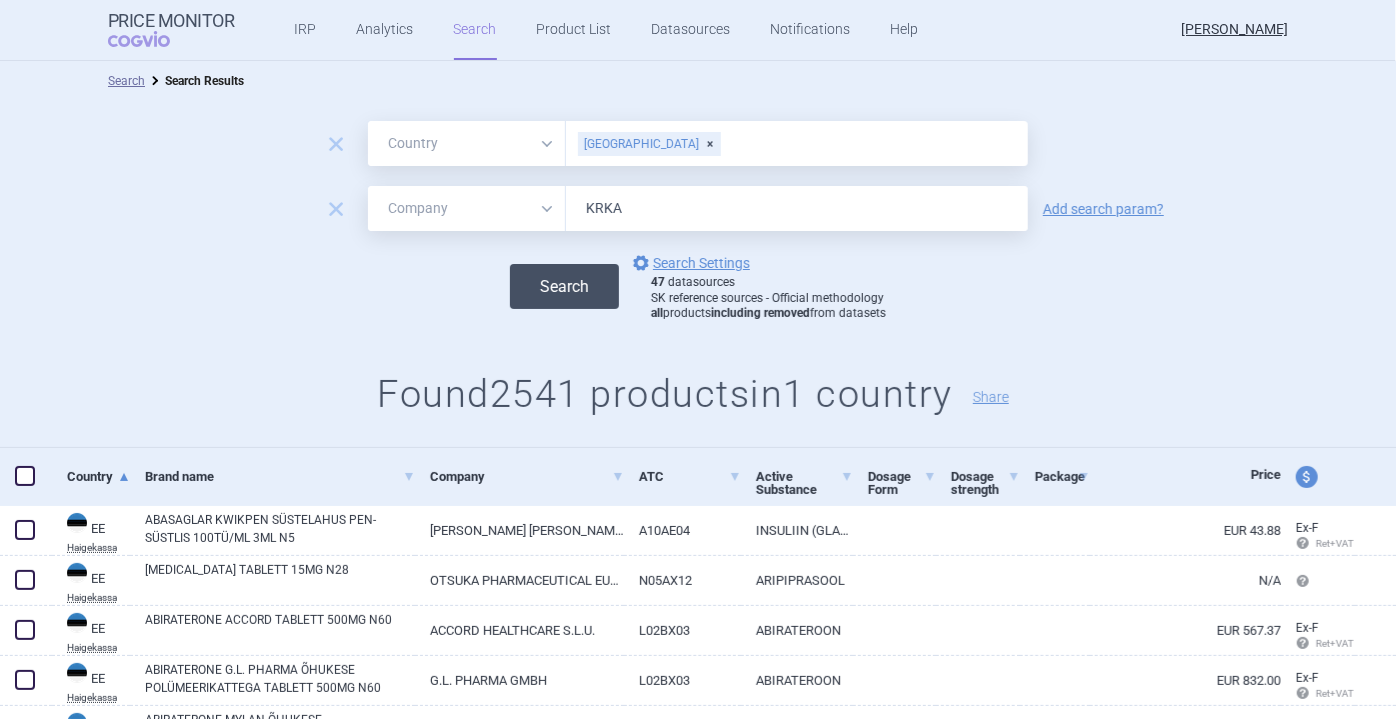 type on "KRKA" 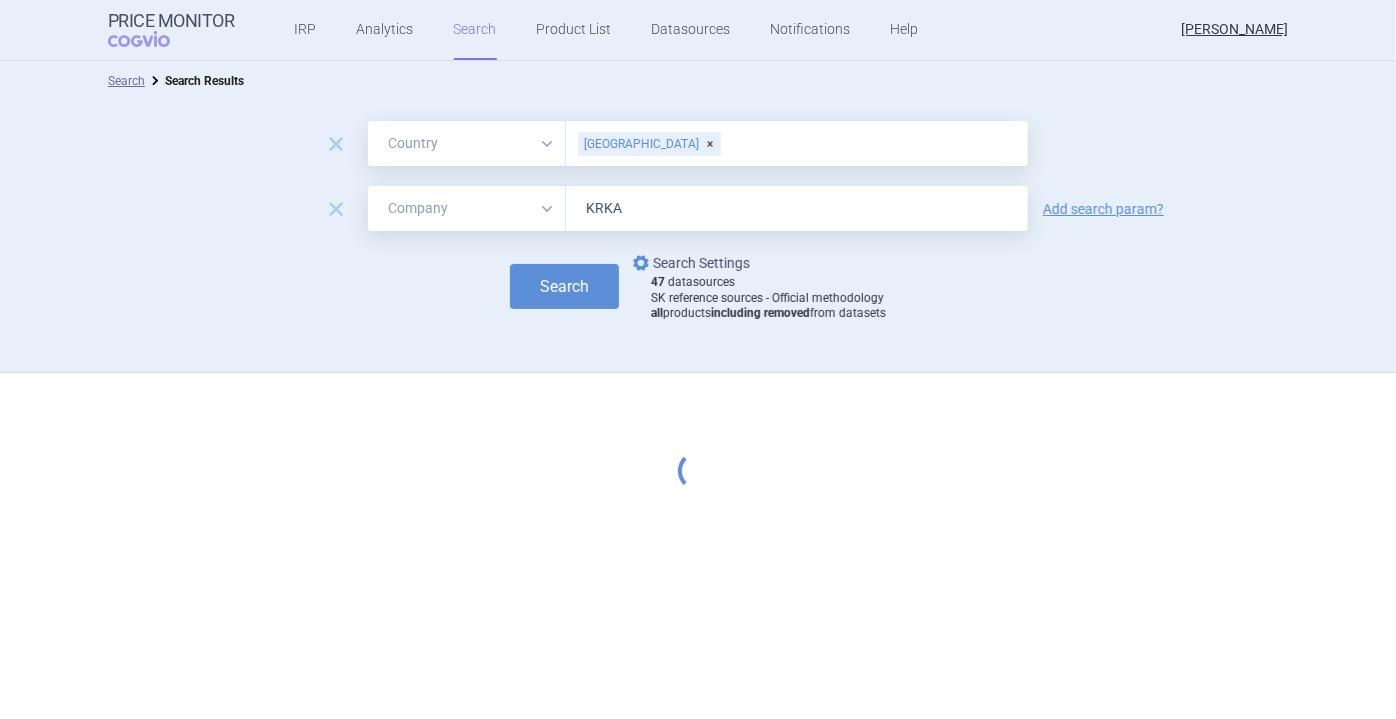 click on "options Search Settings" at bounding box center (689, 263) 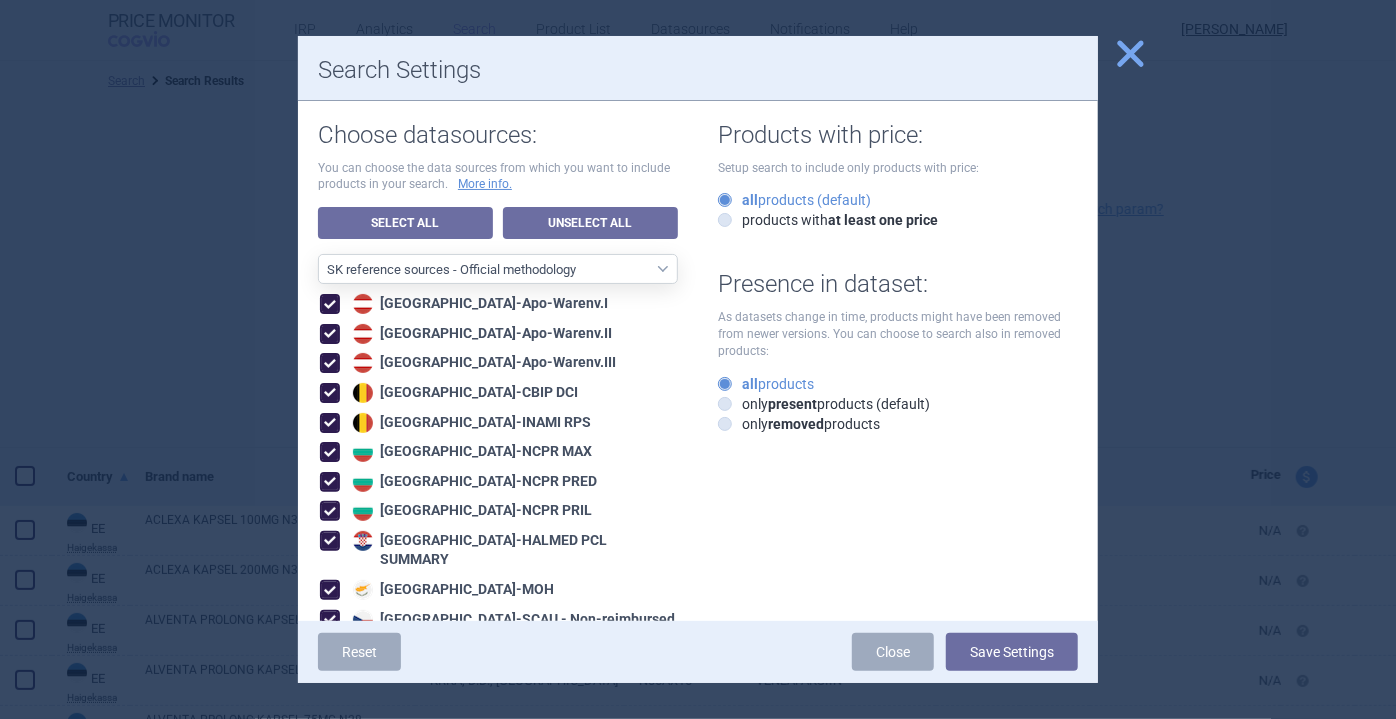 click on "All data sources CZ reference sources - Reimbursement SK reference sources - Official methodology RO reference sources (CGM LauerTaxe included) CZ reference sources - Max price AE recommended reference sources EU4+[GEOGRAPHIC_DATA] [GEOGRAPHIC_DATA] [GEOGRAPHIC_DATA] [GEOGRAPHIC_DATA] - all [GEOGRAPHIC_DATA] - only recommended sources included Asia and Pacific [GEOGRAPHIC_DATA] PMPRB7 MENA RO reference sources (LauerTaxe included) RO reference sources SI reference countries BG reference countries HR reference sources LT reference countries CA PMPRB11 LABELING - unit datasources without US LABELING - nonunit datasources without US Labeling - US datasources Nordics Benelux Baltics HU reference countries LV reference countries PL reference countries SK DP reference sources - Official methodology Austria  -  Apo-Warenv.I [GEOGRAPHIC_DATA]  -  Apo-Warenv.II [GEOGRAPHIC_DATA]  -  Apo-Warenv.III [GEOGRAPHIC_DATA]  -  CBIP DCI [GEOGRAPHIC_DATA]  -  INAMI RPS [GEOGRAPHIC_DATA]  -  [GEOGRAPHIC_DATA] MAX [GEOGRAPHIC_DATA]  -  [GEOGRAPHIC_DATA] PRED [GEOGRAPHIC_DATA]  -  [GEOGRAPHIC_DATA] PRIL [GEOGRAPHIC_DATA]  -  HALMED PCL SUMMARY [GEOGRAPHIC_DATA]  -  MOH [GEOGRAPHIC_DATA]  -  [GEOGRAPHIC_DATA]  -  [GEOGRAPHIC_DATA]  -  SCUP  -" at bounding box center [498, 984] 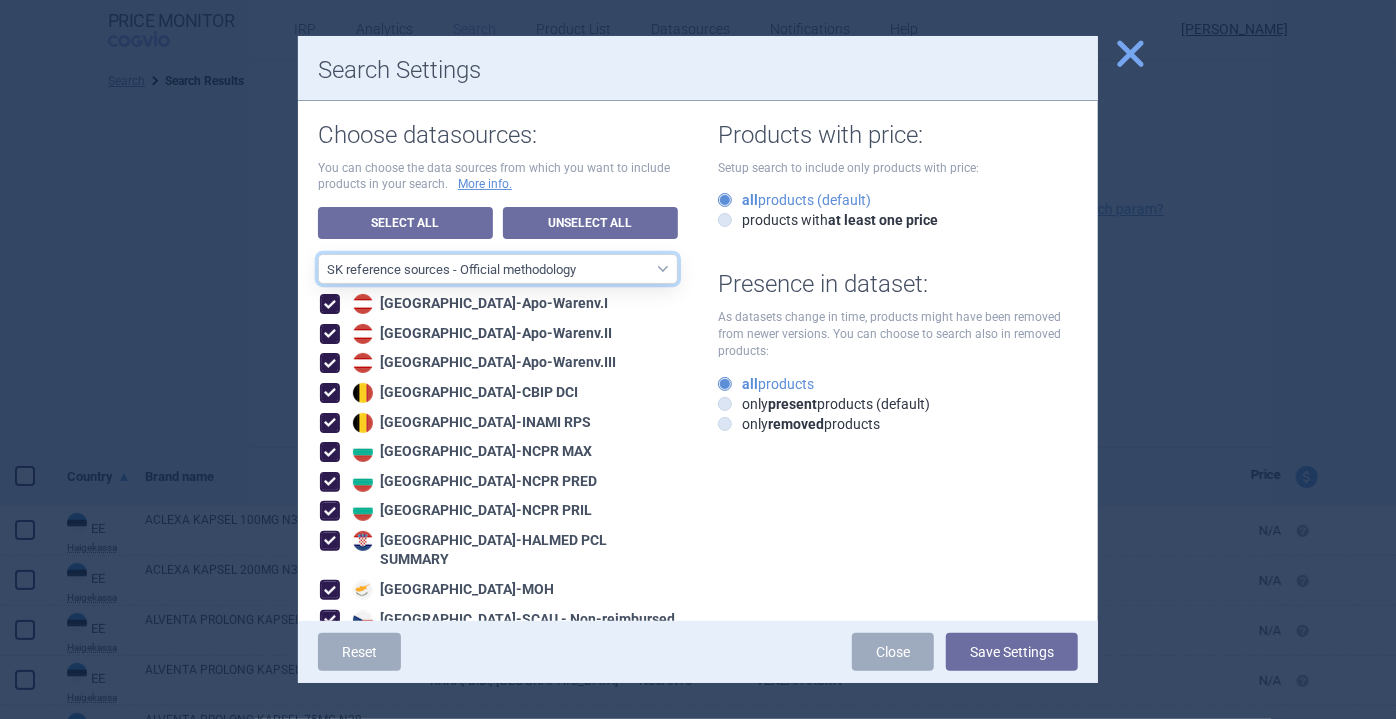 click on "All data sources CZ reference sources - Reimbursement SK reference sources - Official methodology RO reference sources (CGM LauerTaxe included) CZ reference sources - Max price AE recommended reference sources EU4+[GEOGRAPHIC_DATA] [GEOGRAPHIC_DATA] [GEOGRAPHIC_DATA] [GEOGRAPHIC_DATA] - all [GEOGRAPHIC_DATA] - only recommended sources included Asia and Pacific [GEOGRAPHIC_DATA] PMPRB7 MENA RO reference sources (LauerTaxe included) RO reference sources SI reference countries BG reference countries HR reference sources LT reference countries CA PMPRB11 LABELING - unit datasources without US LABELING - nonunit datasources without US Labeling - US datasources Nordics Benelux Baltics HU reference countries LV reference countries PL reference countries SK DP reference sources - Official methodology" at bounding box center [498, 269] 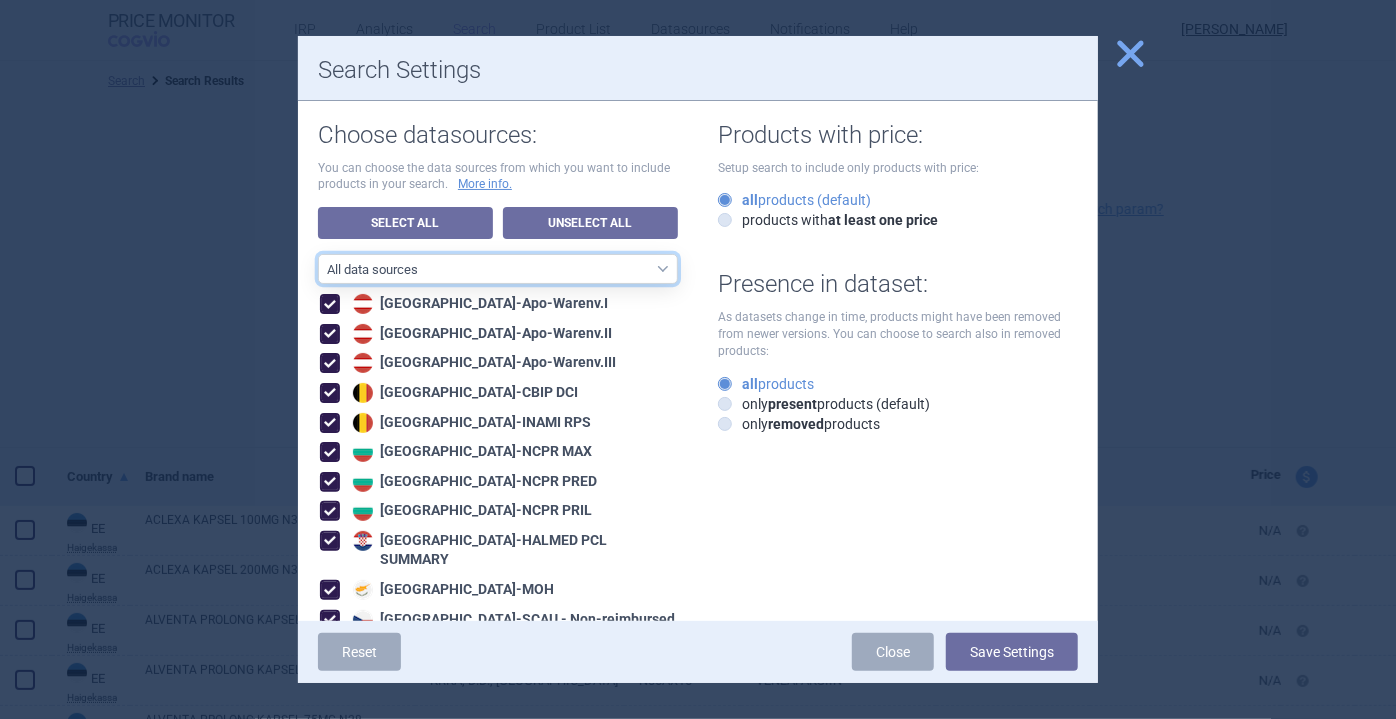 click on "All data sources CZ reference sources - Reimbursement SK reference sources - Official methodology RO reference sources (CGM LauerTaxe included) CZ reference sources - Max price AE recommended reference sources EU4+[GEOGRAPHIC_DATA] [GEOGRAPHIC_DATA] [GEOGRAPHIC_DATA] [GEOGRAPHIC_DATA] - all [GEOGRAPHIC_DATA] - only recommended sources included Asia and Pacific [GEOGRAPHIC_DATA] PMPRB7 MENA RO reference sources (LauerTaxe included) RO reference sources SI reference countries BG reference countries HR reference sources LT reference countries CA PMPRB11 LABELING - unit datasources without US LABELING - nonunit datasources without US Labeling - US datasources Nordics Benelux Baltics HU reference countries LV reference countries PL reference countries SK DP reference sources - Official methodology" at bounding box center [498, 269] 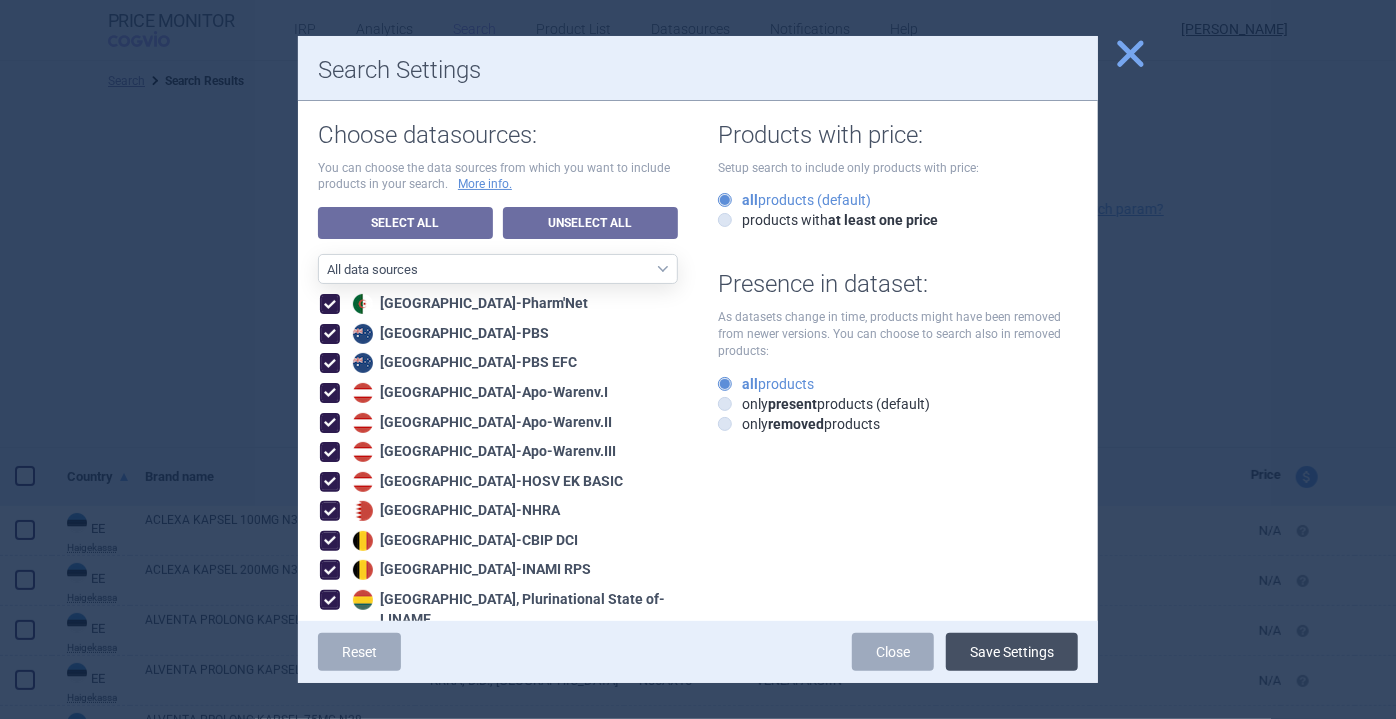 click on "Save Settings" at bounding box center [1012, 652] 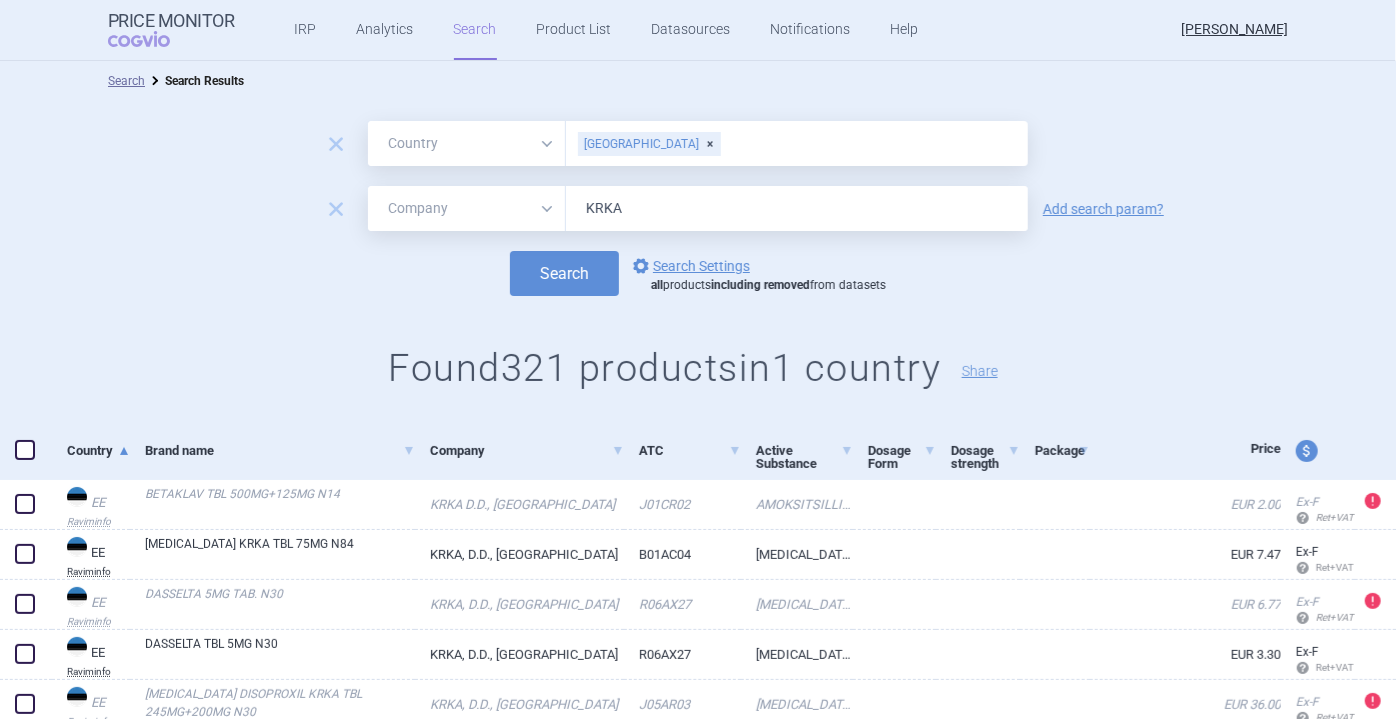 scroll, scrollTop: 153, scrollLeft: 0, axis: vertical 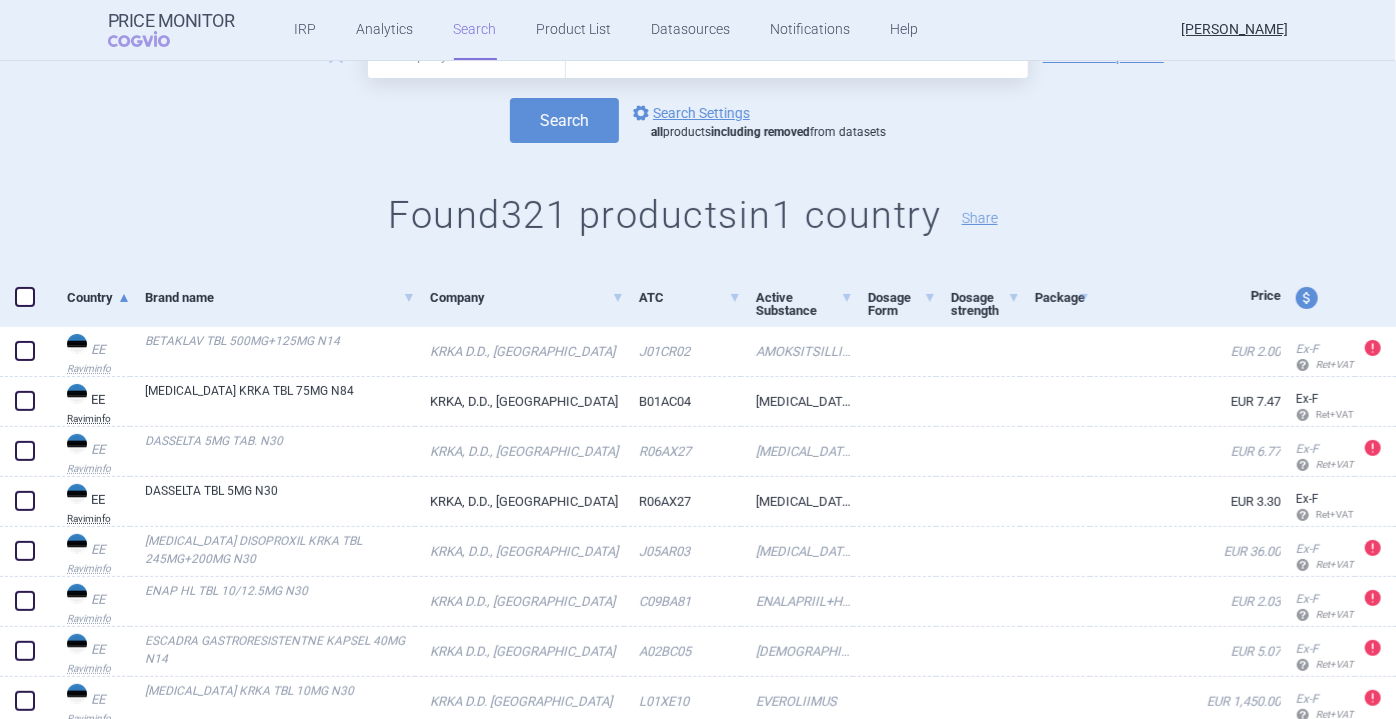 click on "Package" at bounding box center (1055, 298) 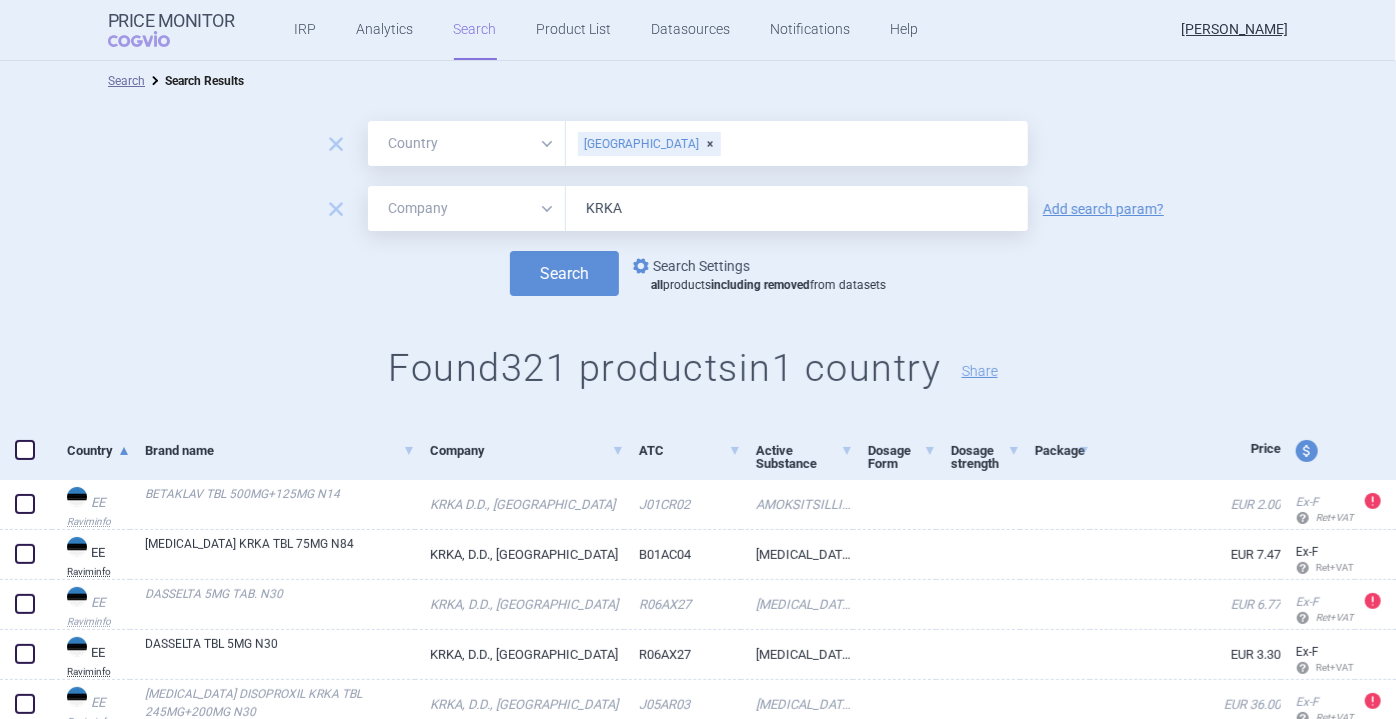 click on "options Search Settings" at bounding box center [689, 266] 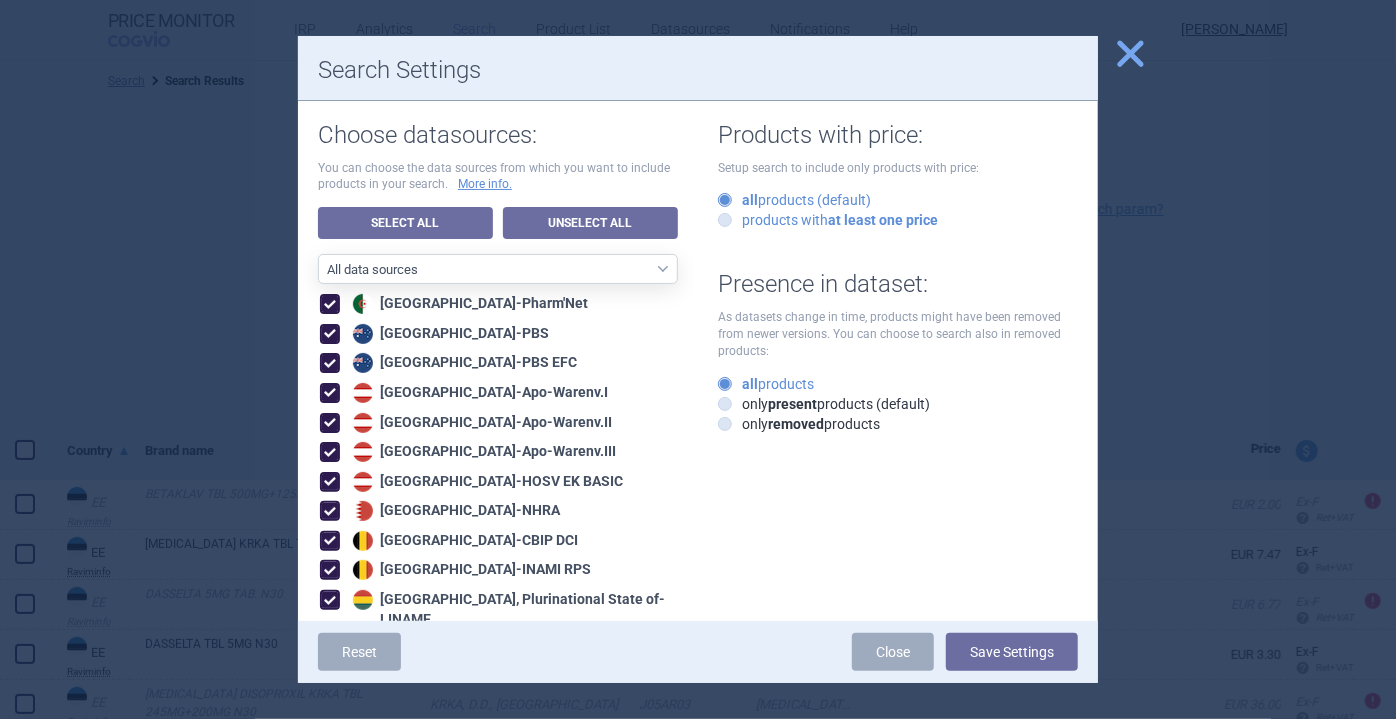 click on "products with  at least one price" at bounding box center (828, 220) 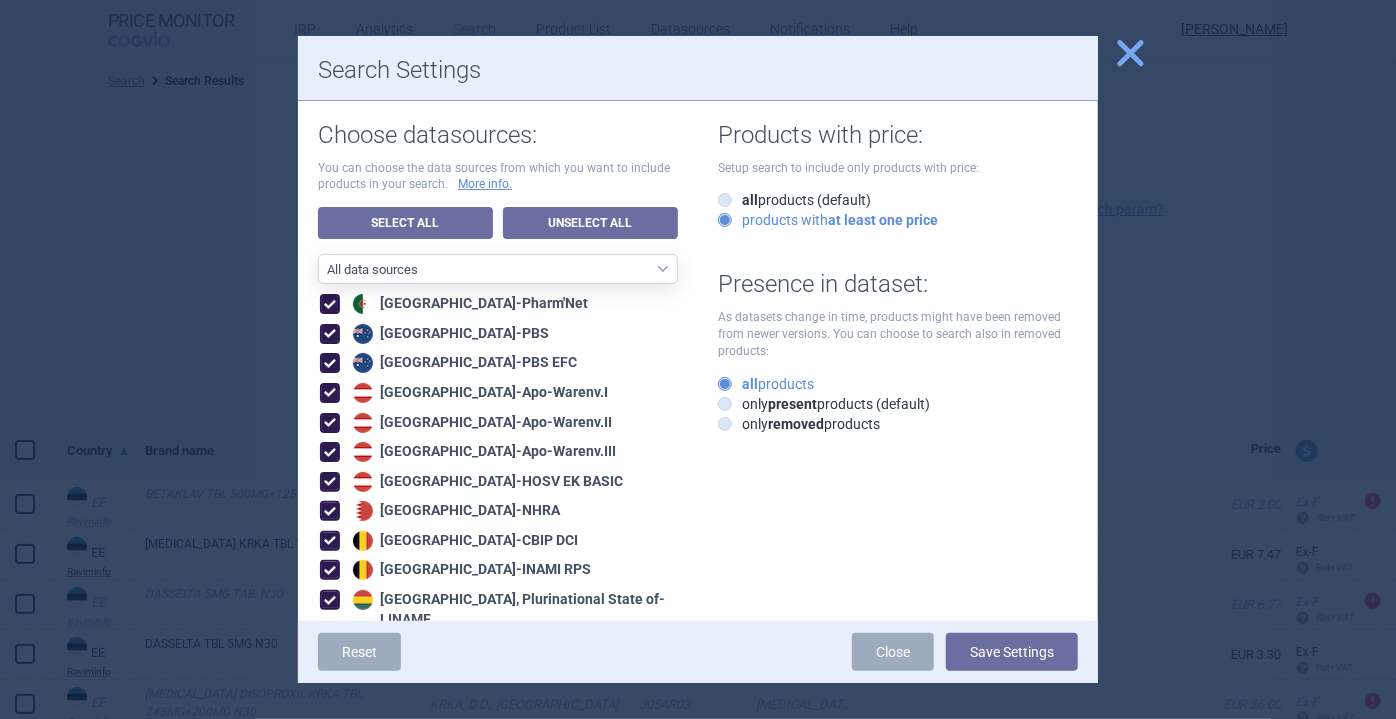 click on "close" at bounding box center [1130, 53] 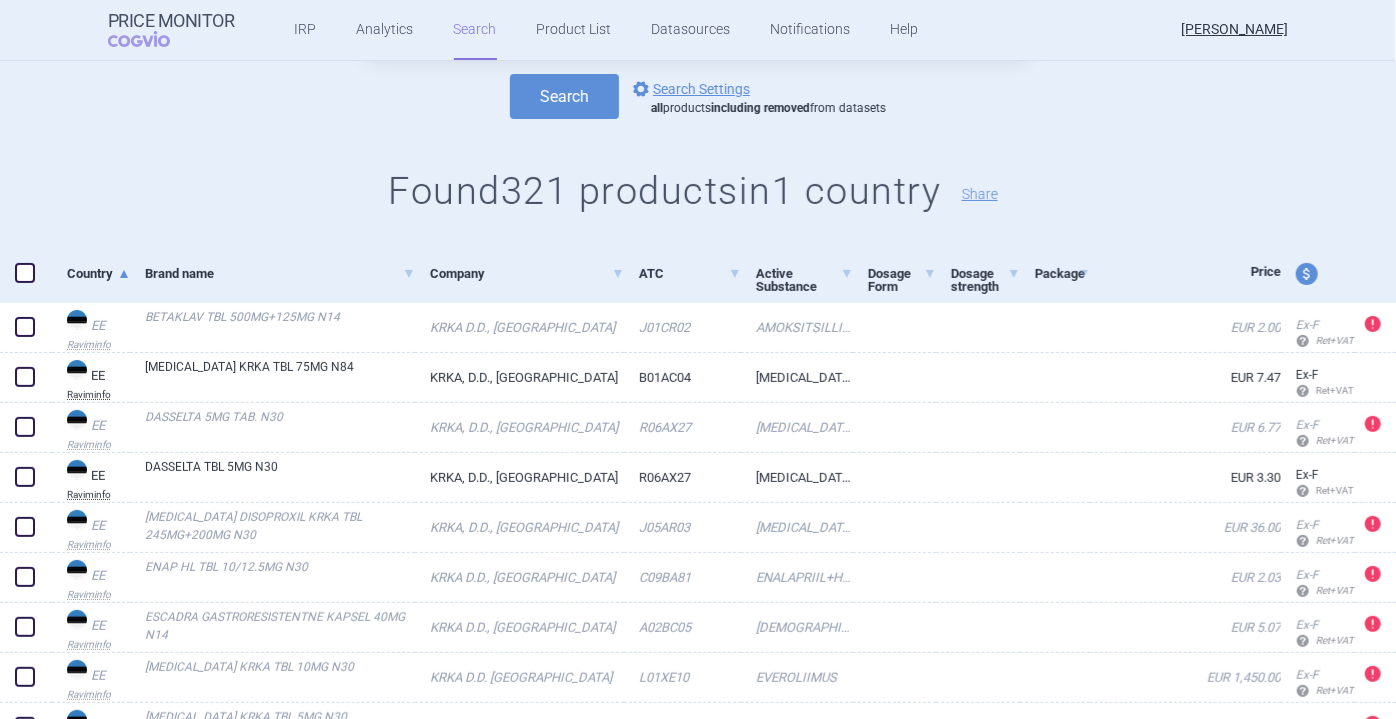 scroll, scrollTop: 178, scrollLeft: 0, axis: vertical 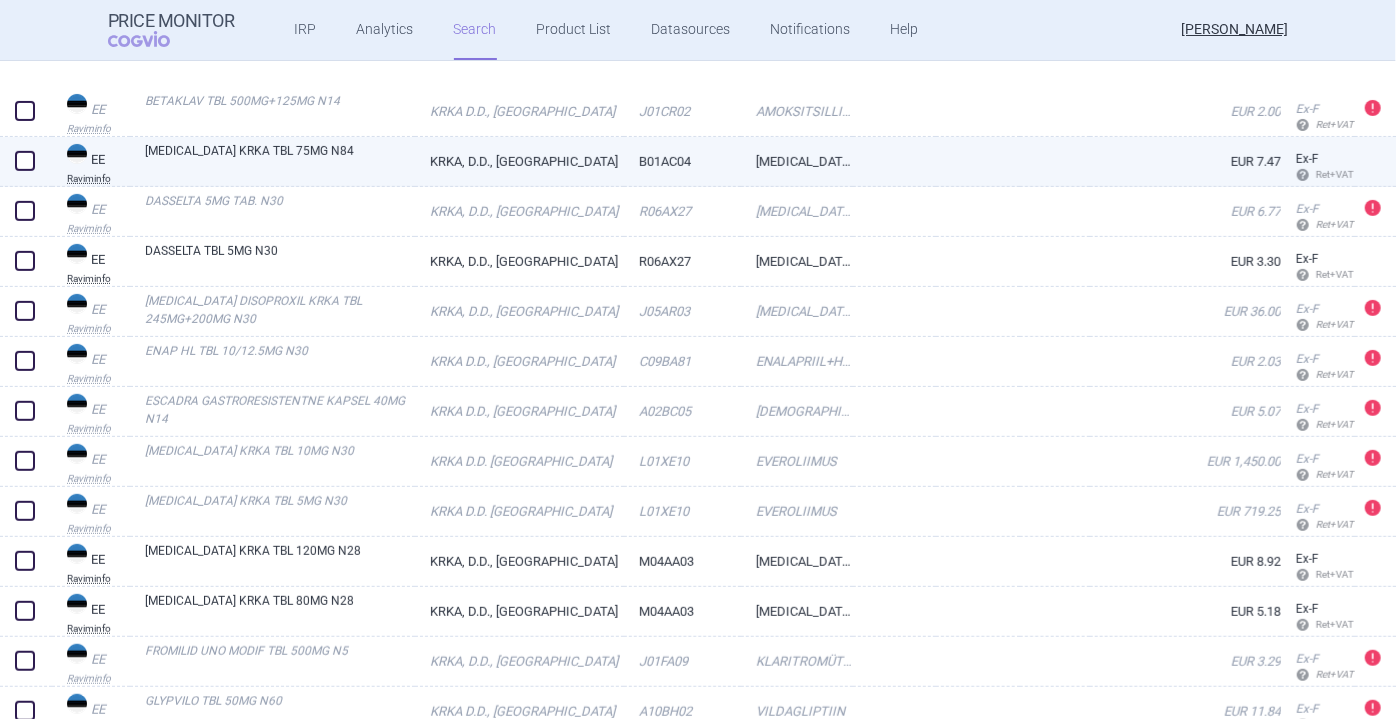 select on "country" 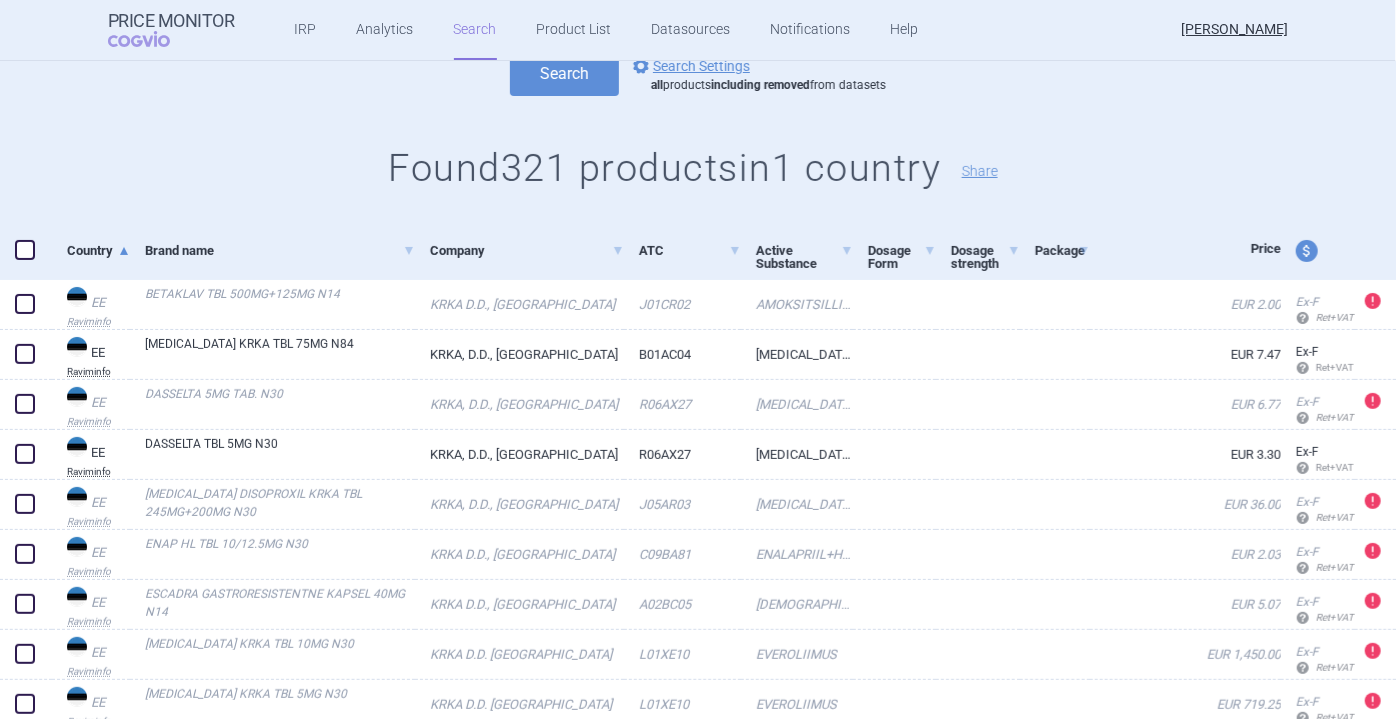 scroll, scrollTop: 0, scrollLeft: 0, axis: both 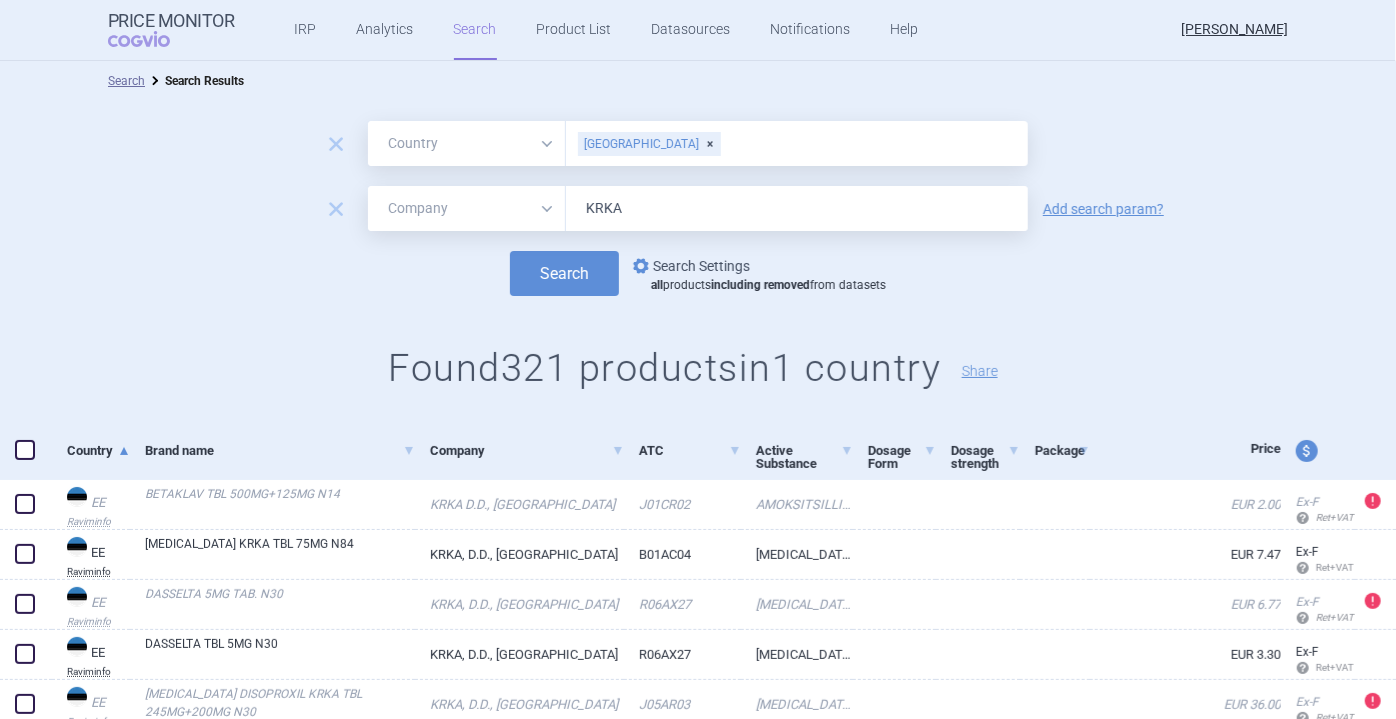 click on "options Search Settings" at bounding box center [689, 266] 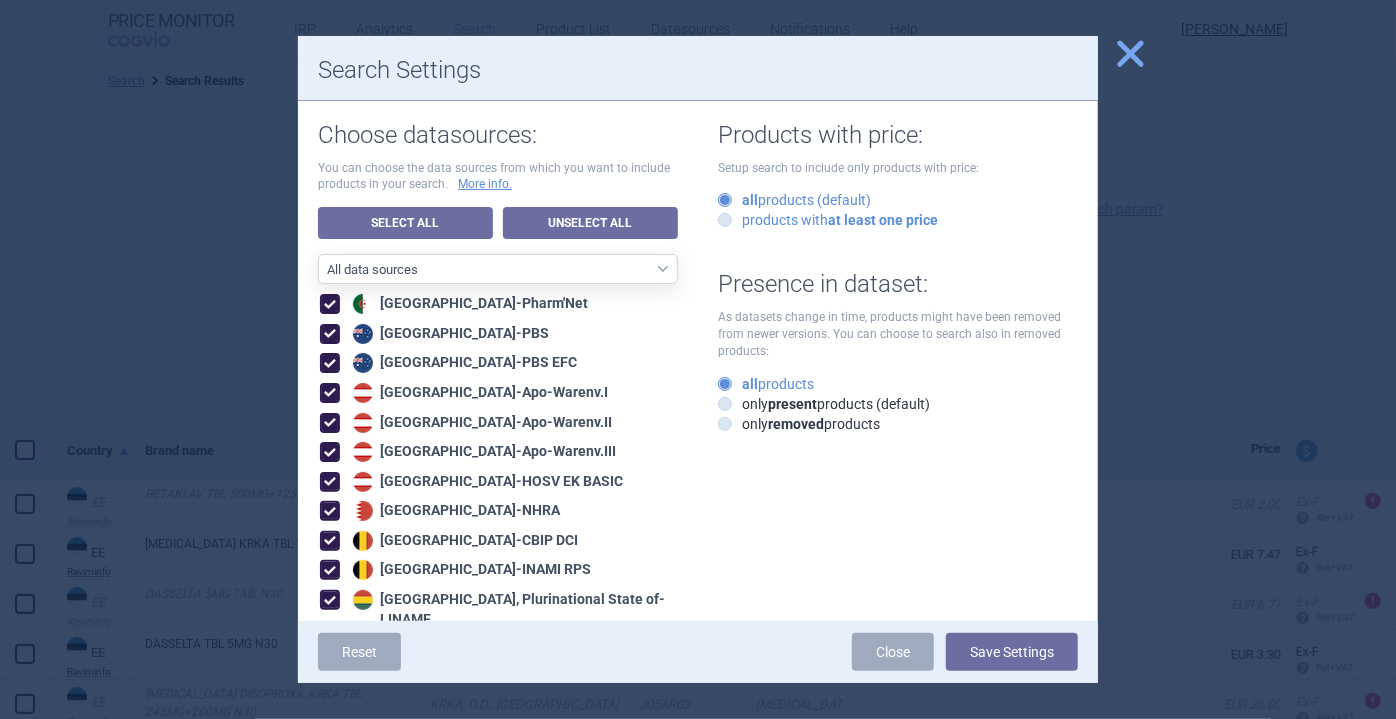 click on "products with  at least one price" at bounding box center (828, 220) 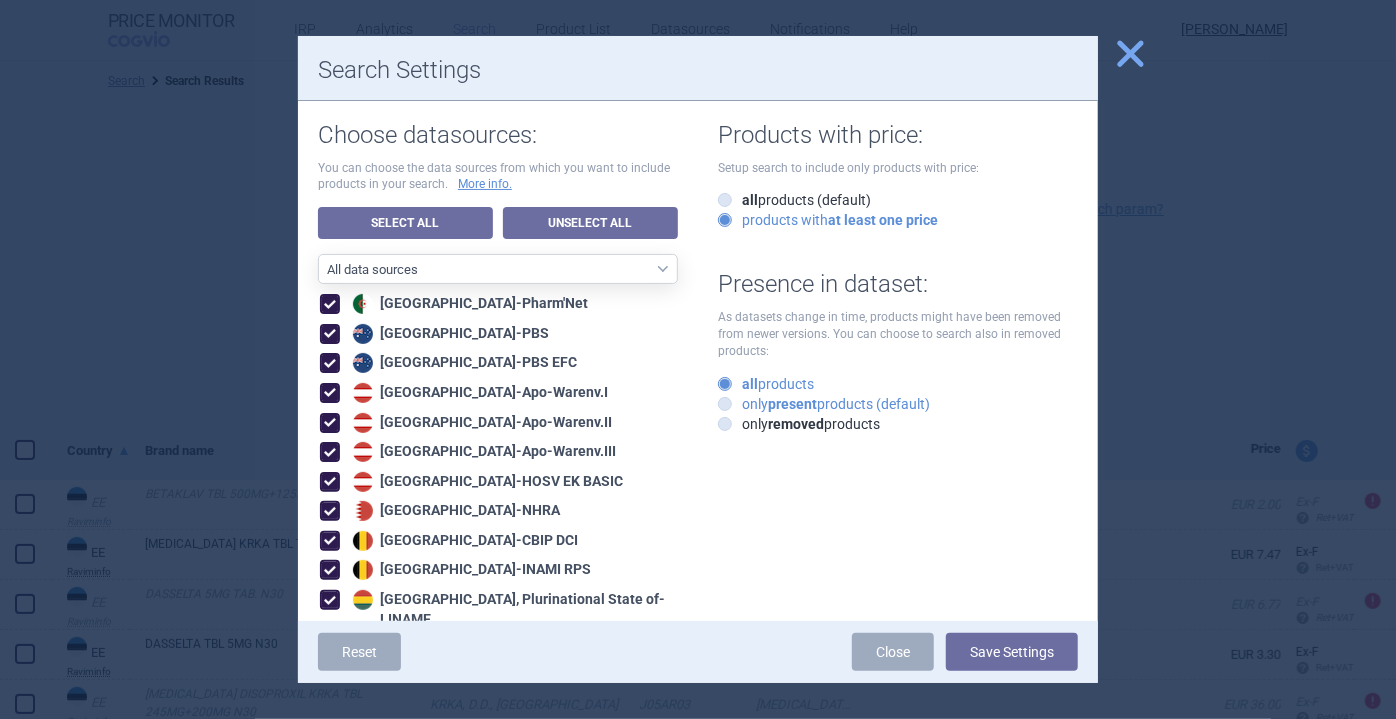 click on "only  present  products (default)" at bounding box center (824, 404) 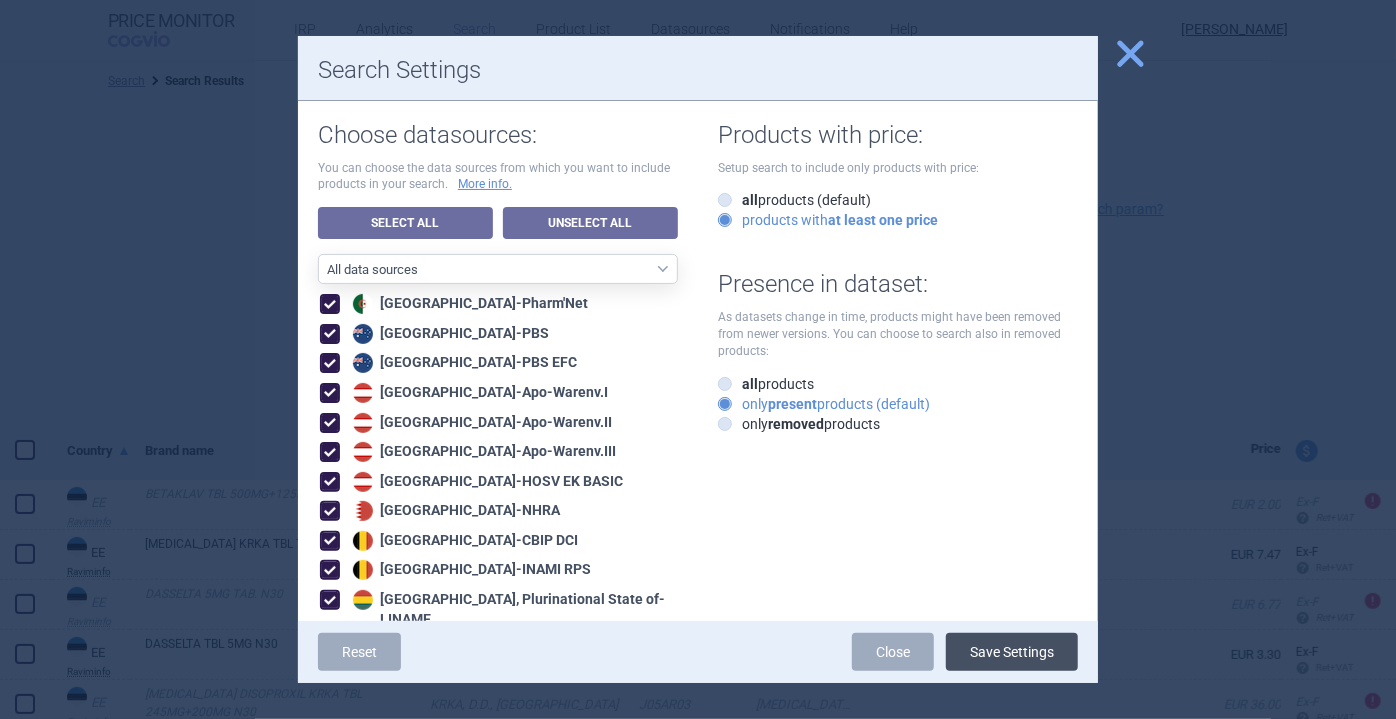click on "Save Settings" at bounding box center [1012, 652] 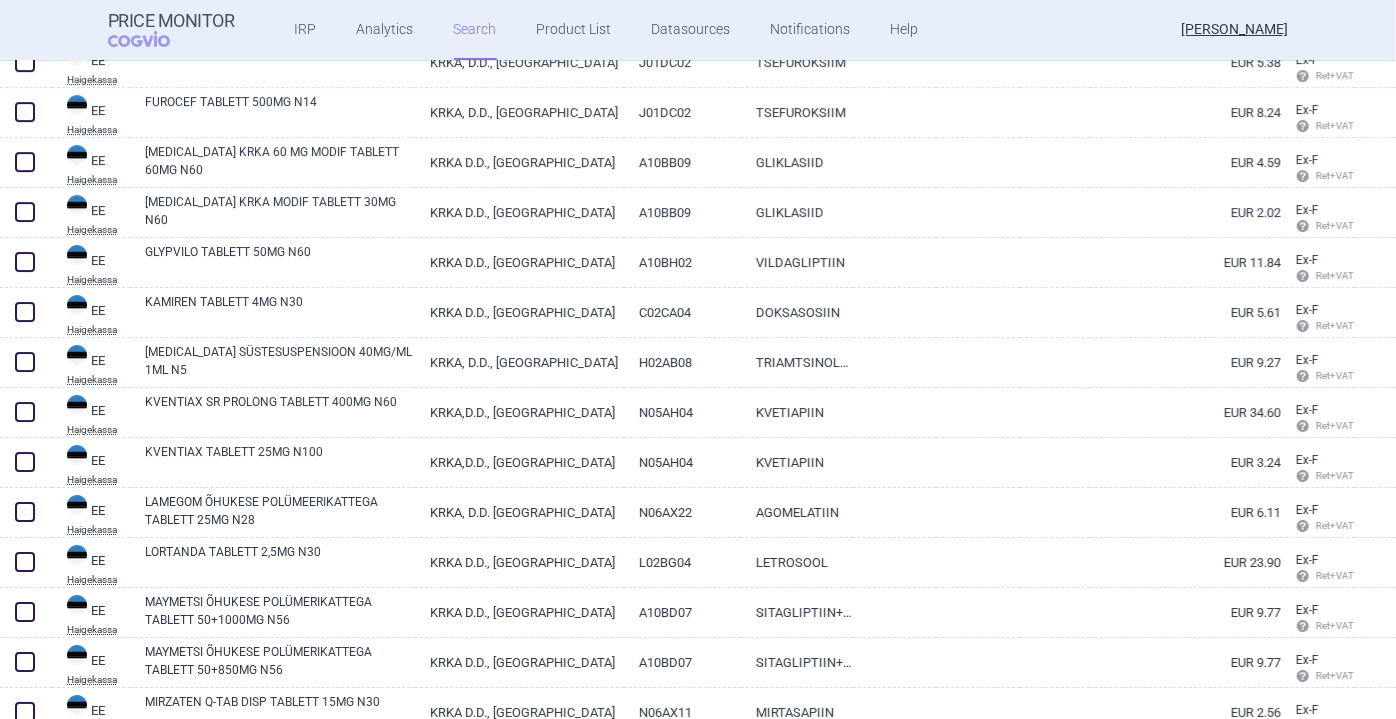 scroll, scrollTop: 3444, scrollLeft: 0, axis: vertical 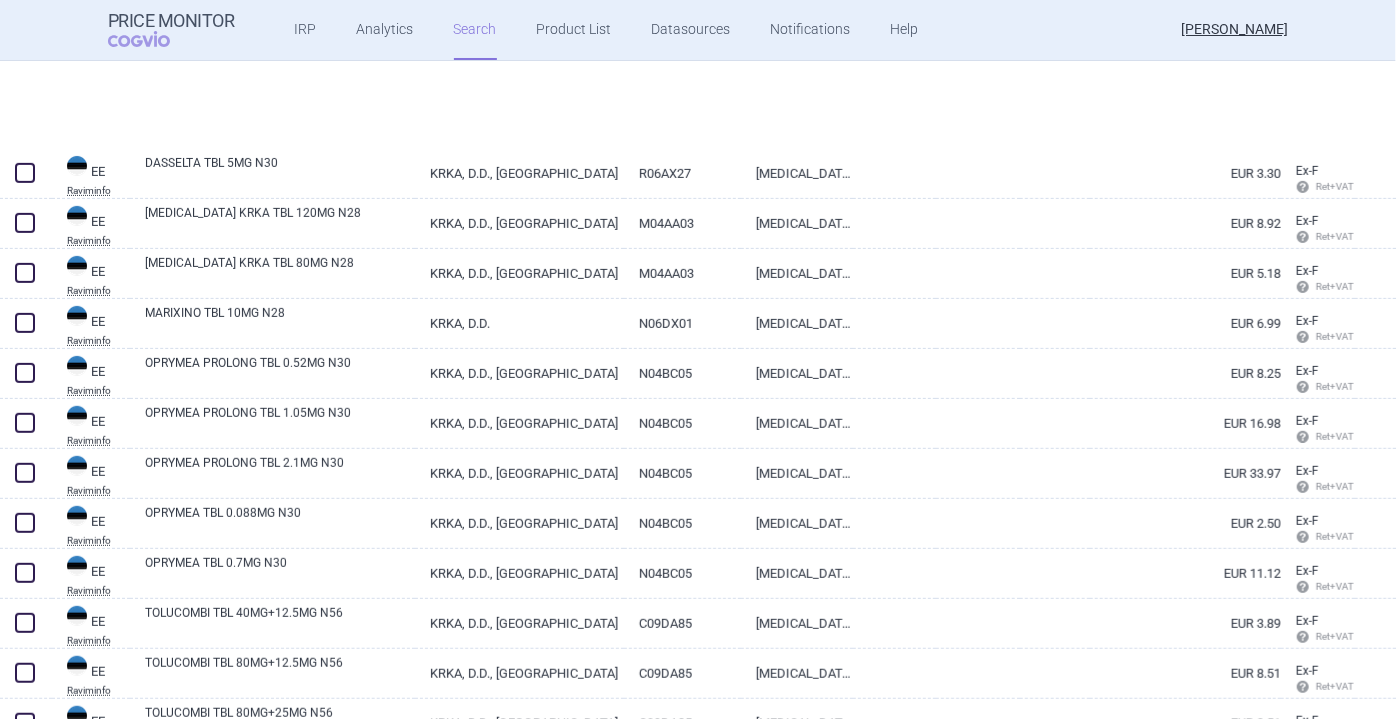 select on "country" 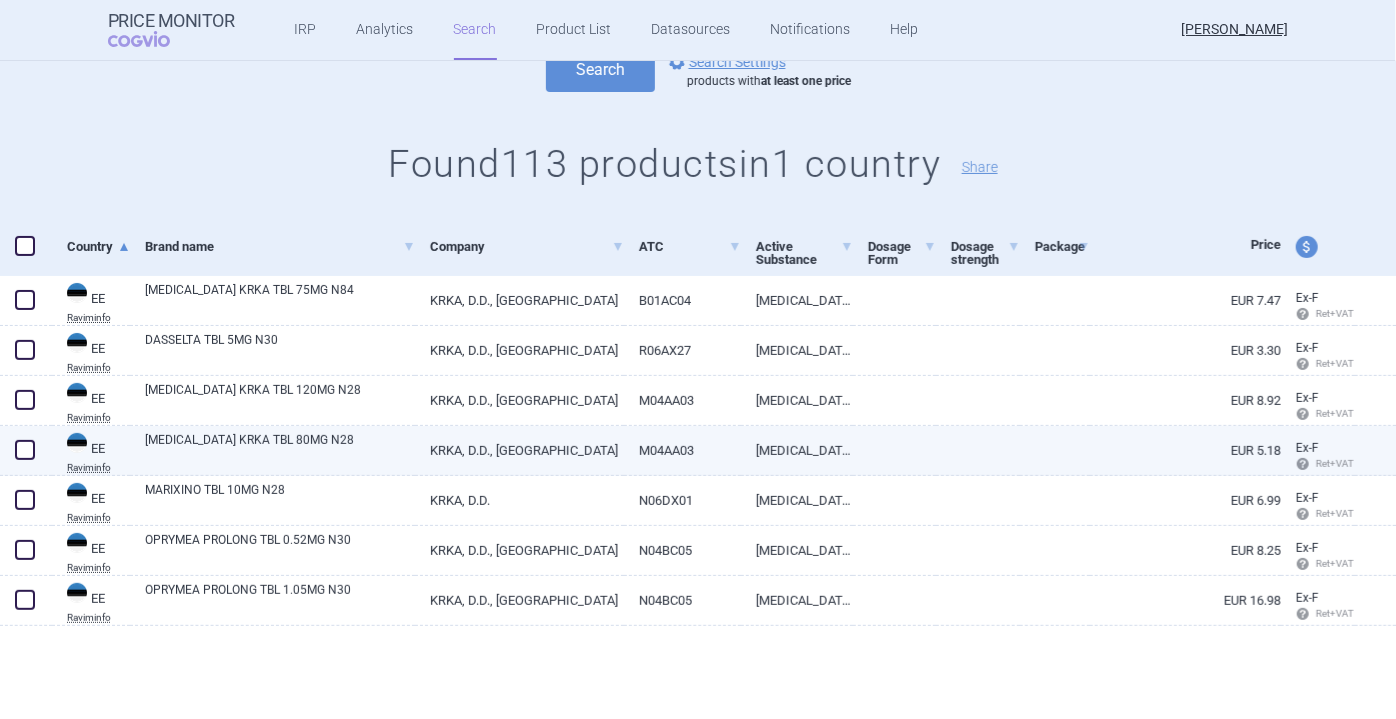 scroll, scrollTop: 0, scrollLeft: 0, axis: both 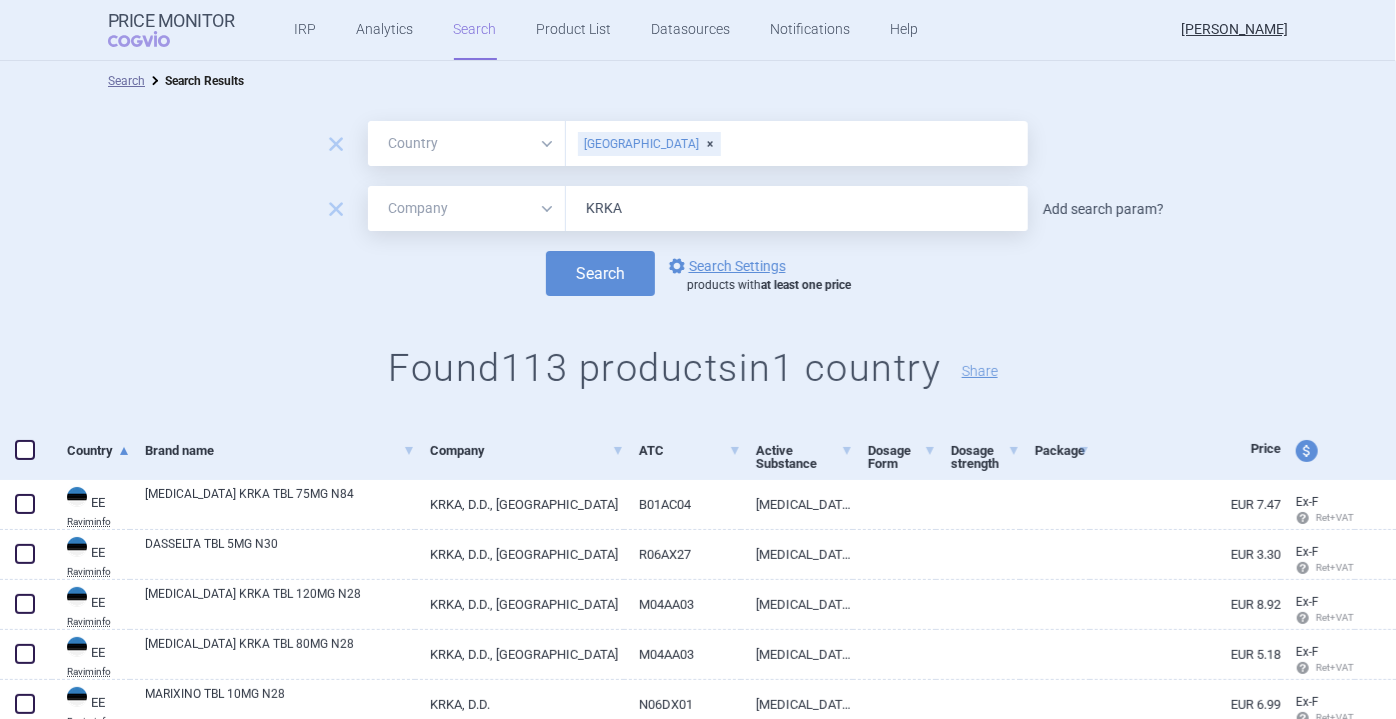click on "Add search param?" at bounding box center [1103, 209] 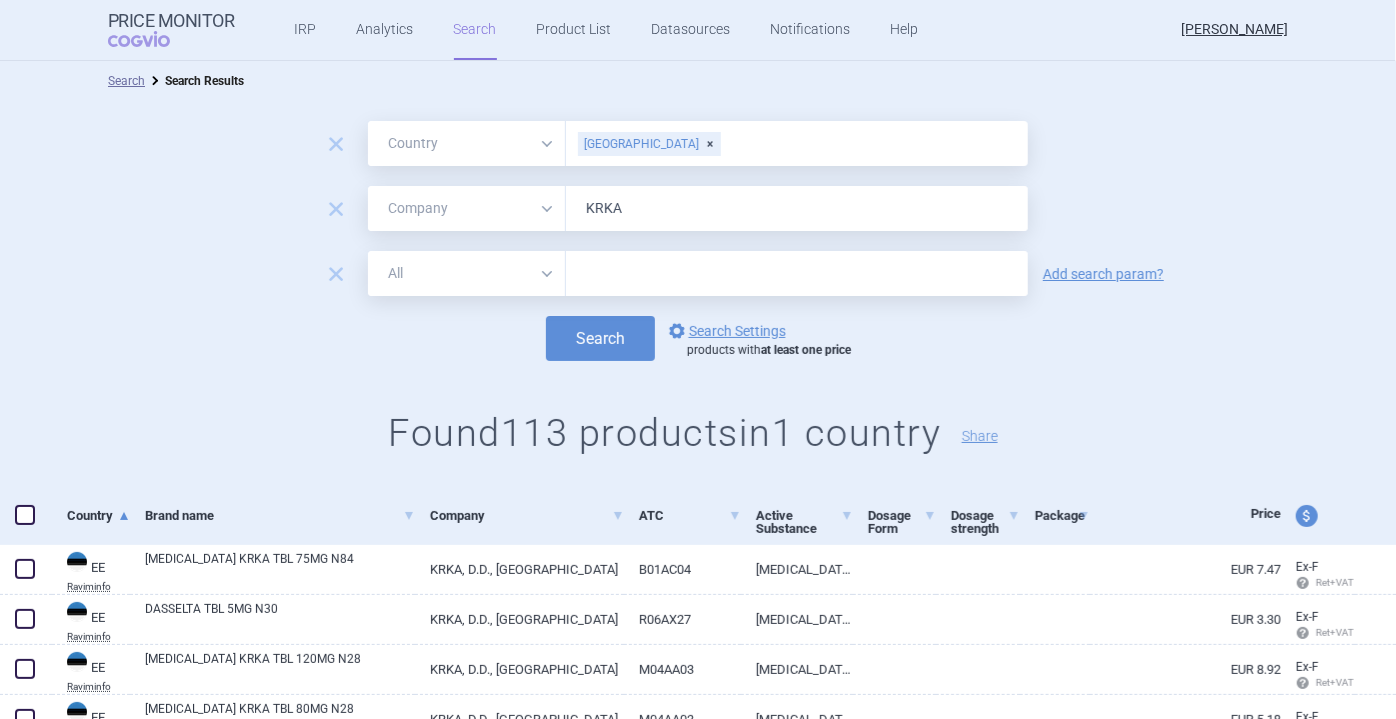 click on "All Brand Name ATC Company Active Substance Country Newer than" at bounding box center [467, 273] 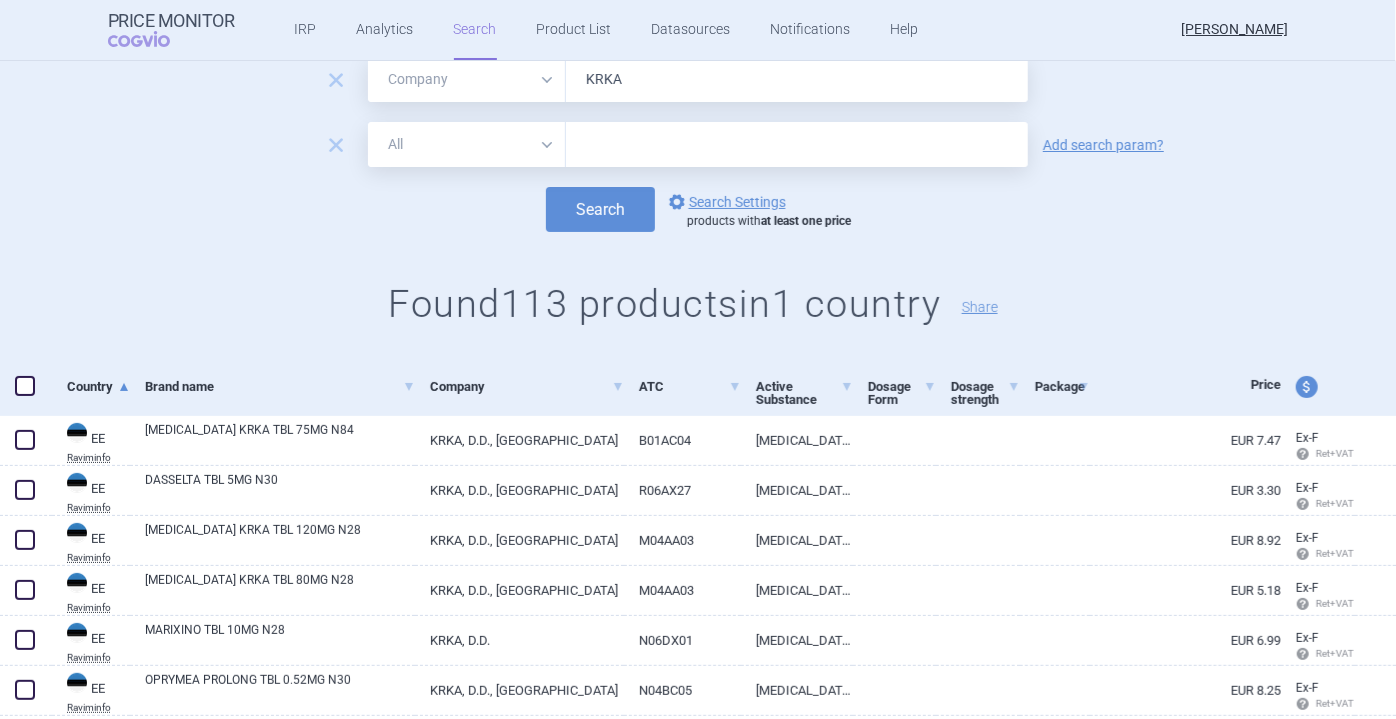 scroll, scrollTop: 130, scrollLeft: 0, axis: vertical 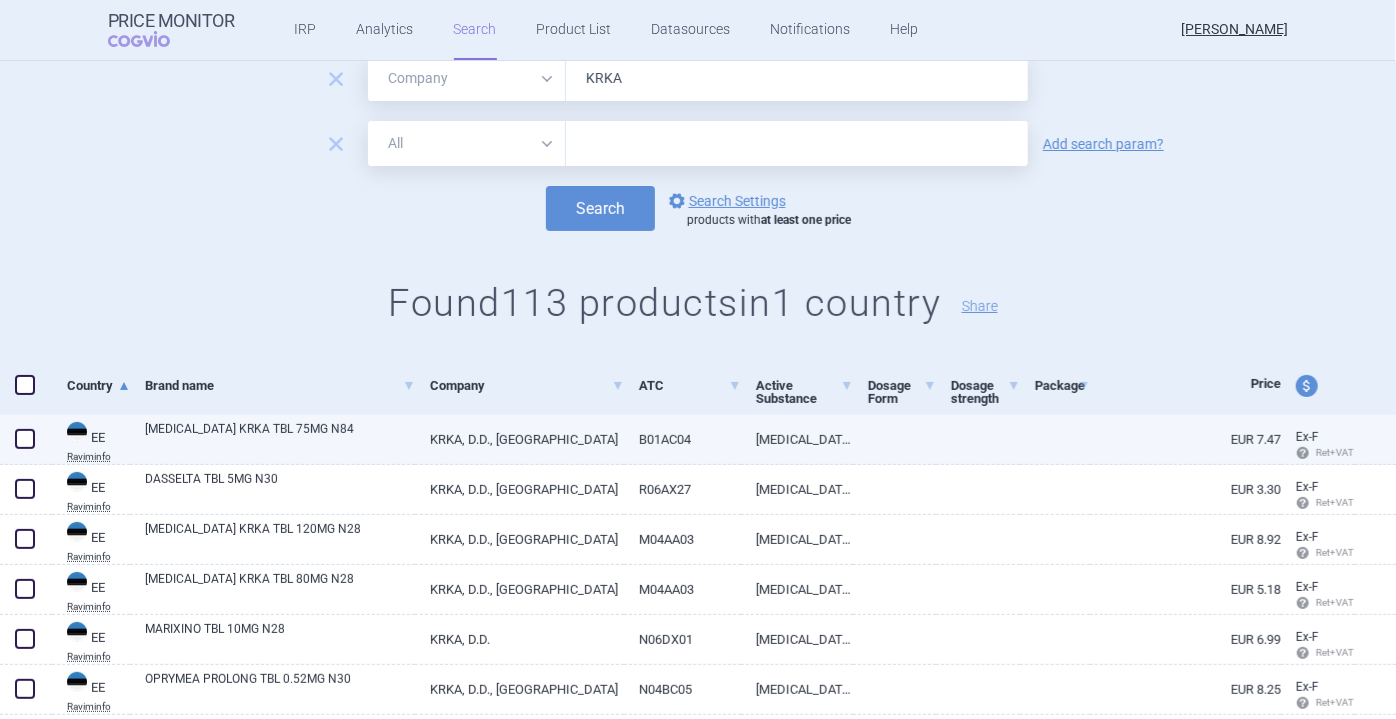 click on "KRKA, D.D., [GEOGRAPHIC_DATA]" at bounding box center [519, 439] 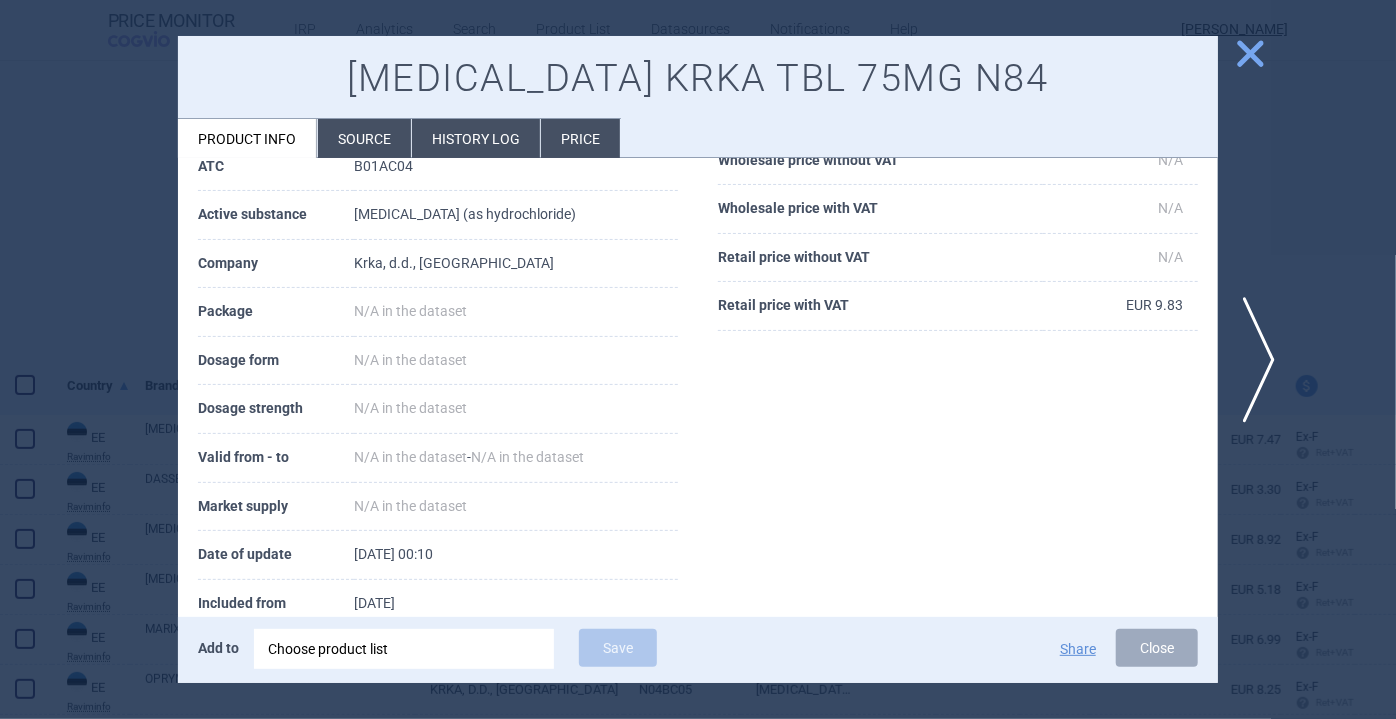 scroll, scrollTop: 0, scrollLeft: 0, axis: both 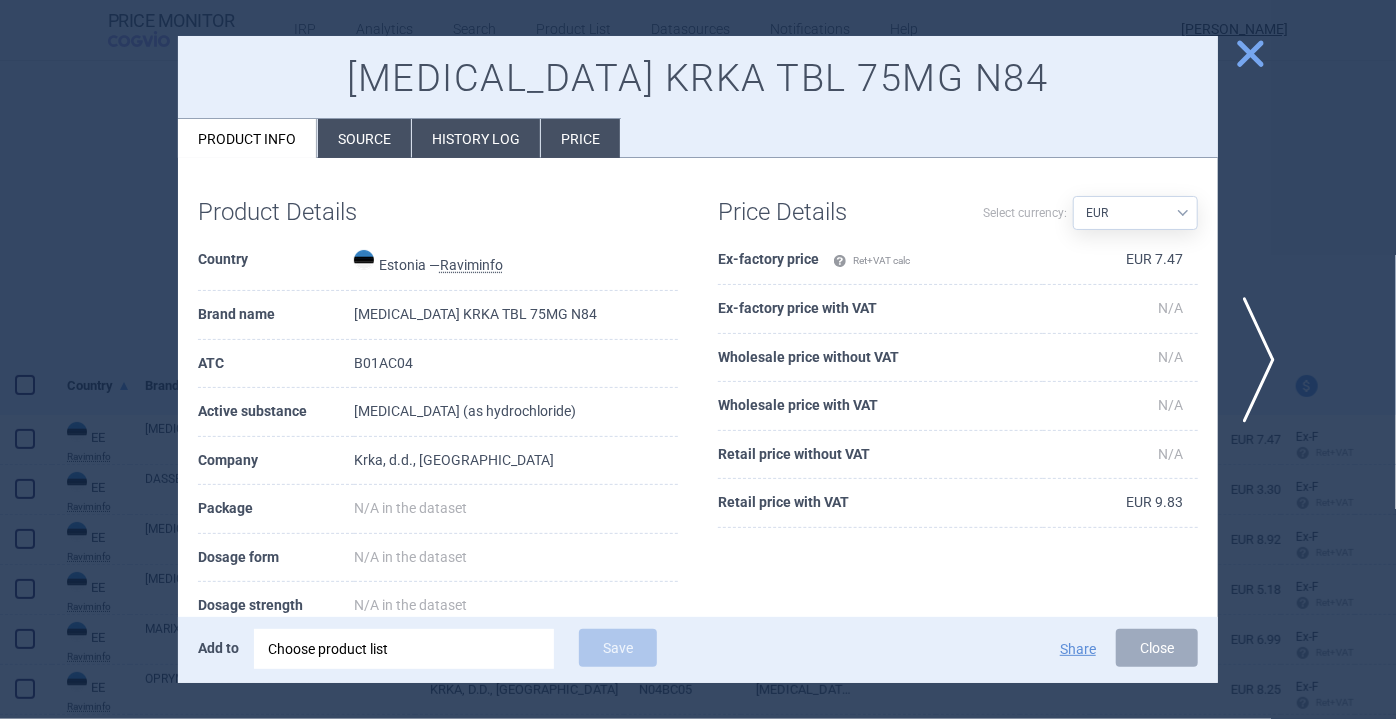 click on "Source" at bounding box center [364, 138] 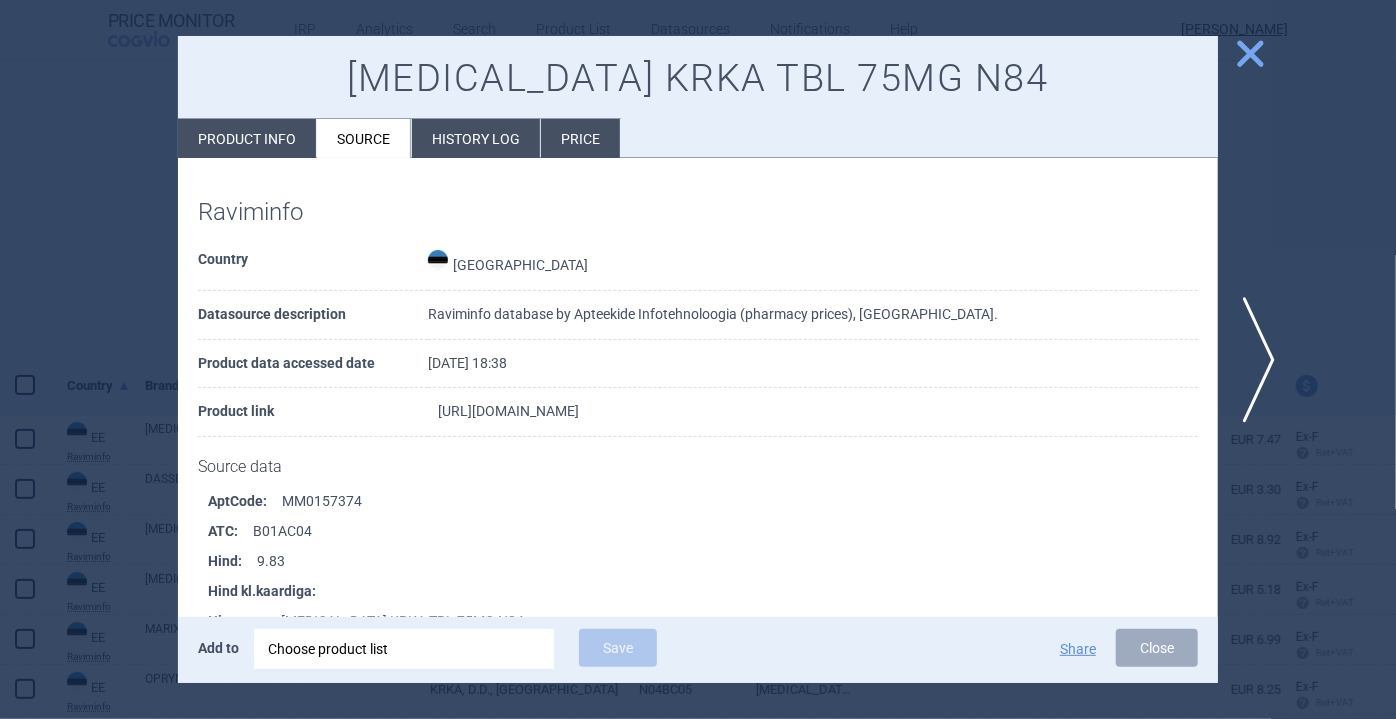 click on "[URL][DOMAIN_NAME]" at bounding box center (508, 411) 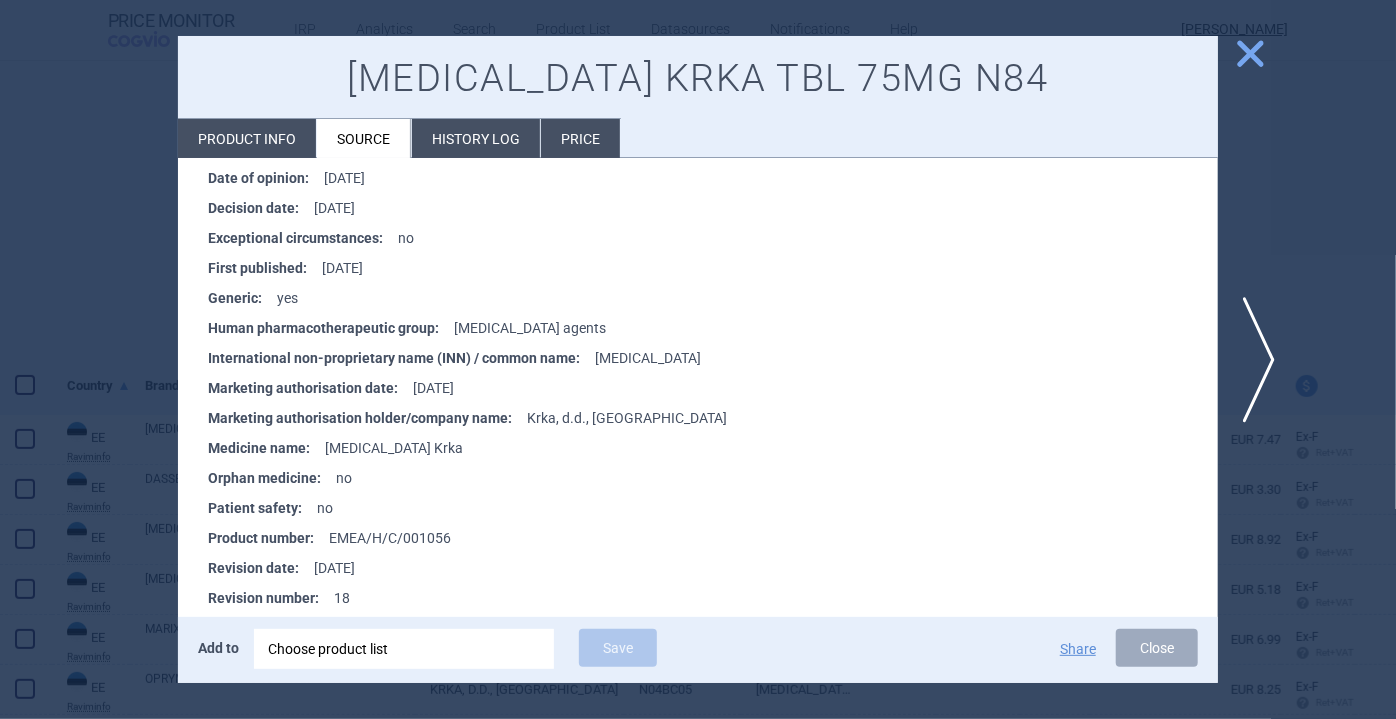 scroll, scrollTop: 1515, scrollLeft: 0, axis: vertical 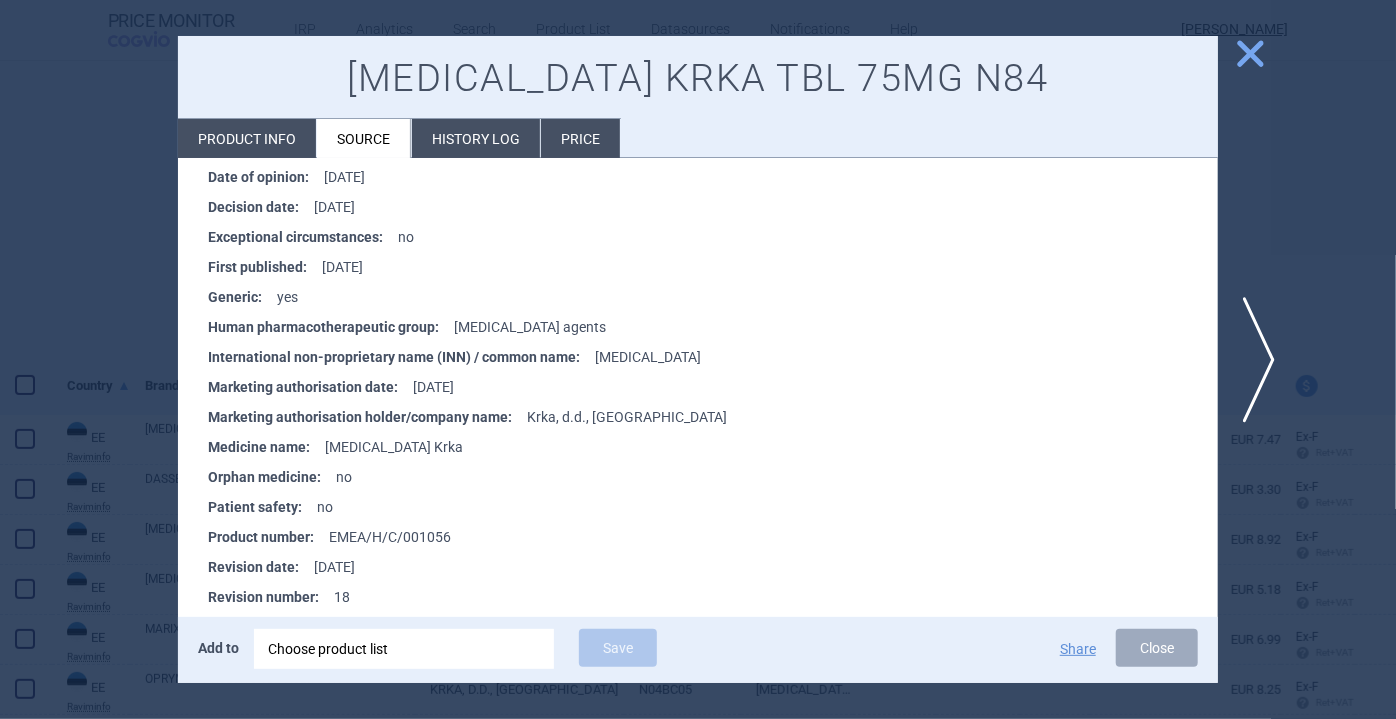 click on "History log" at bounding box center (476, 138) 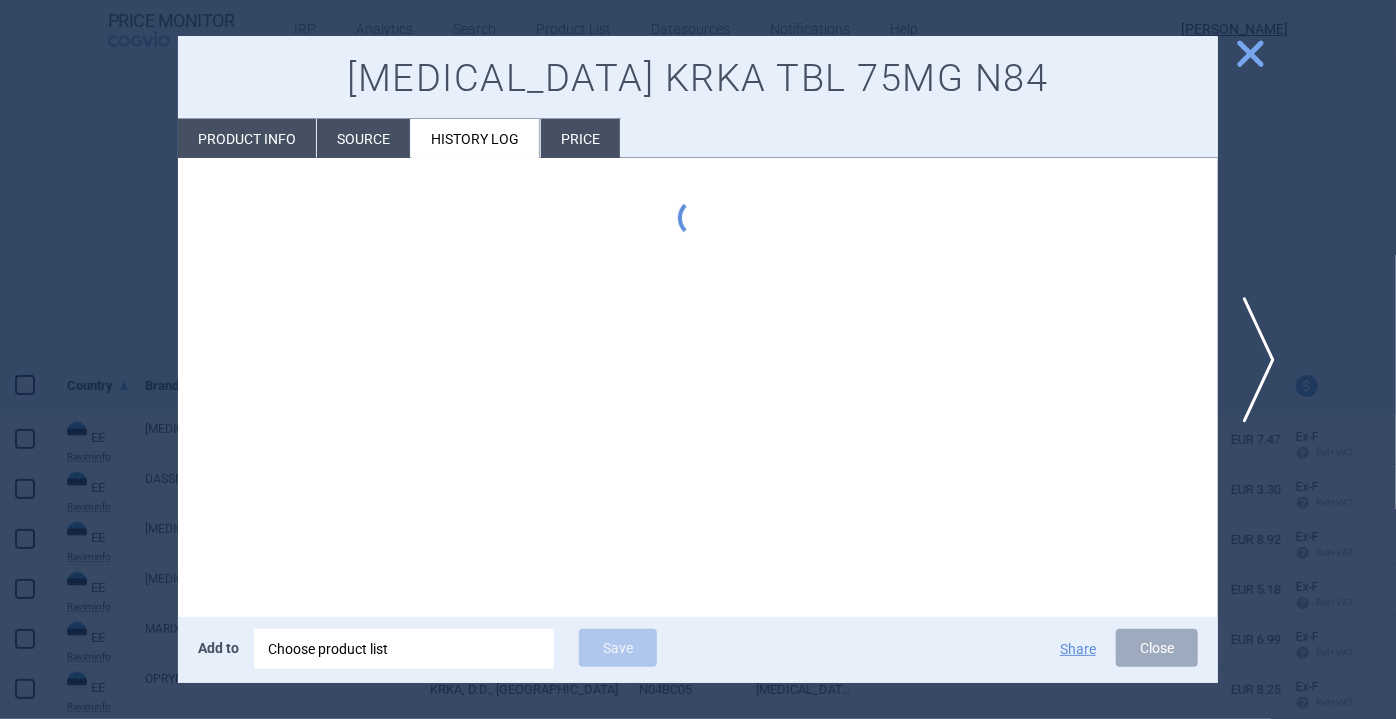 scroll, scrollTop: 0, scrollLeft: 0, axis: both 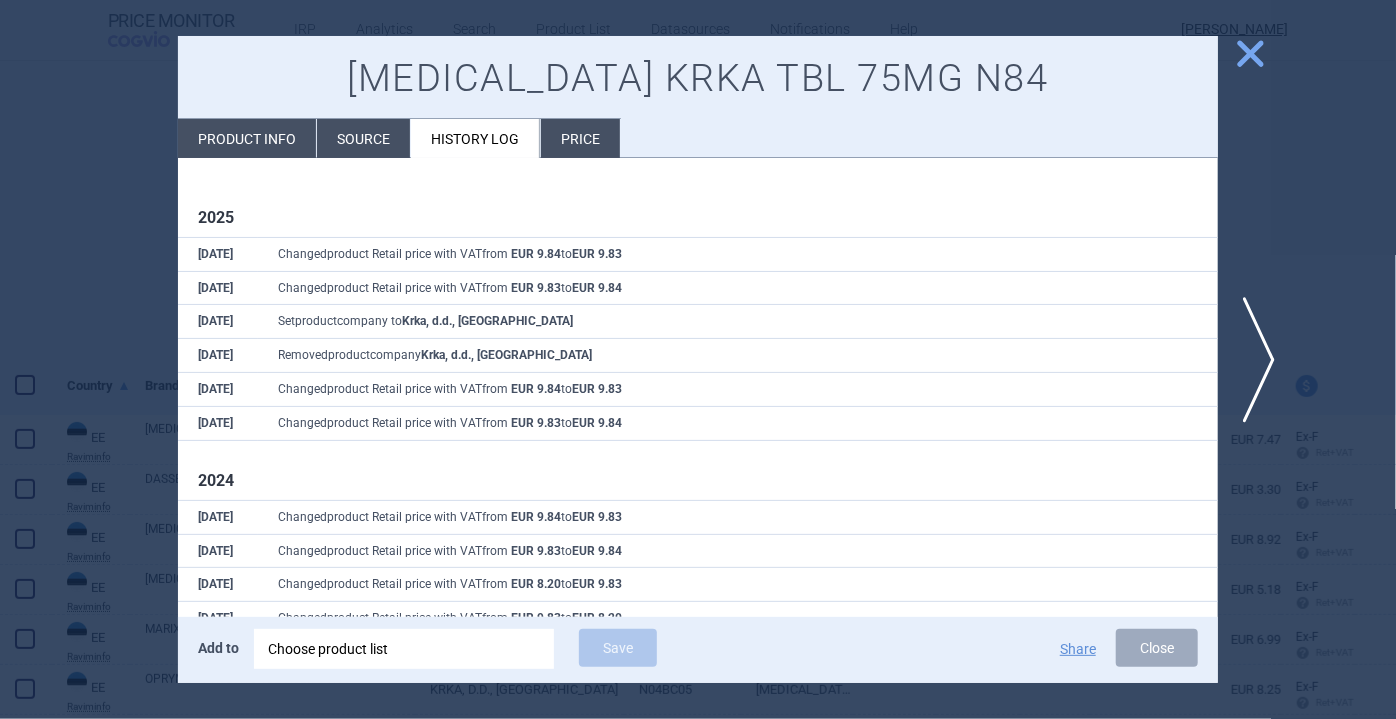 click on "Price" at bounding box center [580, 138] 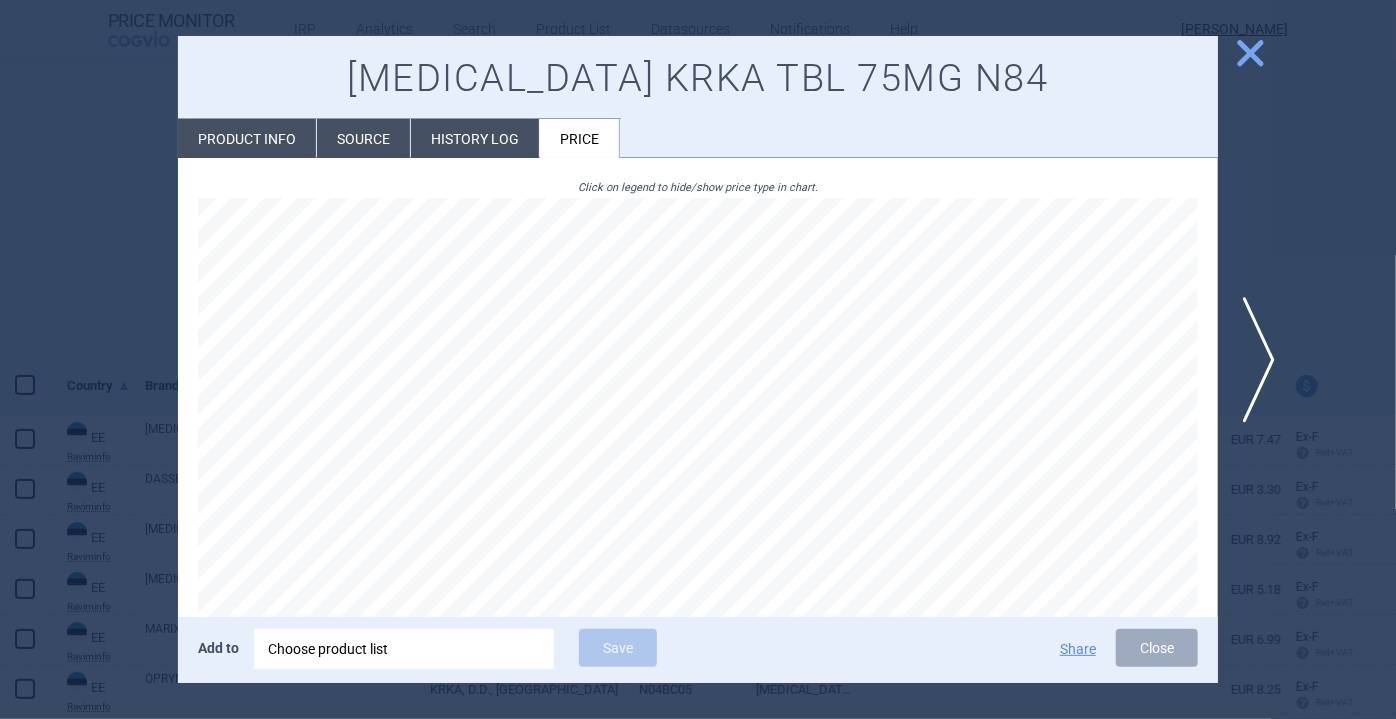 click on "close" at bounding box center (1250, 53) 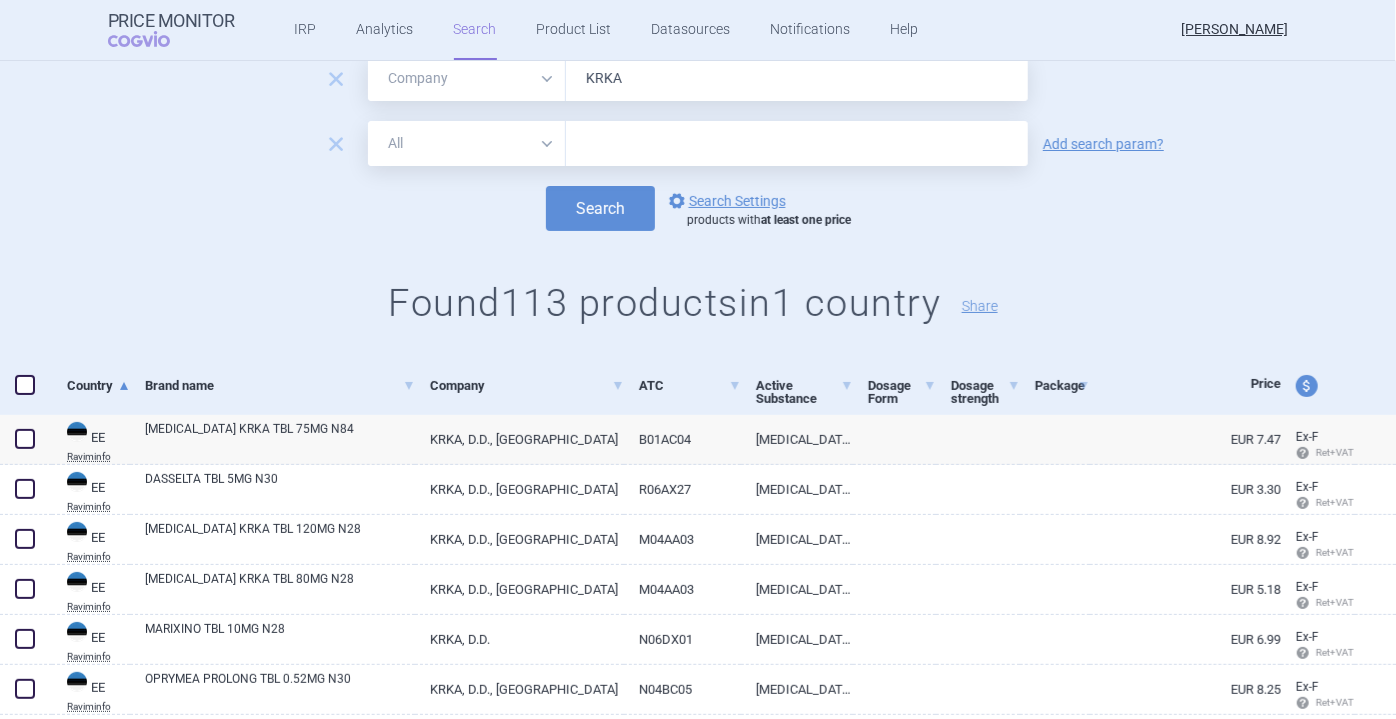 scroll, scrollTop: 0, scrollLeft: 0, axis: both 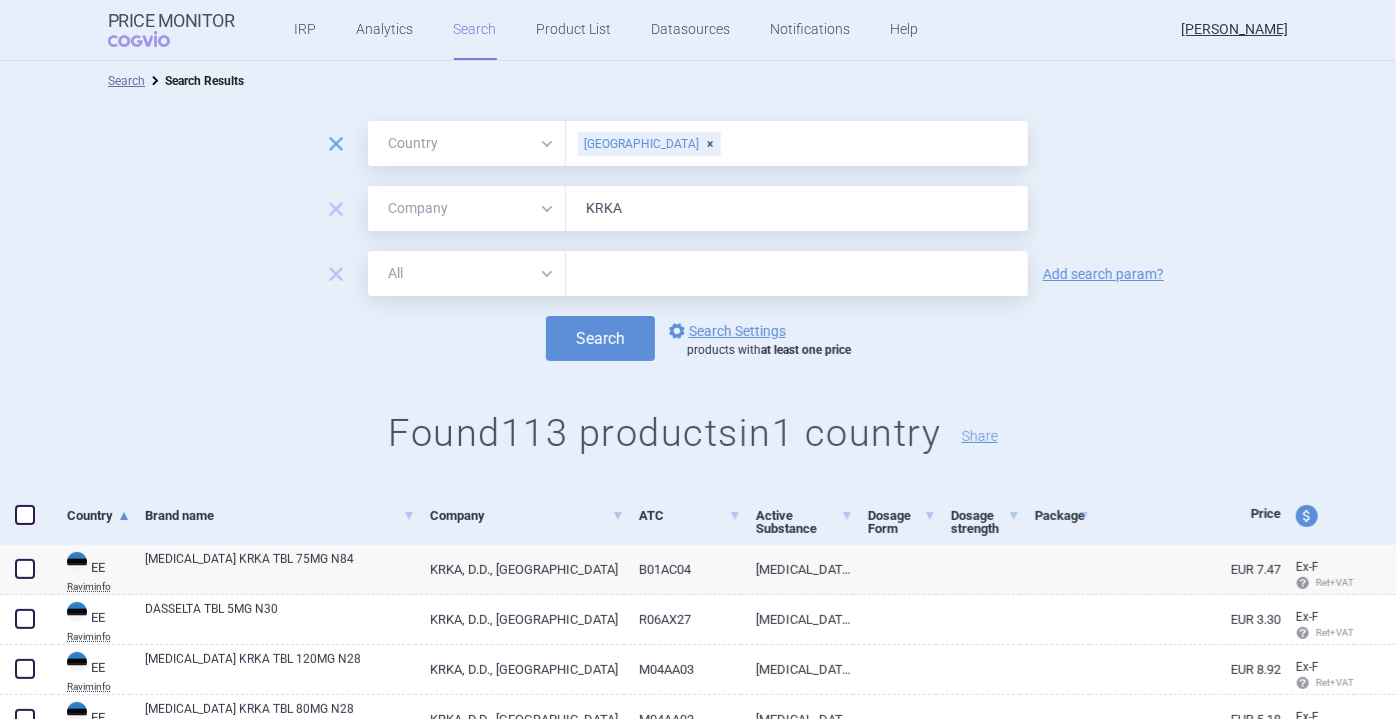 click on "remove" at bounding box center [336, 144] 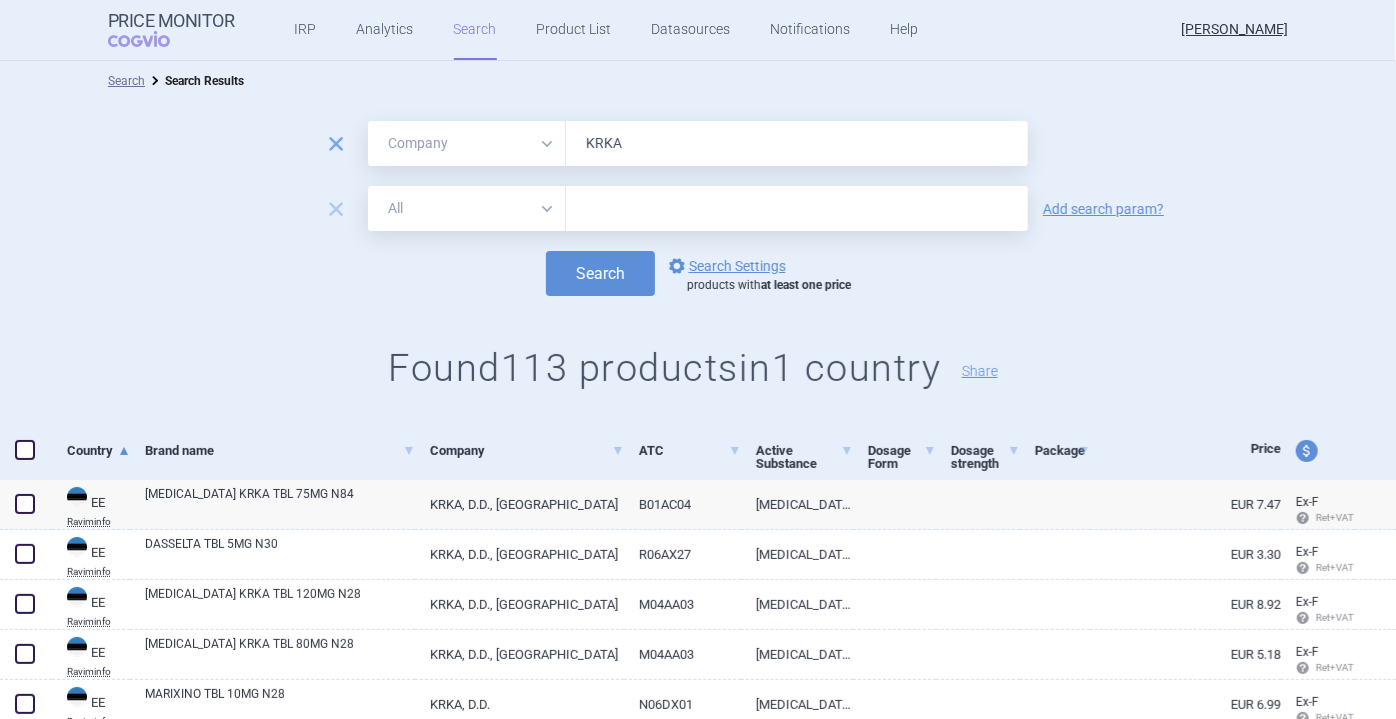 click on "remove" at bounding box center [336, 144] 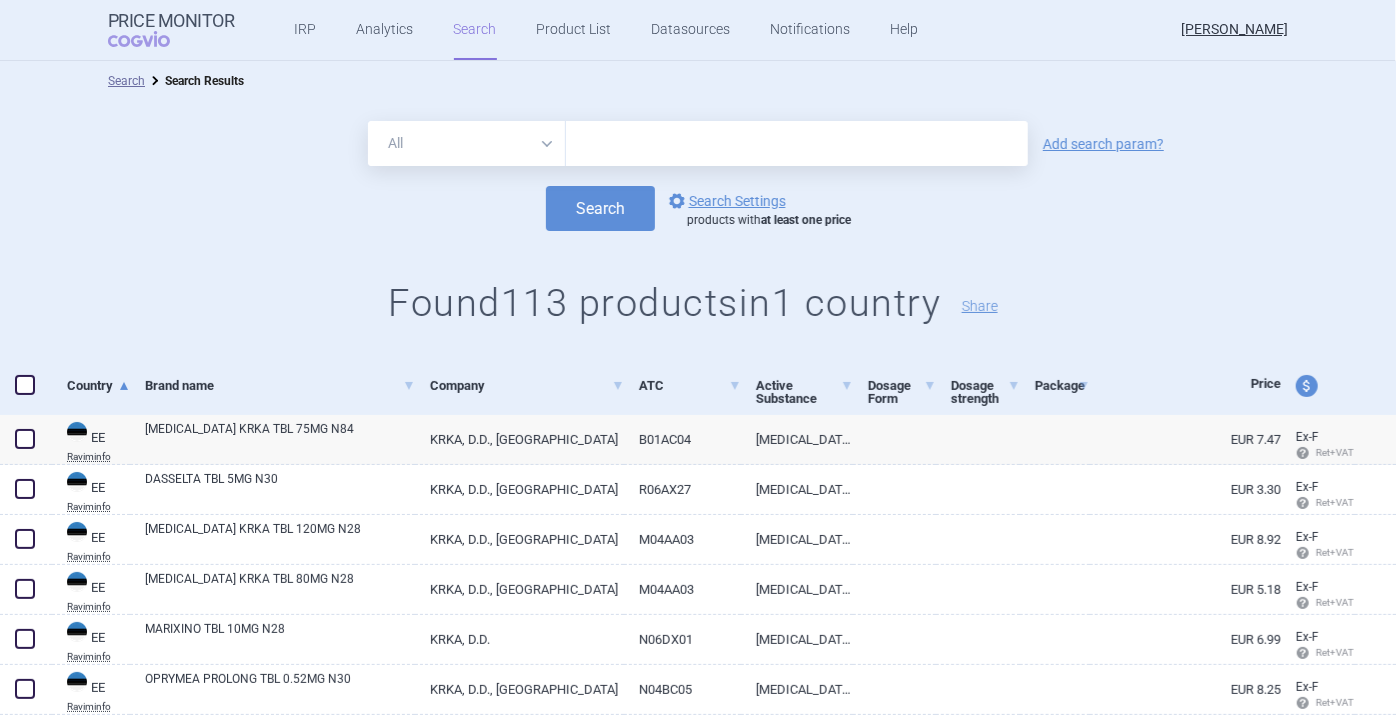 click on "All Brand Name ATC Company Active Substance Country Newer than Add search param?" at bounding box center [698, 143] 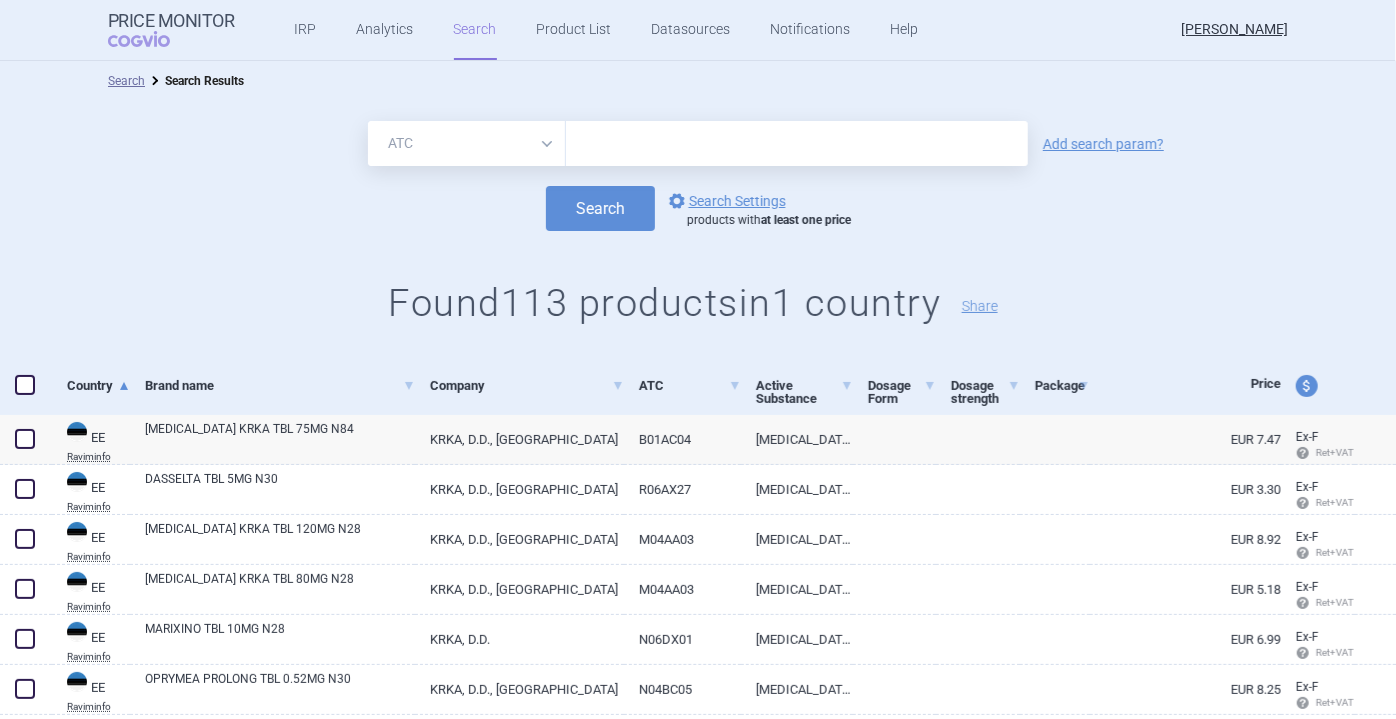 click on "All Brand Name ATC Company Active Substance Country Newer than" at bounding box center (467, 143) 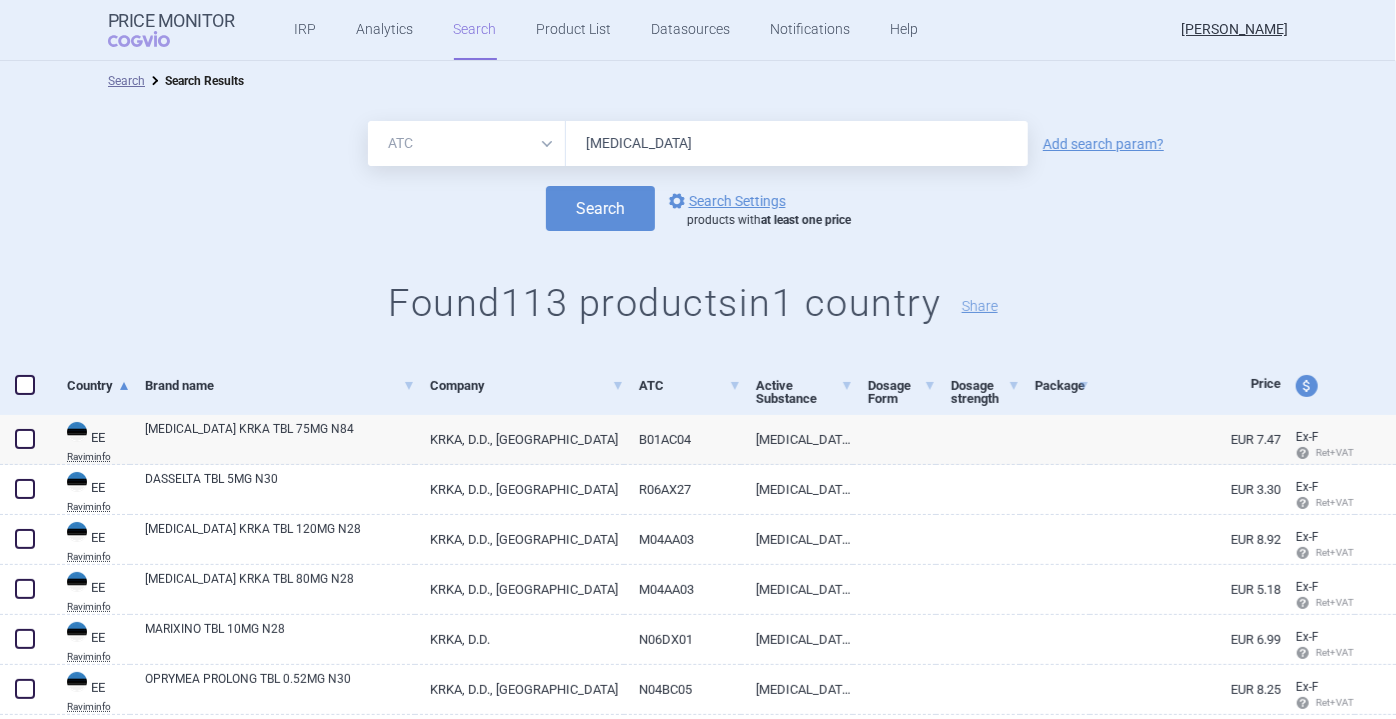 type on "[MEDICAL_DATA]" 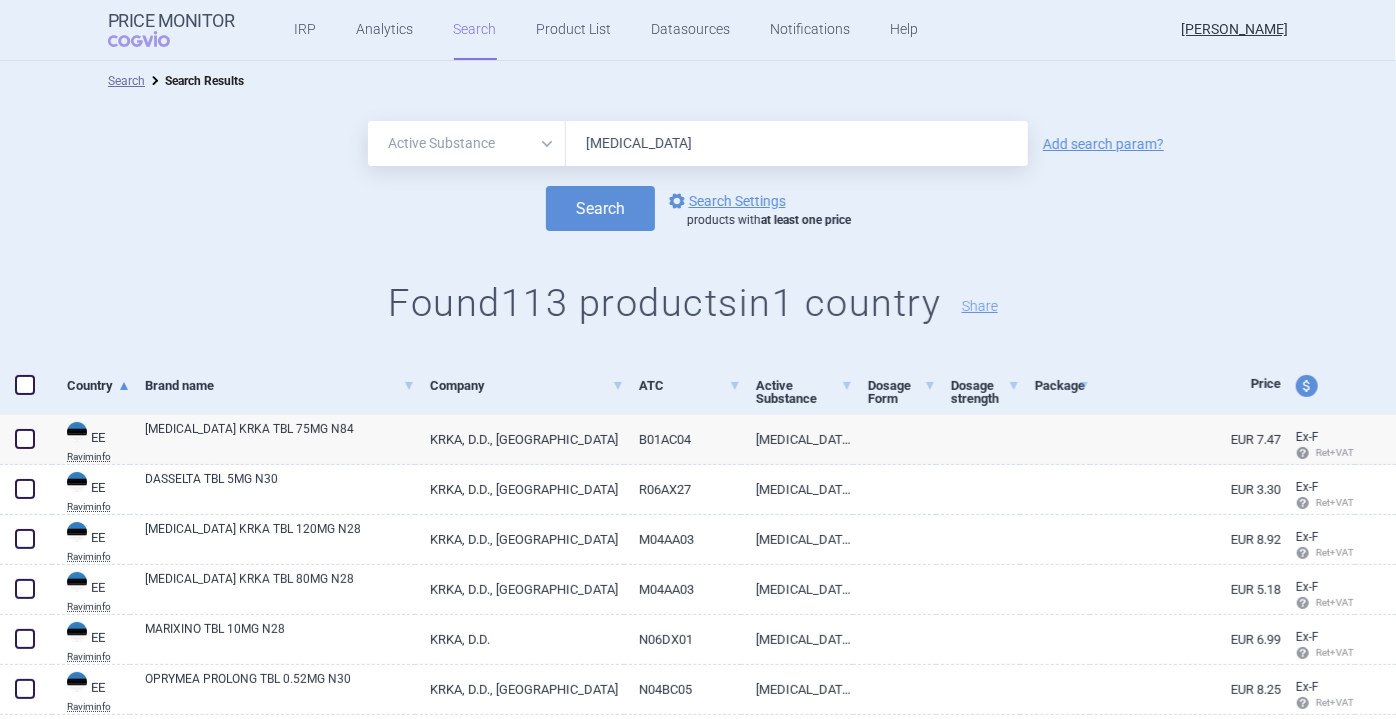 click on "All Brand Name ATC Company Active Substance Country Newer than" at bounding box center (467, 143) 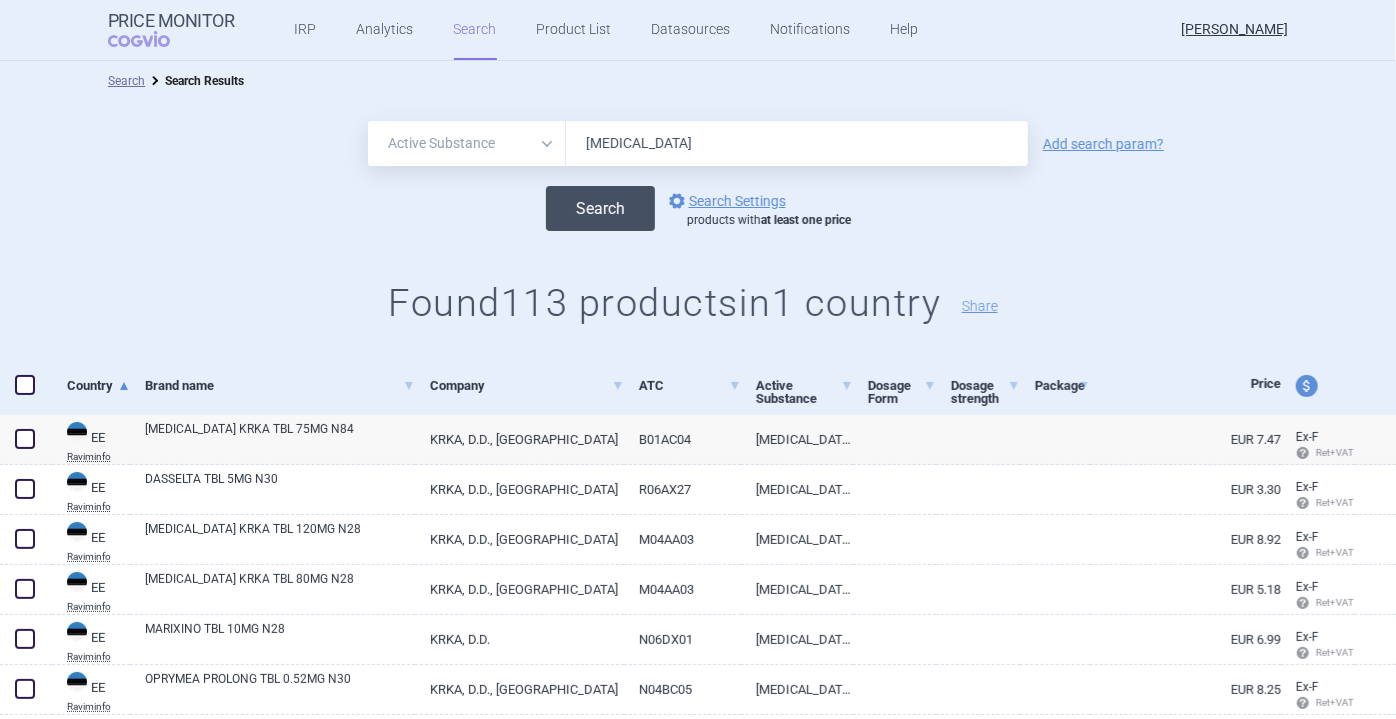 click on "Search" at bounding box center [600, 208] 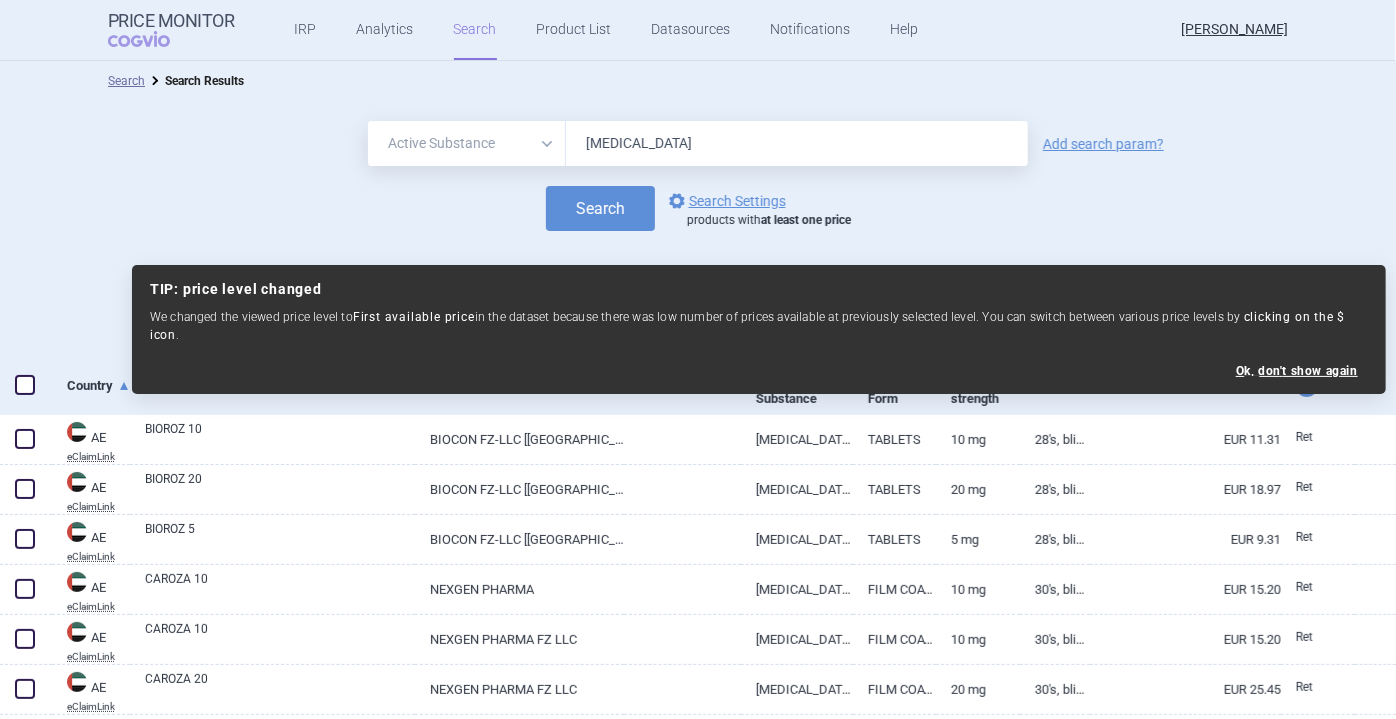 click on "Search options Search Settings products with  at least one price" at bounding box center (698, 208) 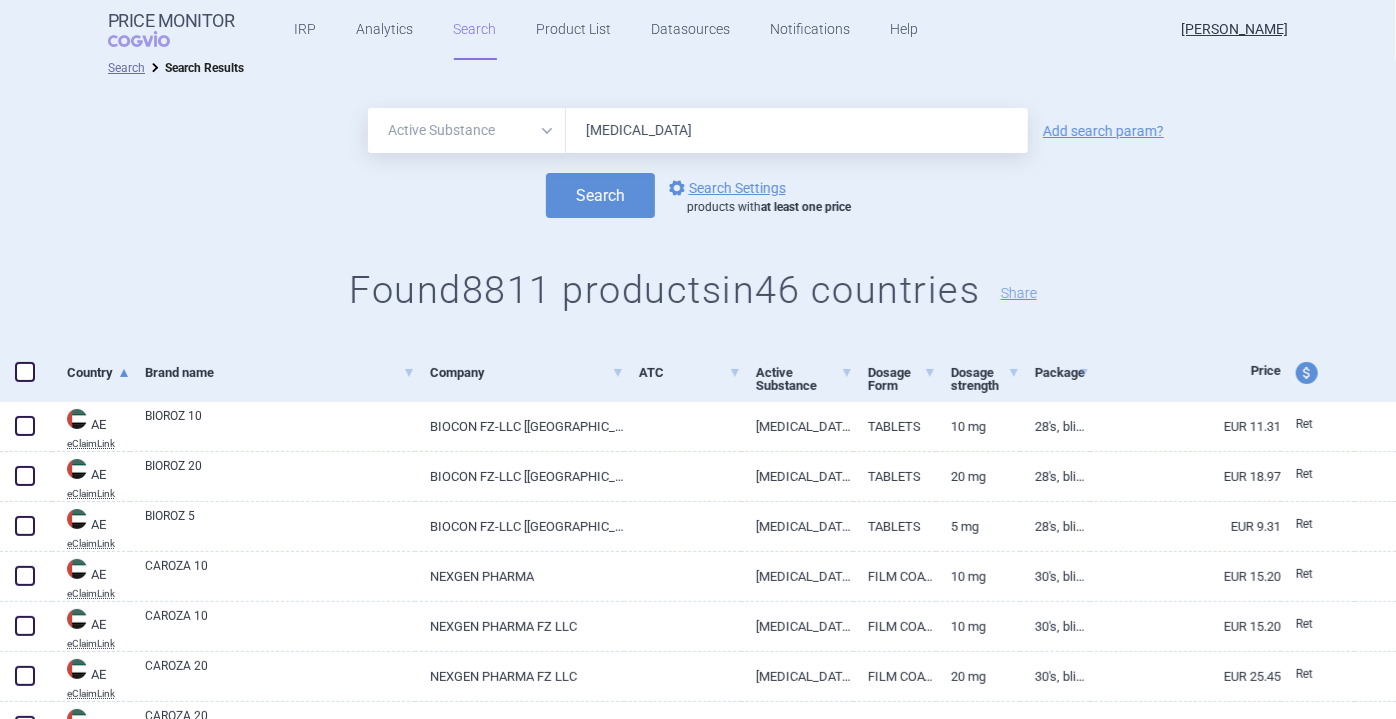 scroll, scrollTop: 14, scrollLeft: 0, axis: vertical 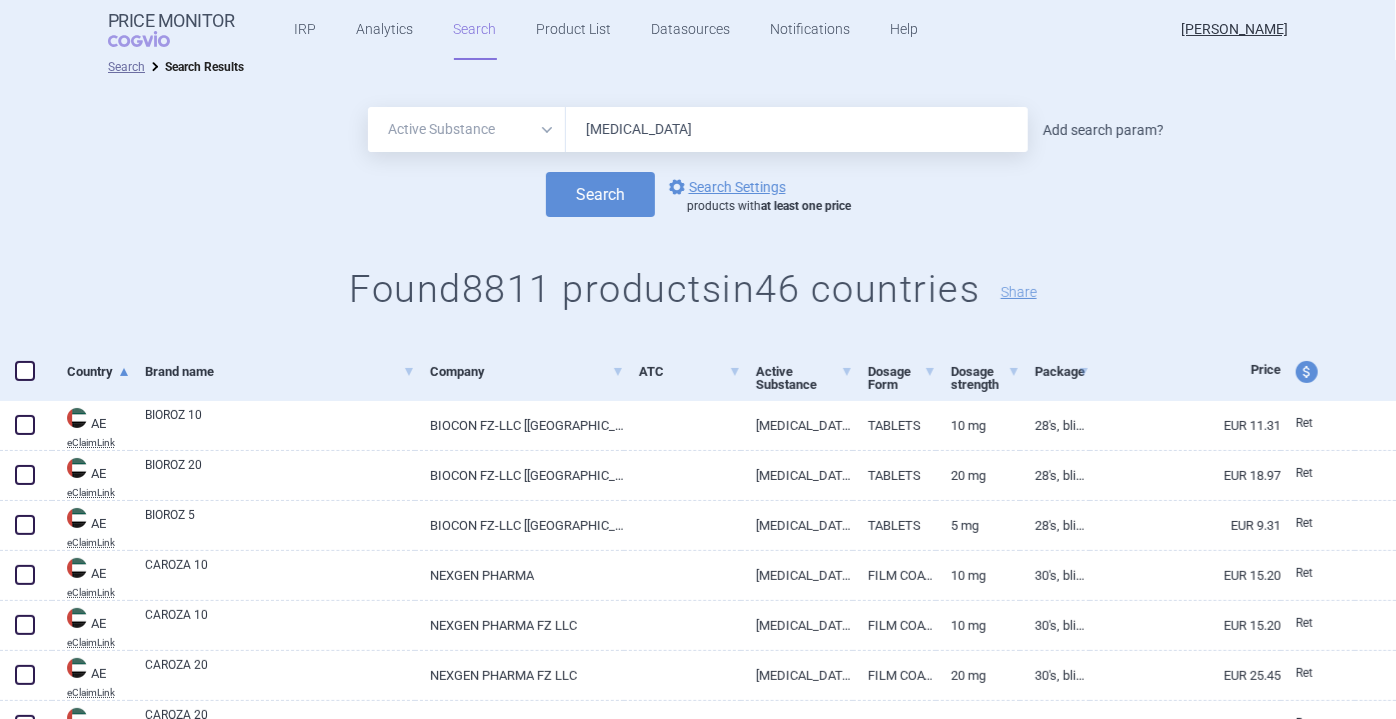 click on "Add search param?" at bounding box center [1103, 130] 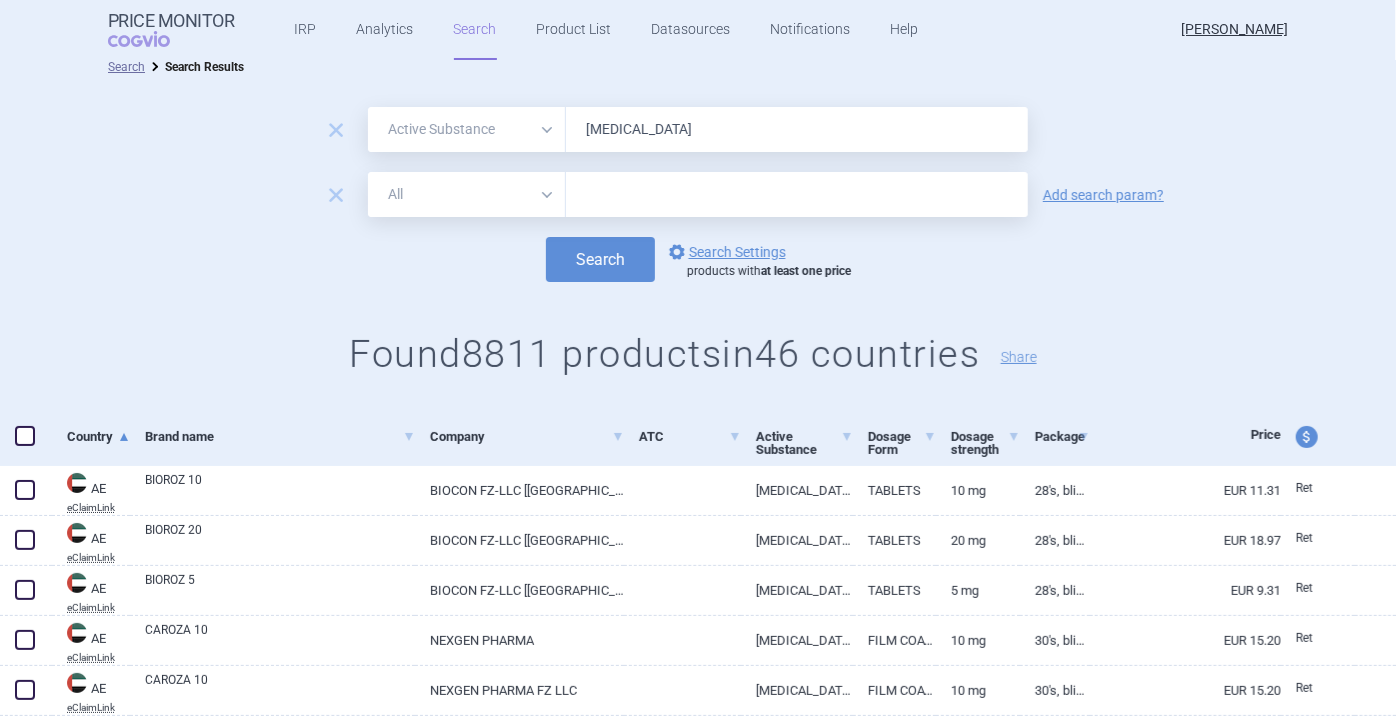 click on "All Brand Name ATC Company Active Substance Country Newer than" at bounding box center (467, 194) 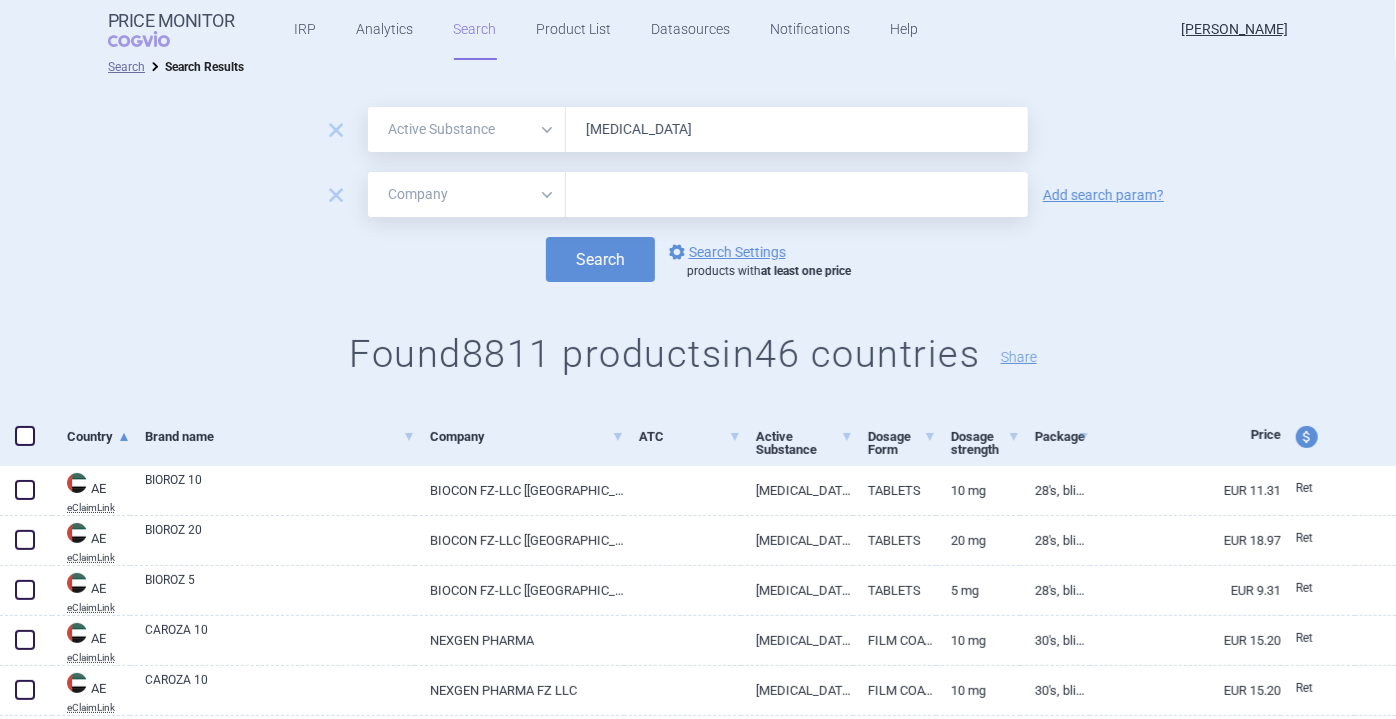 click on "All Brand Name ATC Company Active Substance Country Newer than" at bounding box center [467, 194] 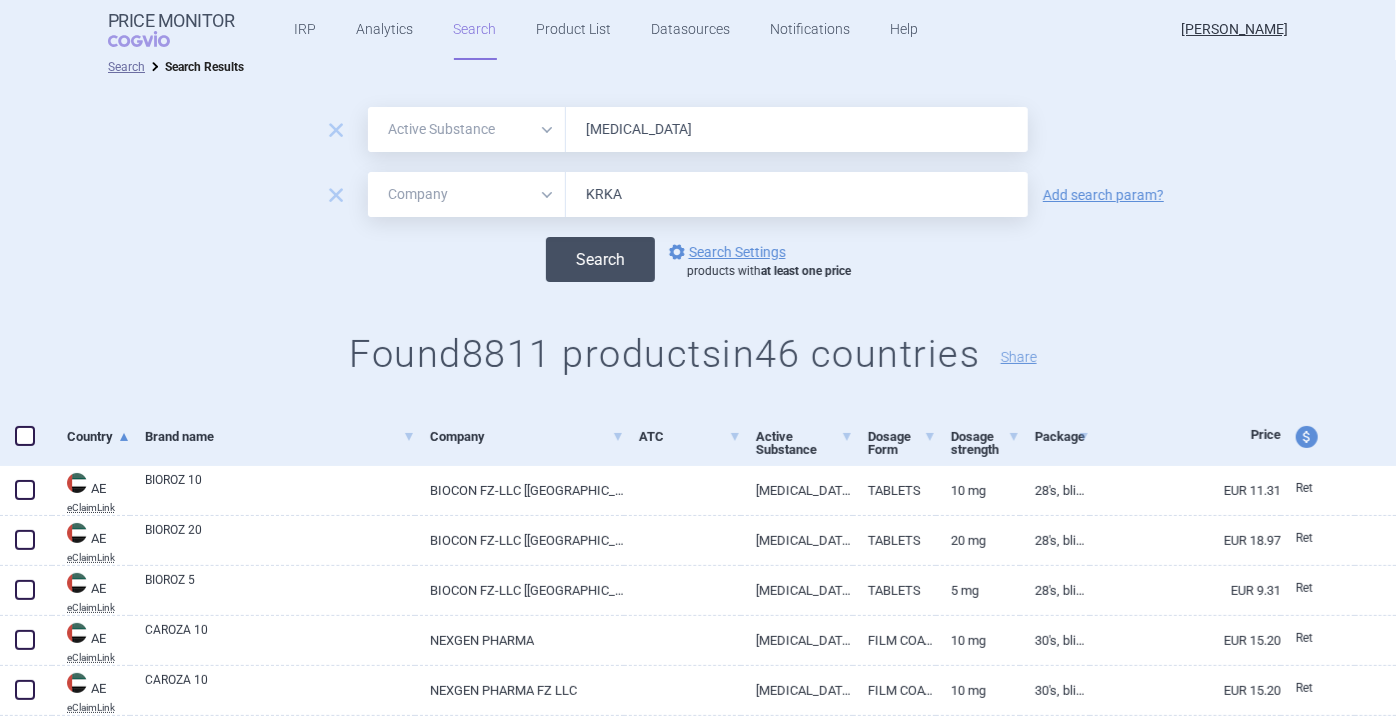 type on "KRKA" 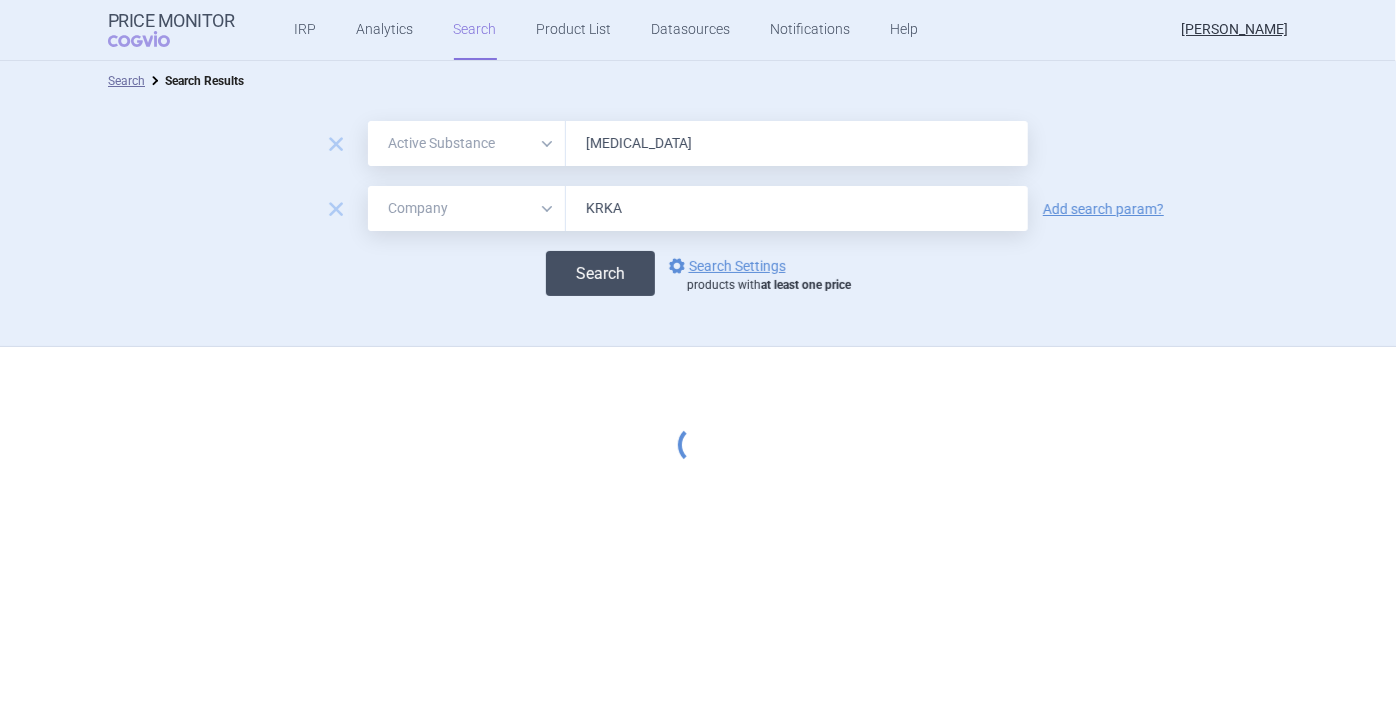 scroll, scrollTop: 0, scrollLeft: 0, axis: both 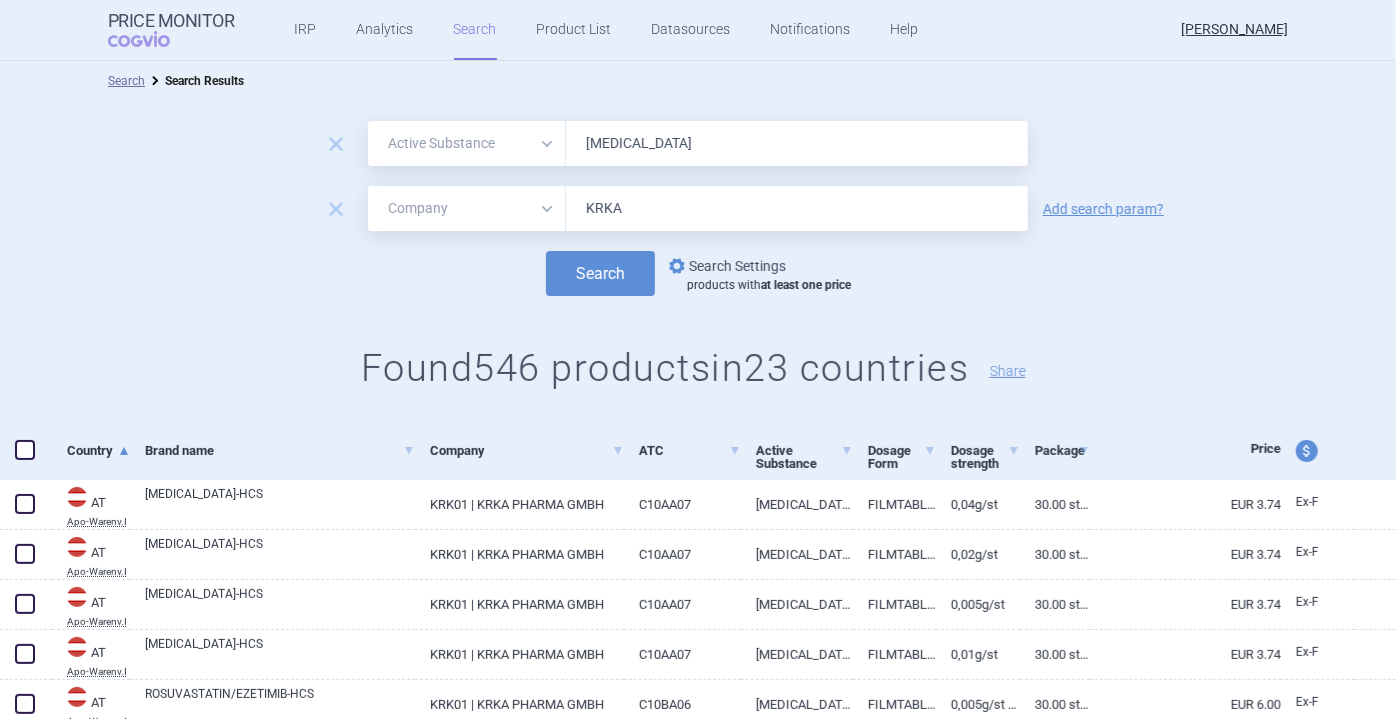 click on "options Search Settings" at bounding box center [725, 266] 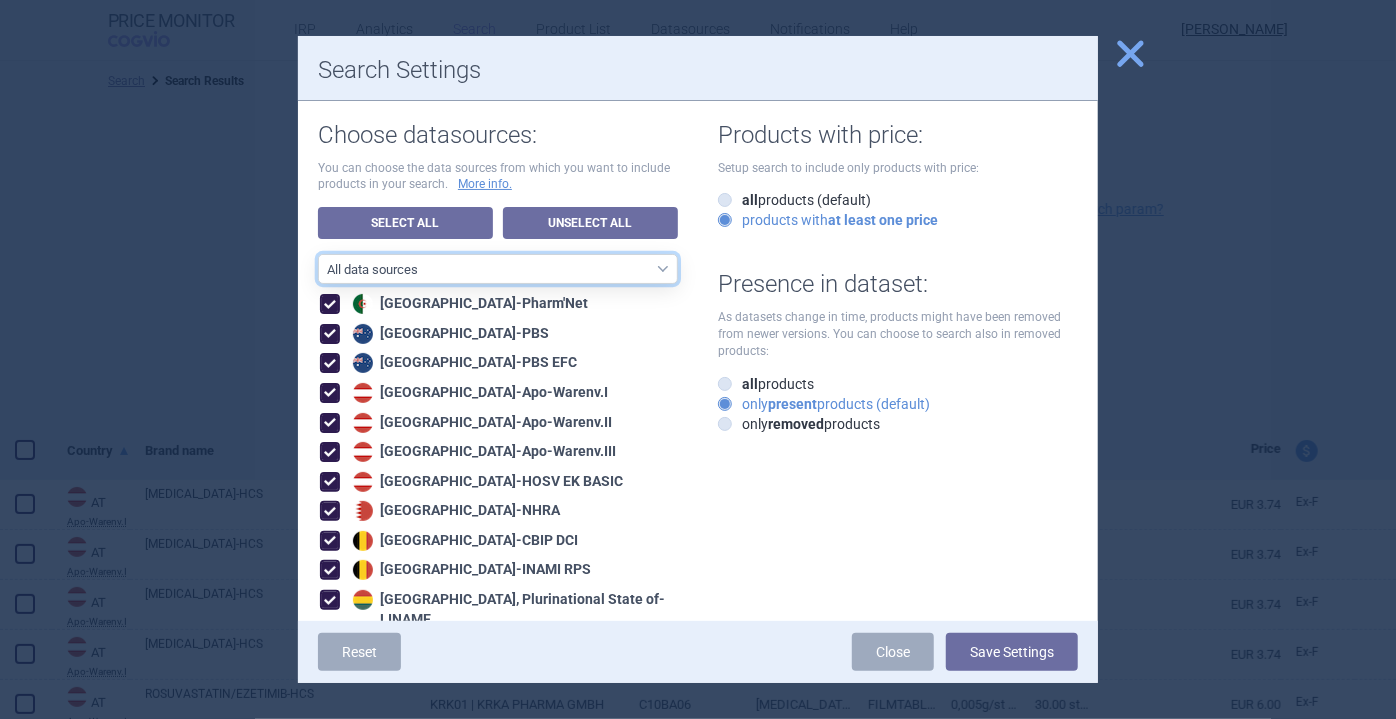 click on "All data sources CZ reference sources - Reimbursement SK reference sources - Official methodology RO reference sources (CGM LauerTaxe included) CZ reference sources - Max price AE recommended reference sources EU4+[GEOGRAPHIC_DATA] [GEOGRAPHIC_DATA] [GEOGRAPHIC_DATA] [GEOGRAPHIC_DATA] - all [GEOGRAPHIC_DATA] - only recommended sources included Asia and Pacific [GEOGRAPHIC_DATA] PMPRB7 MENA RO reference sources (LauerTaxe included) RO reference sources SI reference countries BG reference countries HR reference sources LT reference countries CA PMPRB11 LABELING - unit datasources without US LABELING - nonunit datasources without US Labeling - US datasources Nordics Benelux Baltics HU reference countries LV reference countries PL reference countries SK DP reference sources - Official methodology" at bounding box center (498, 269) 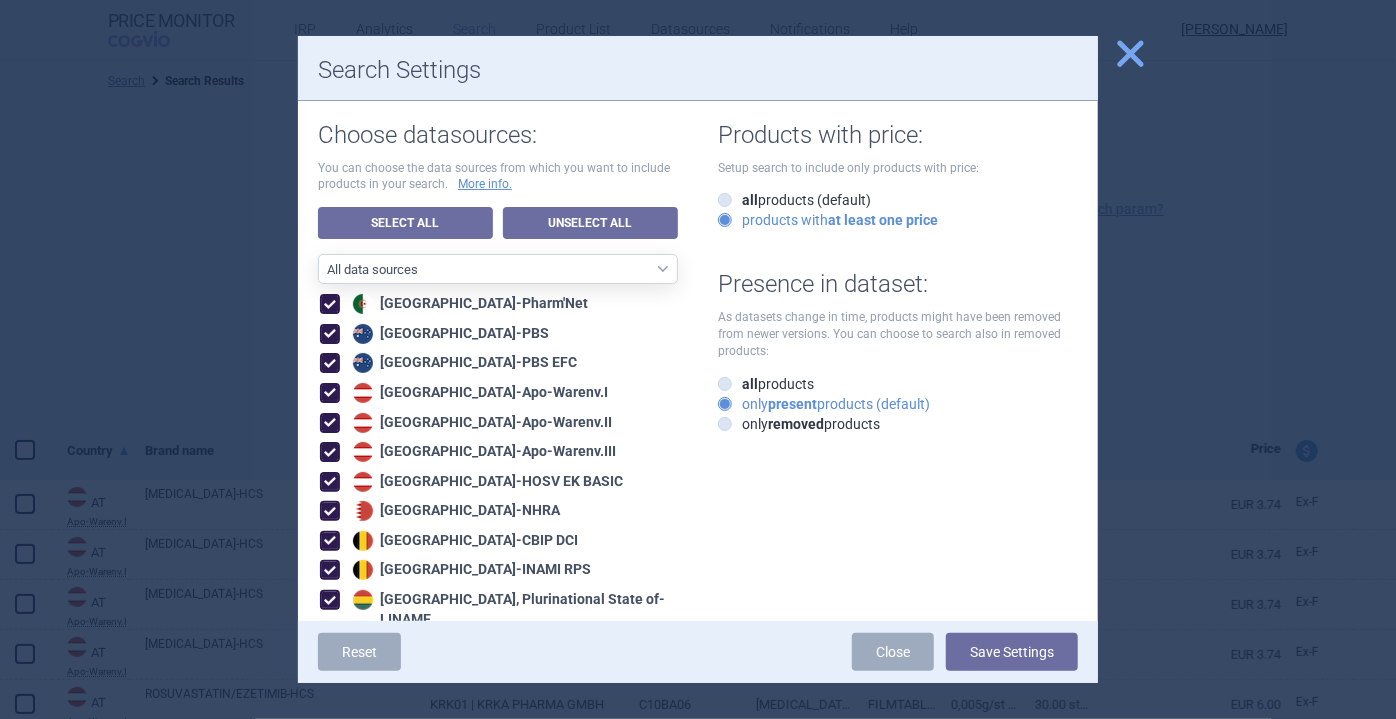 click at bounding box center (698, 359) 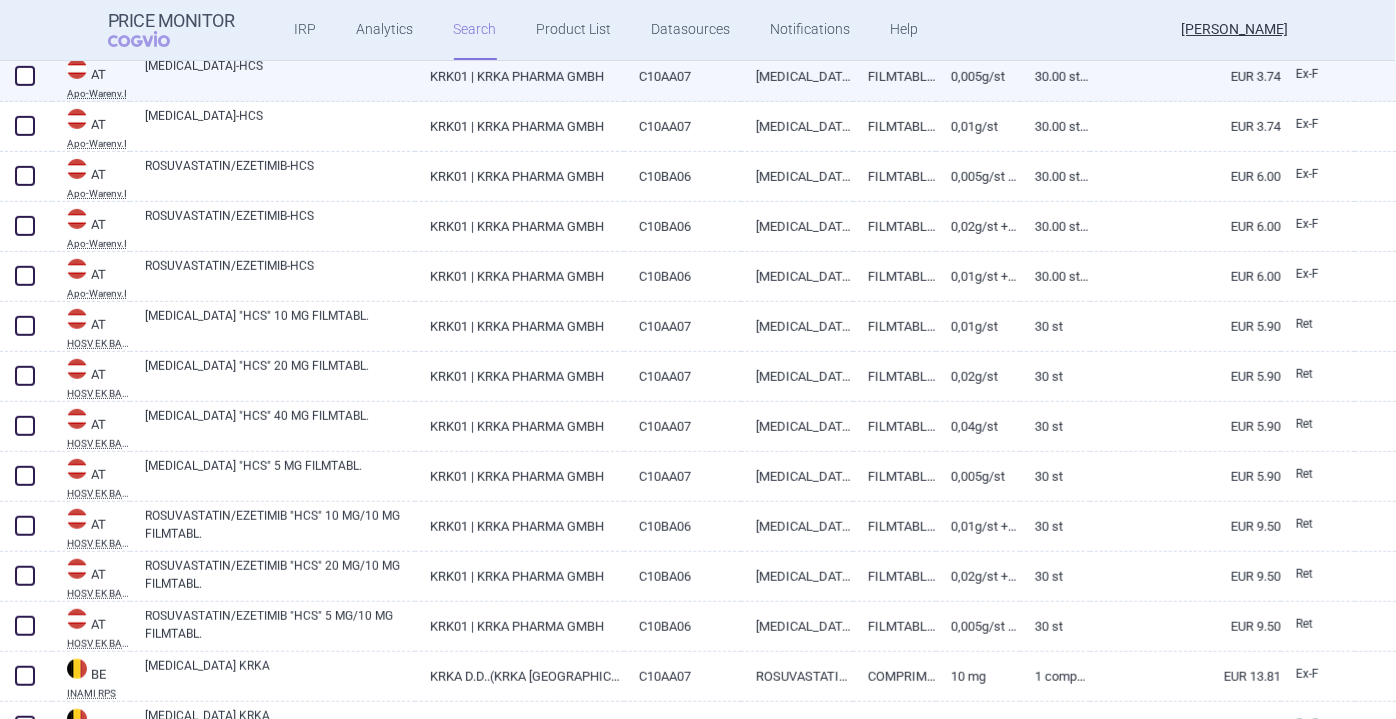 scroll, scrollTop: 425, scrollLeft: 0, axis: vertical 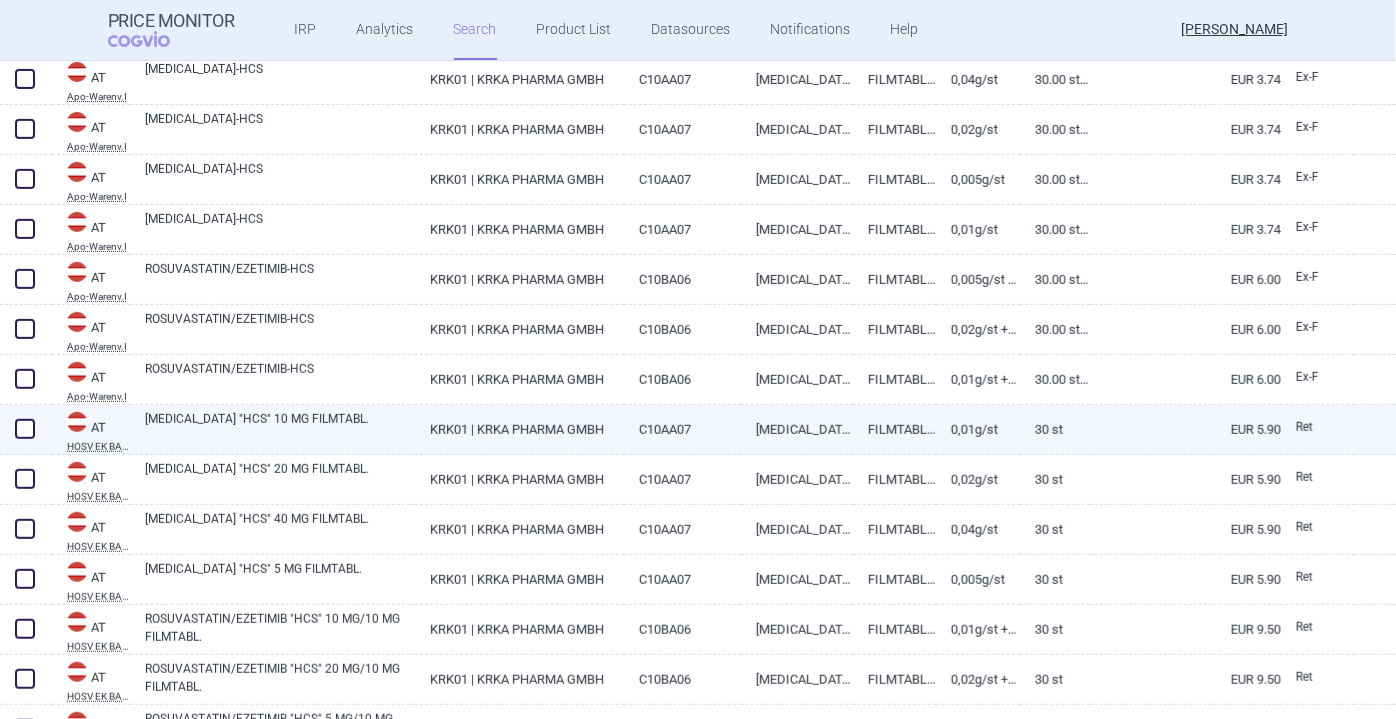 select on "activeSubstance" 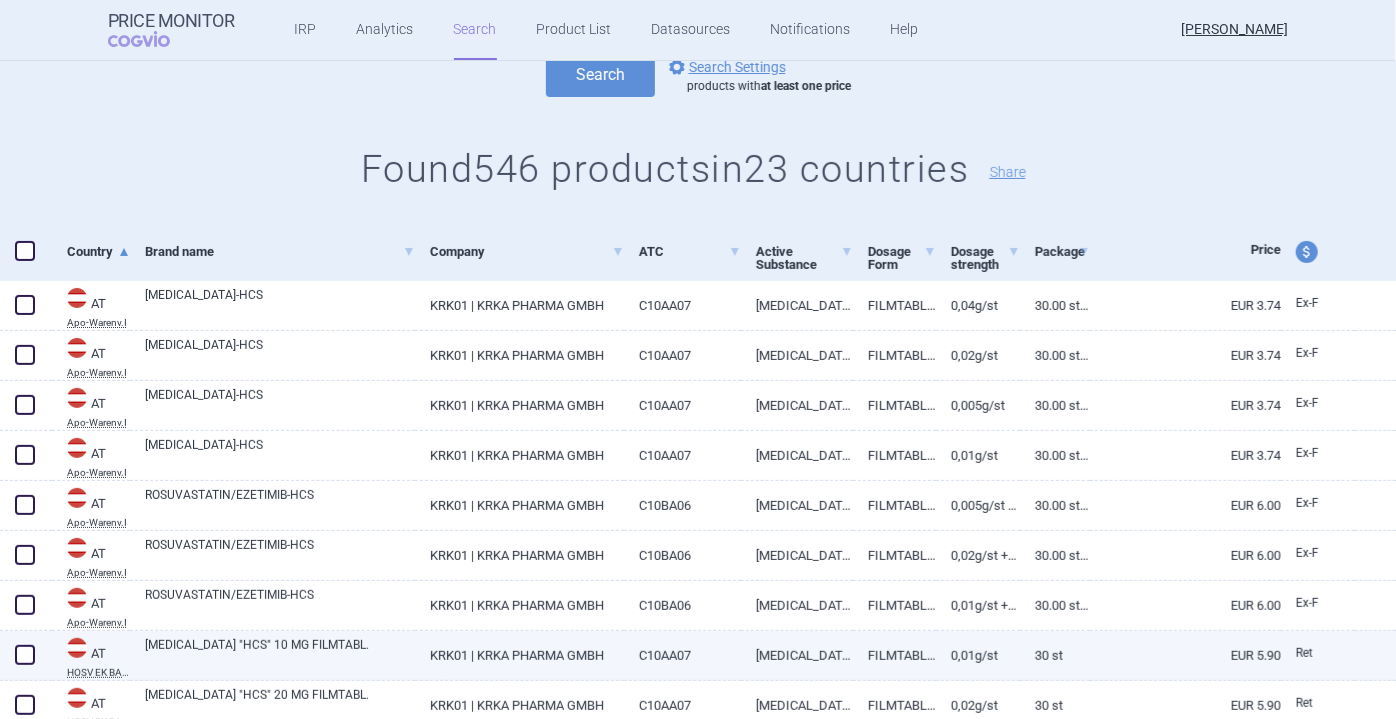 scroll, scrollTop: 198, scrollLeft: 0, axis: vertical 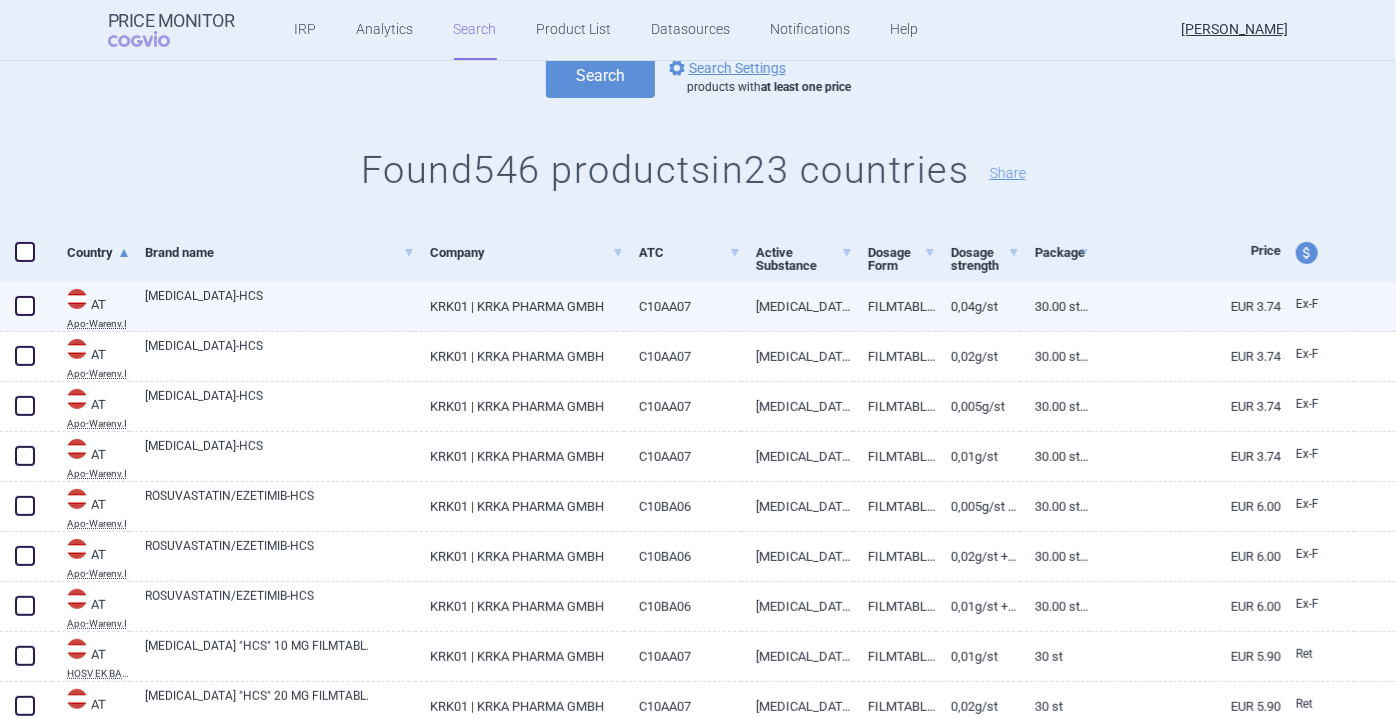 click on "[MEDICAL_DATA]-HCS" at bounding box center [280, 305] 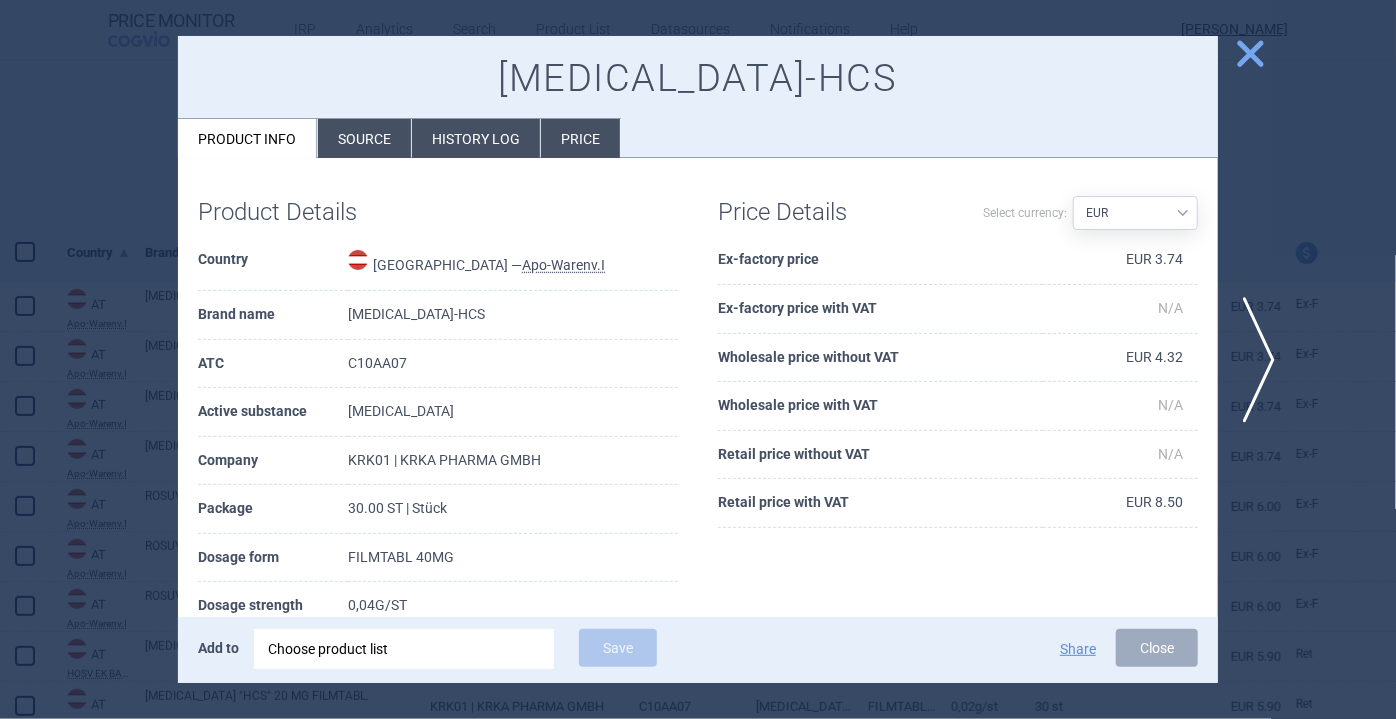 click on "History log" at bounding box center (476, 138) 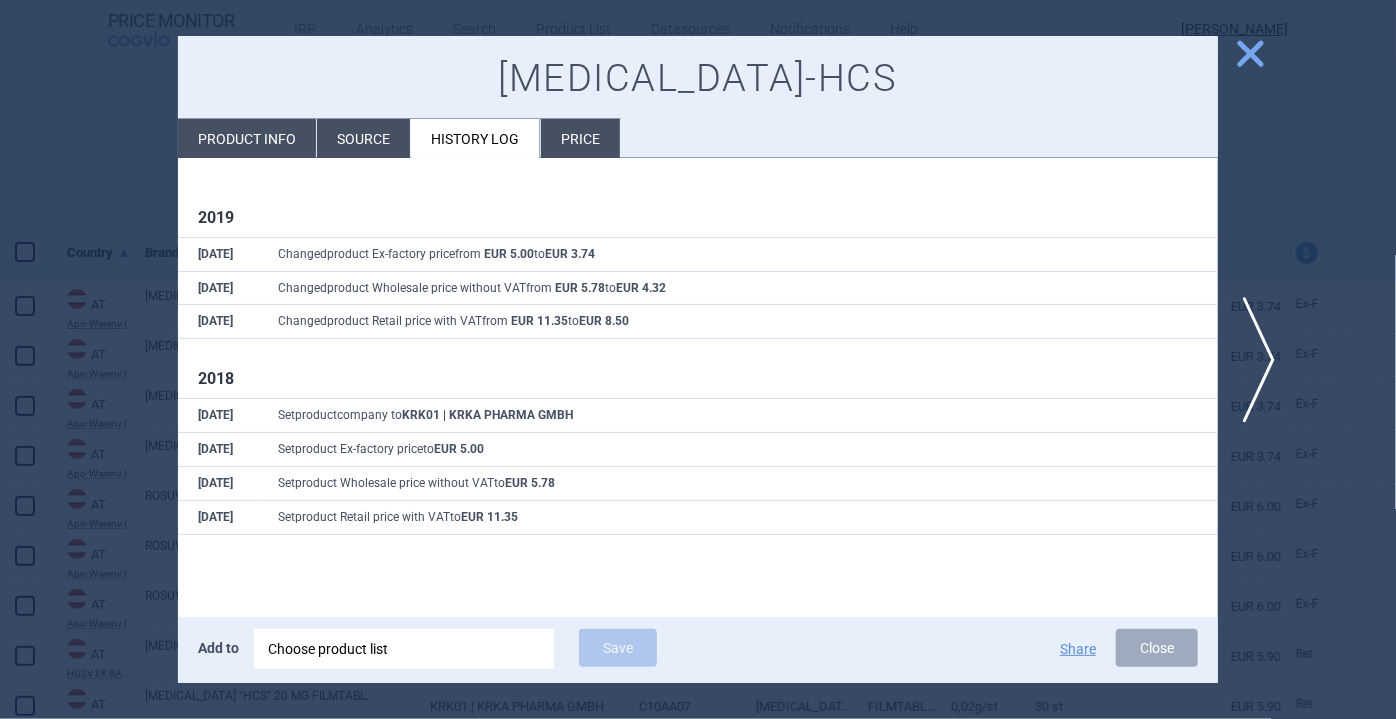 click on "Price" at bounding box center [580, 138] 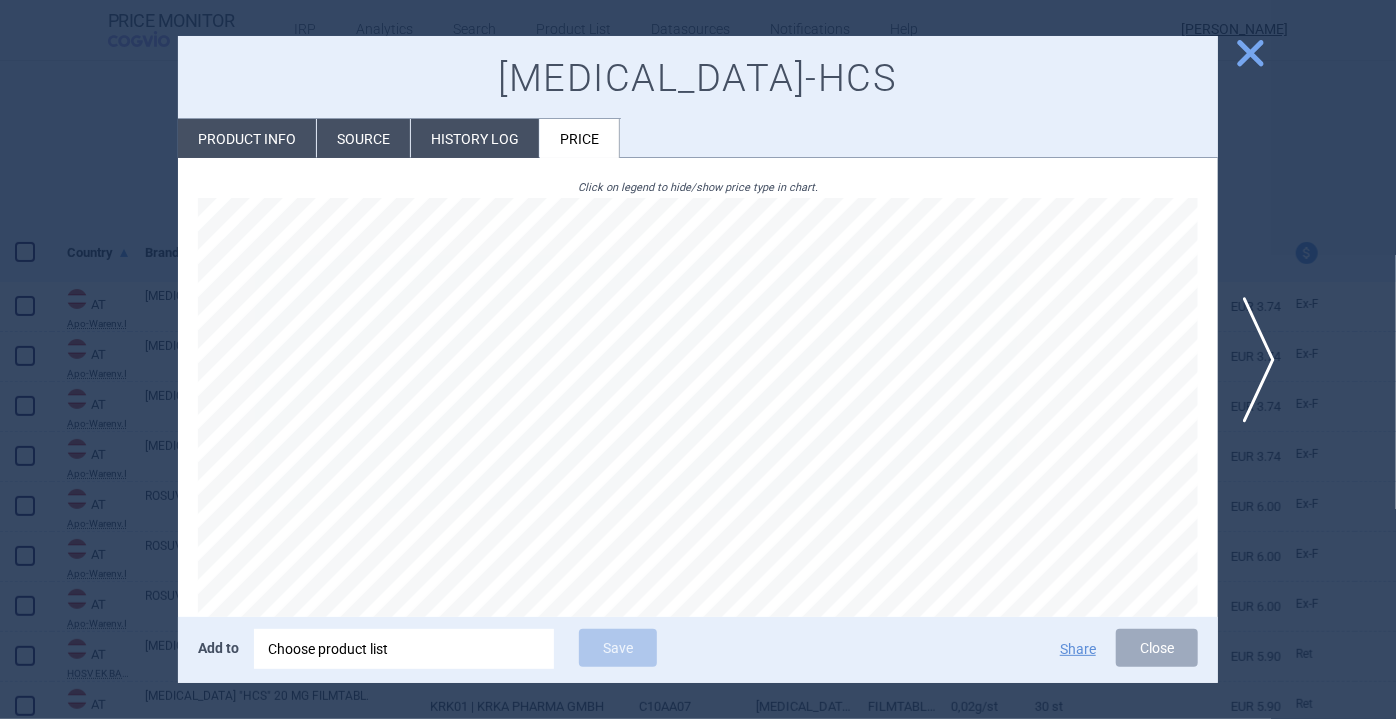 click on "close" at bounding box center (1250, 53) 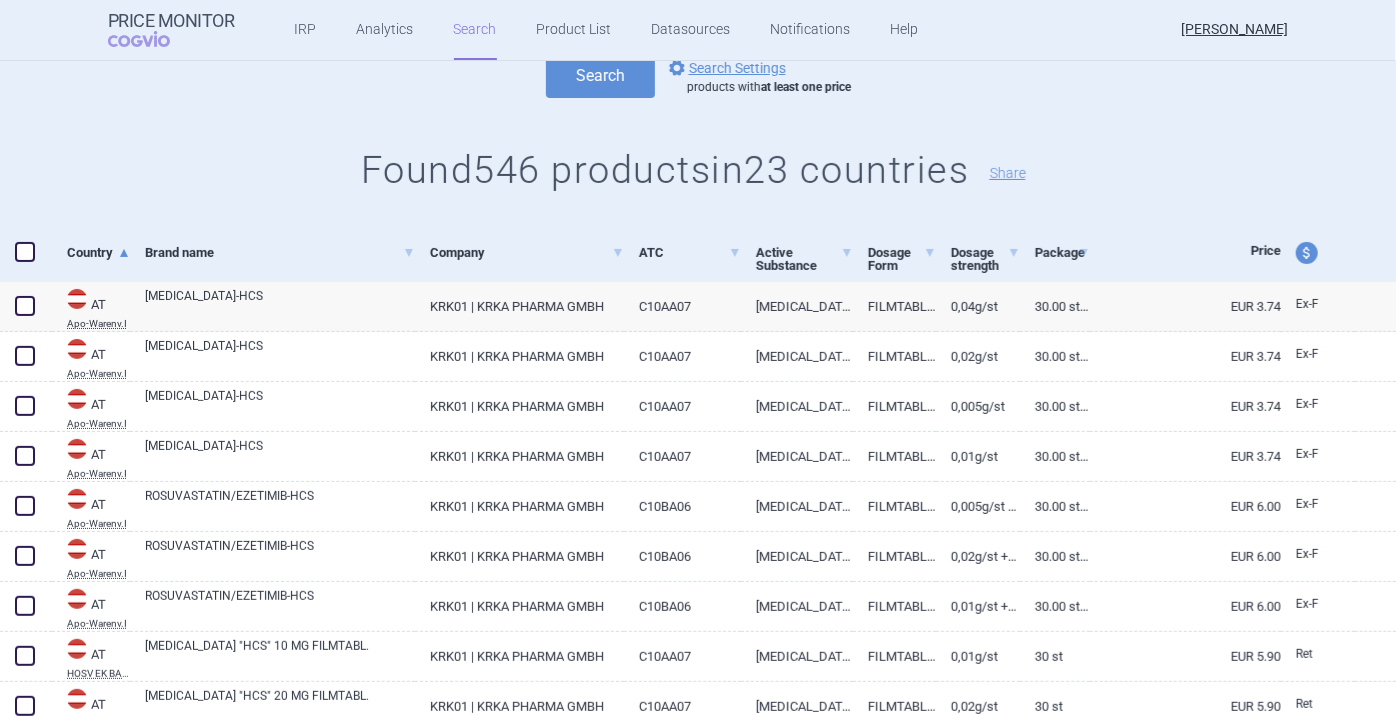 click on "Found  546   products  in  23   countries   Share" at bounding box center [698, 171] 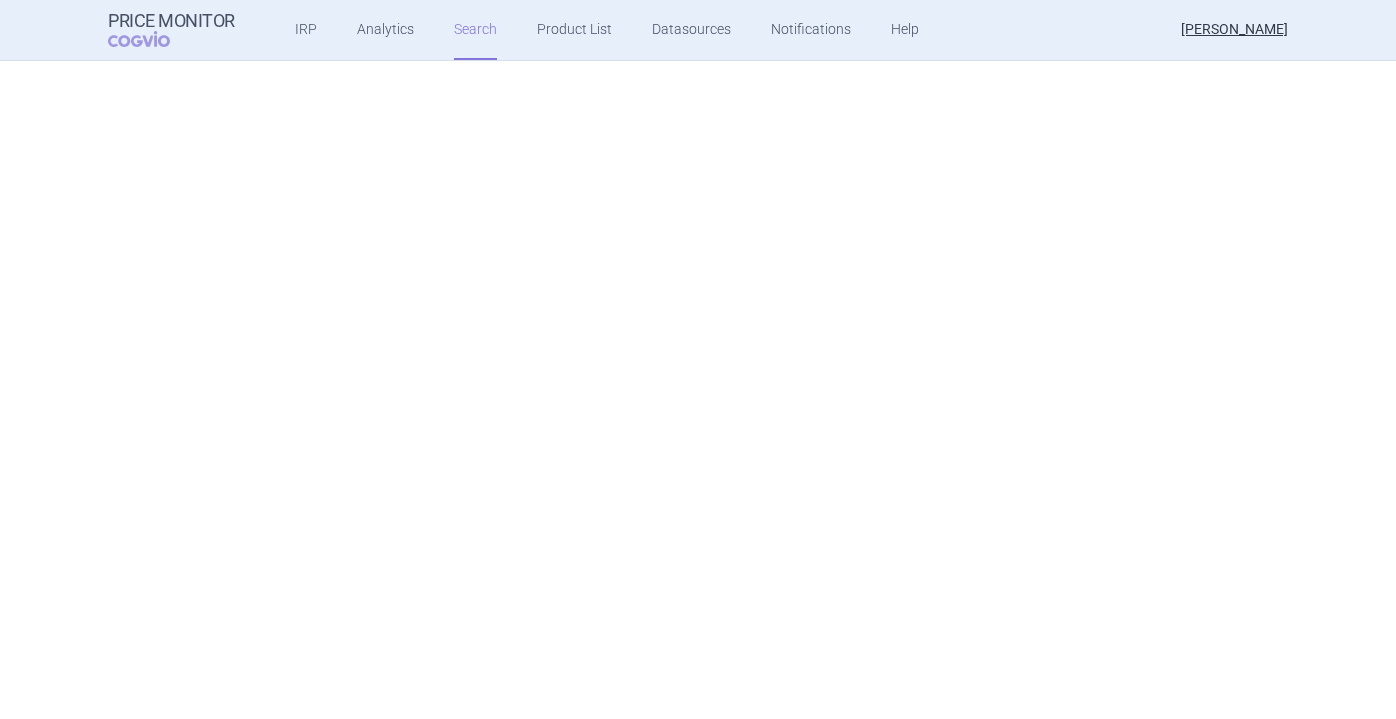 scroll, scrollTop: 0, scrollLeft: 0, axis: both 